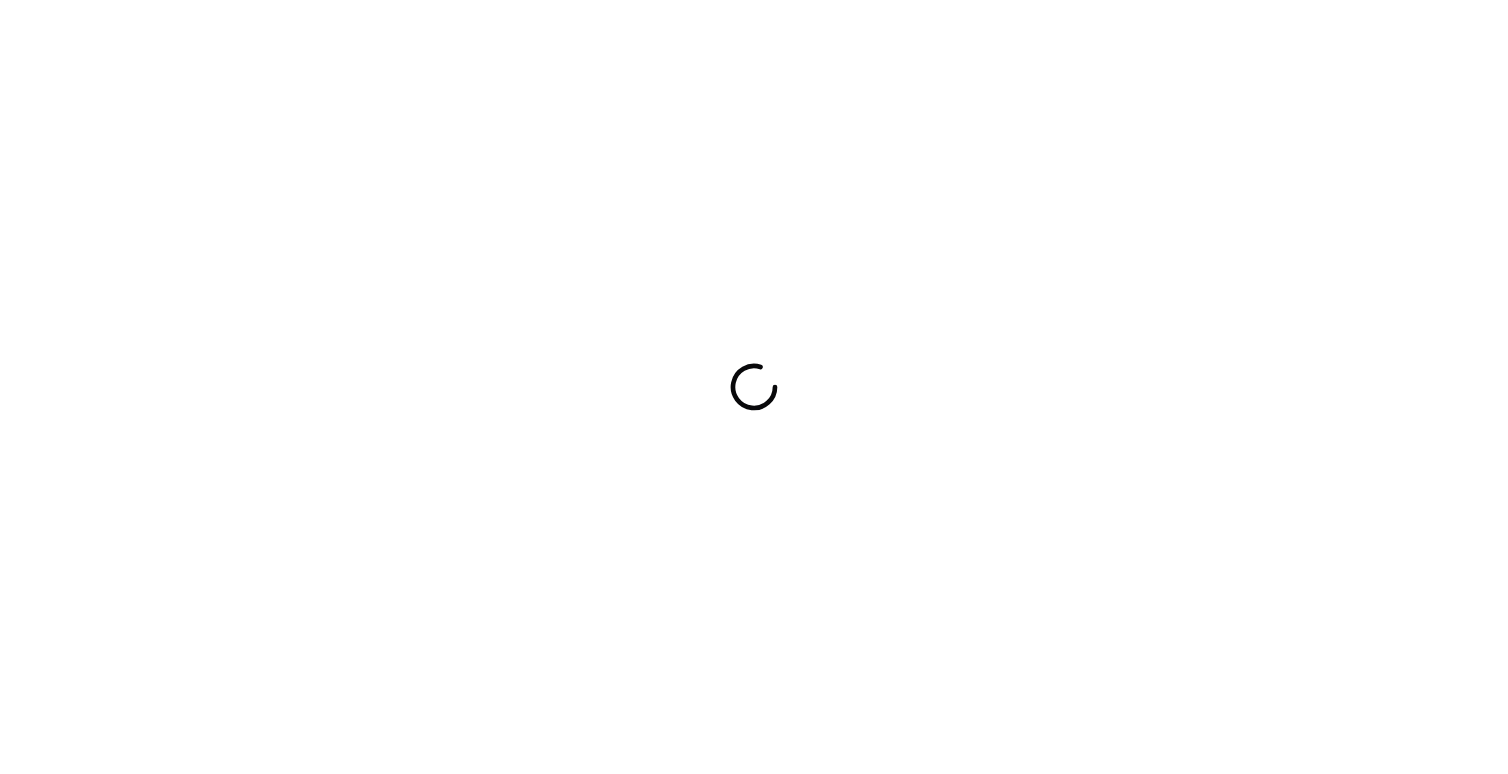 scroll, scrollTop: 0, scrollLeft: 0, axis: both 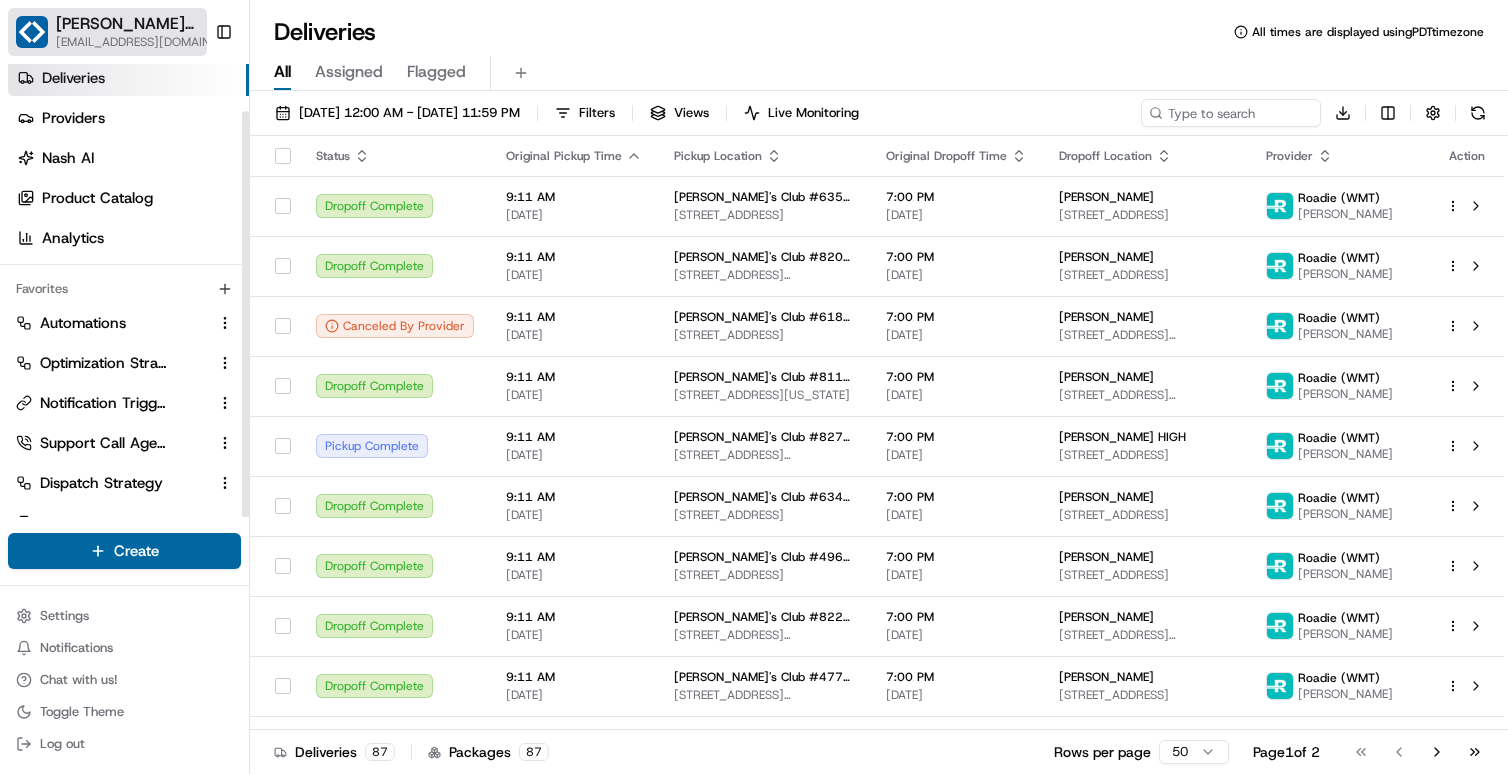 click on "Sam's Club" at bounding box center (137, 24) 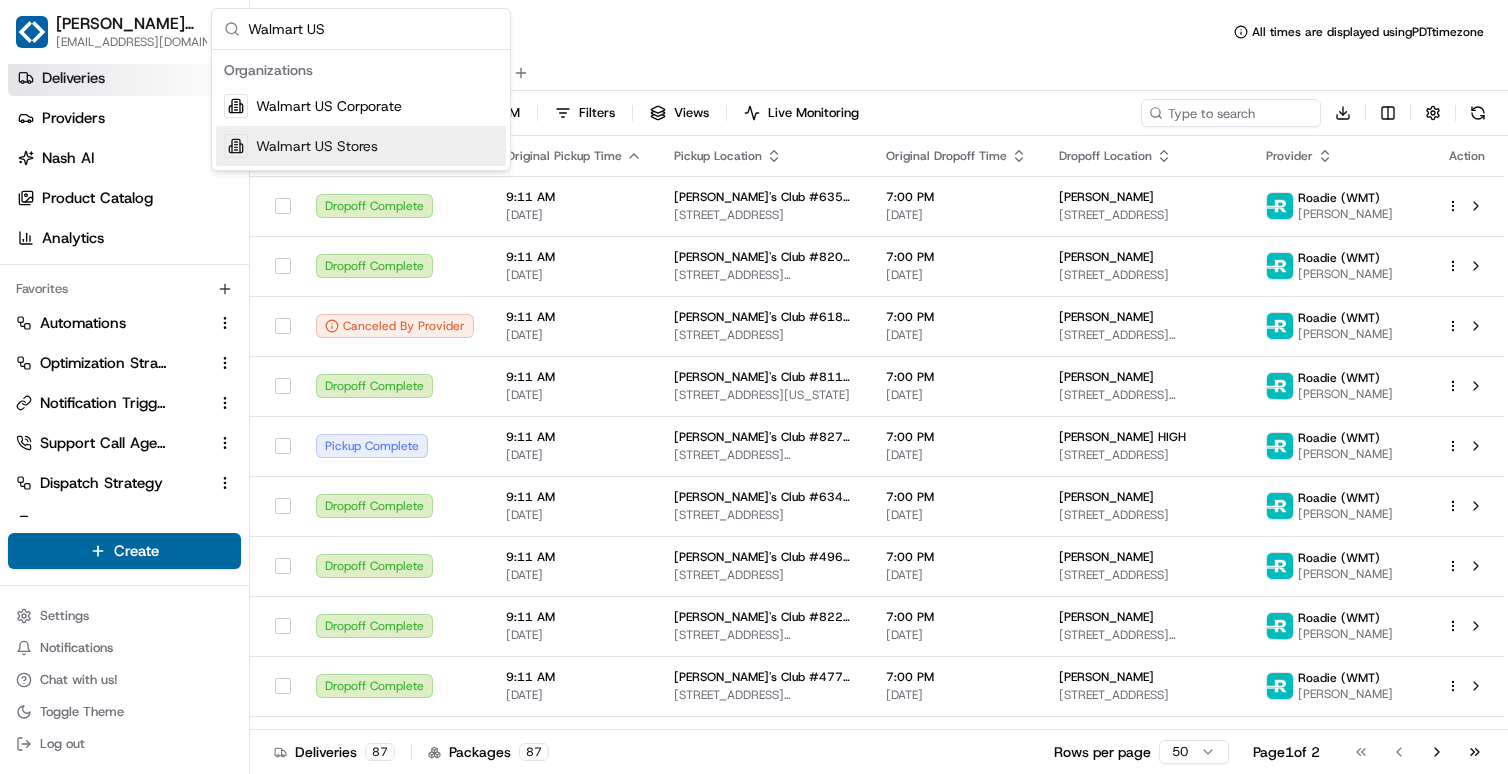type on "Walmart US" 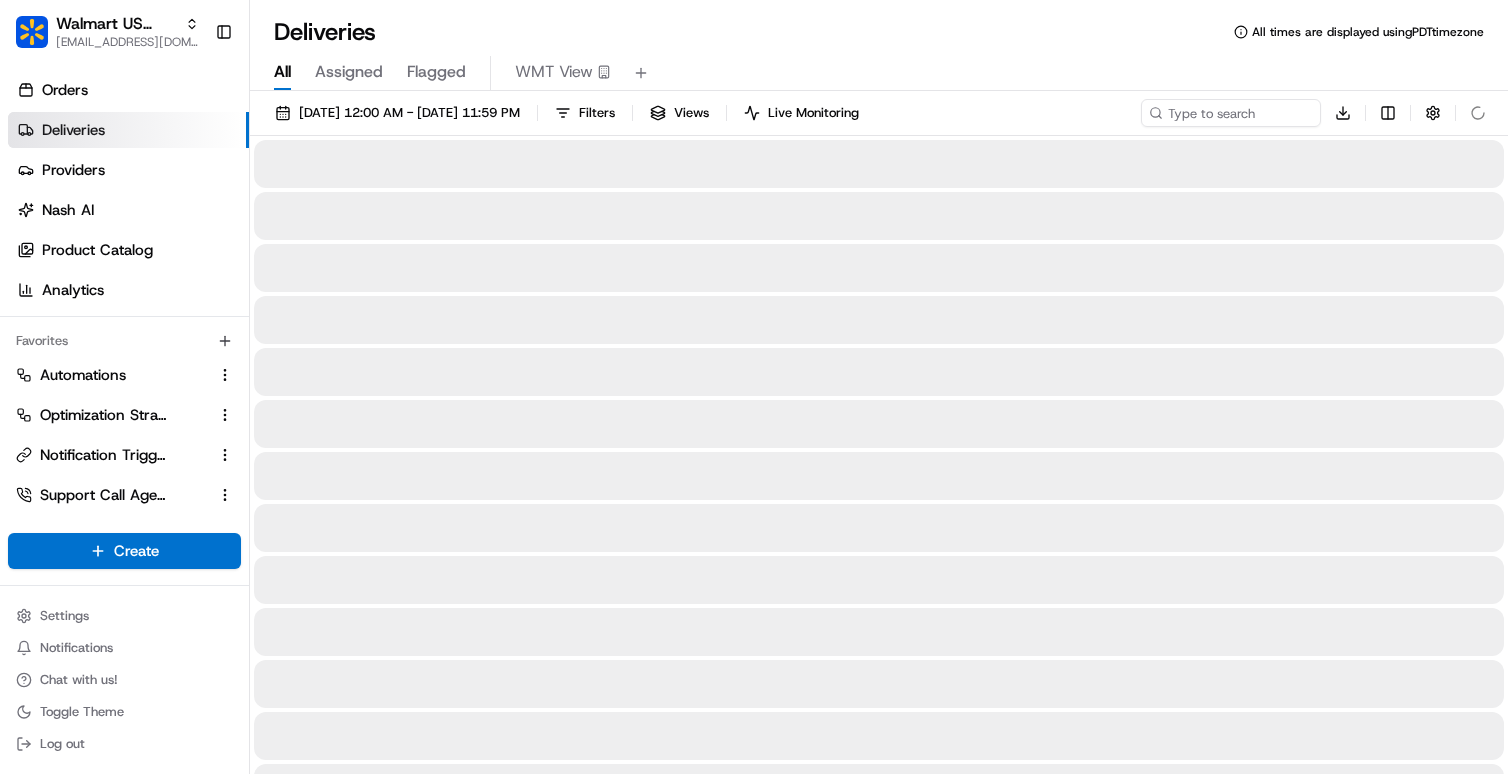 scroll, scrollTop: 52, scrollLeft: 0, axis: vertical 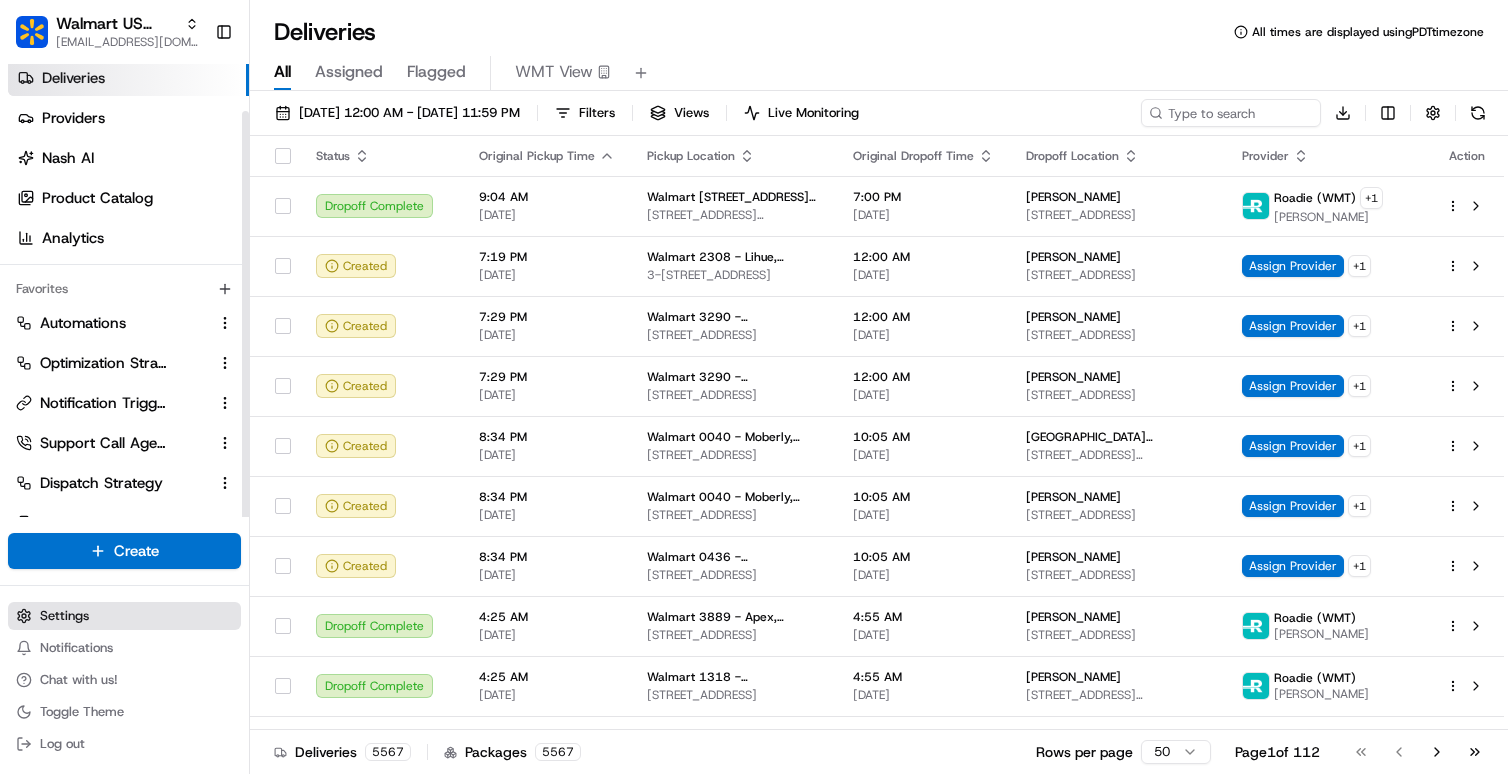 click on "Settings" at bounding box center [124, 616] 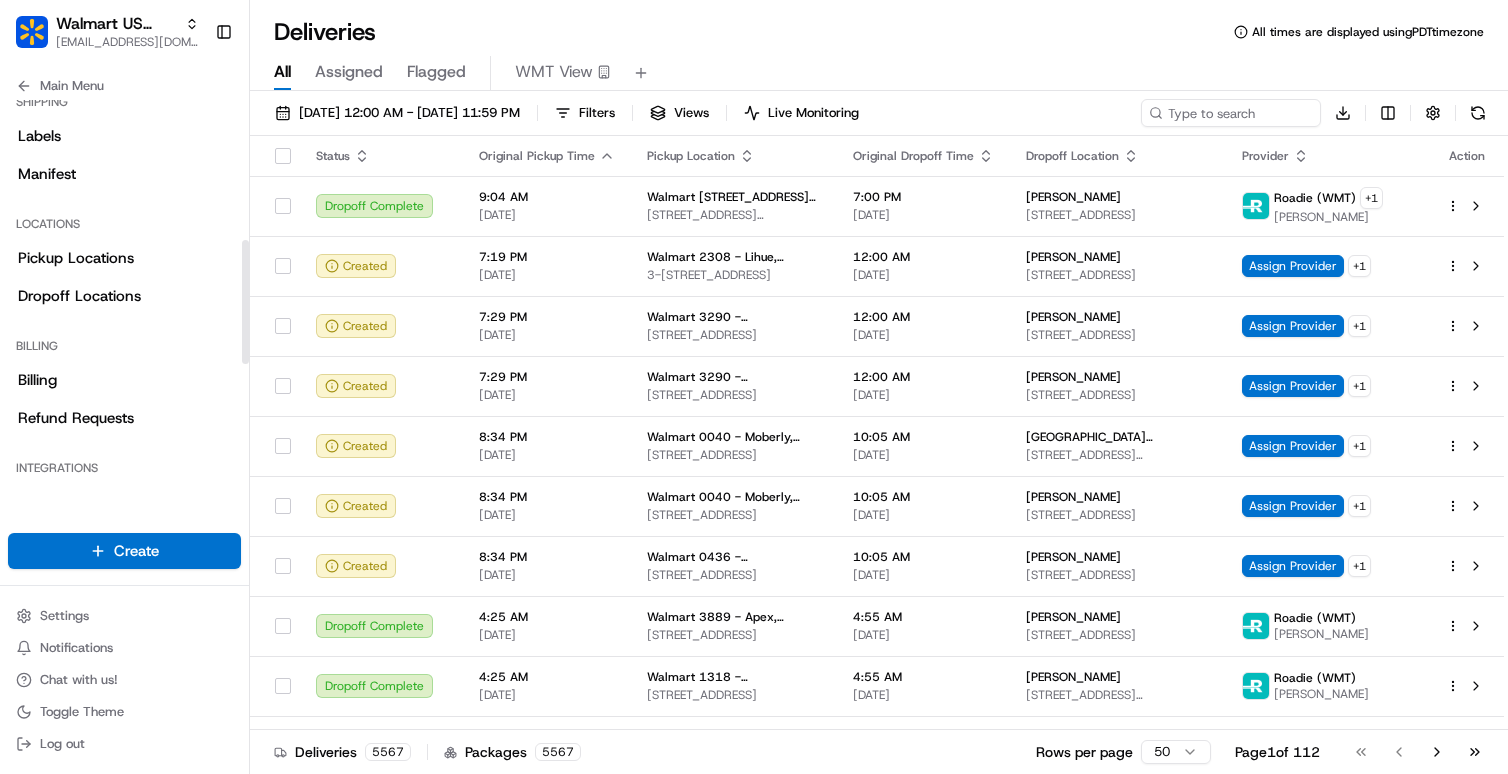 scroll, scrollTop: 517, scrollLeft: 0, axis: vertical 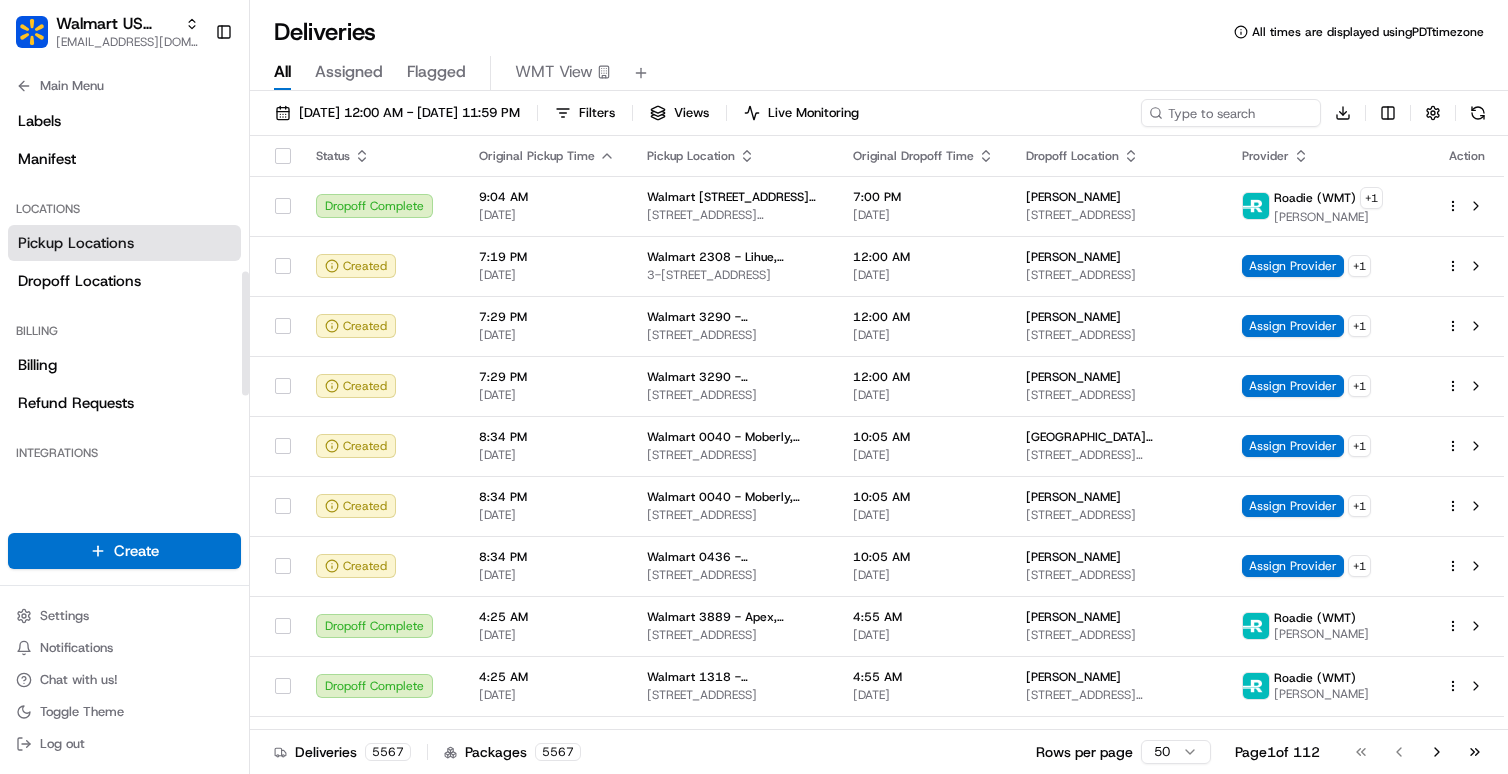 click on "Pickup Locations" at bounding box center [76, 243] 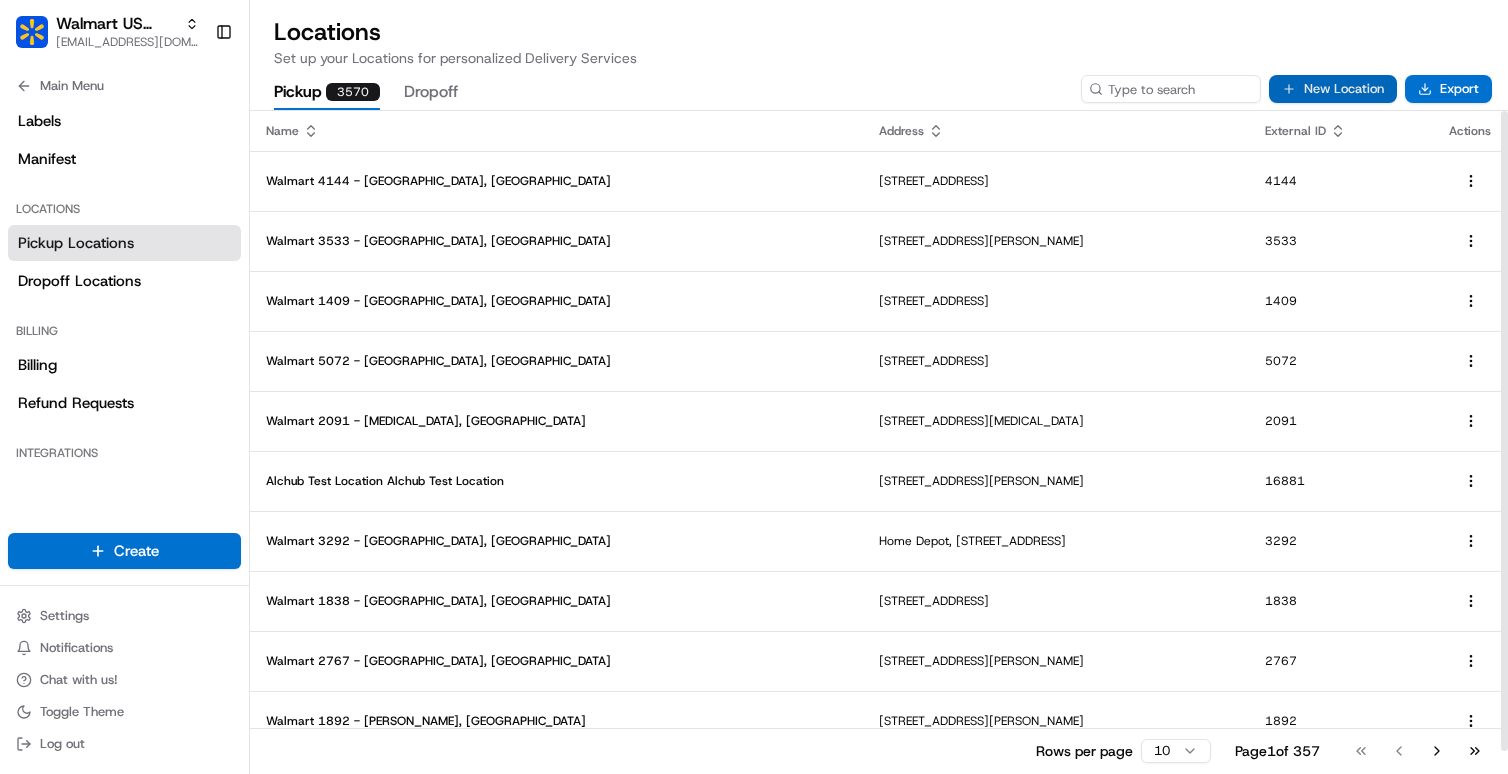 click on "New Location" at bounding box center [1333, 89] 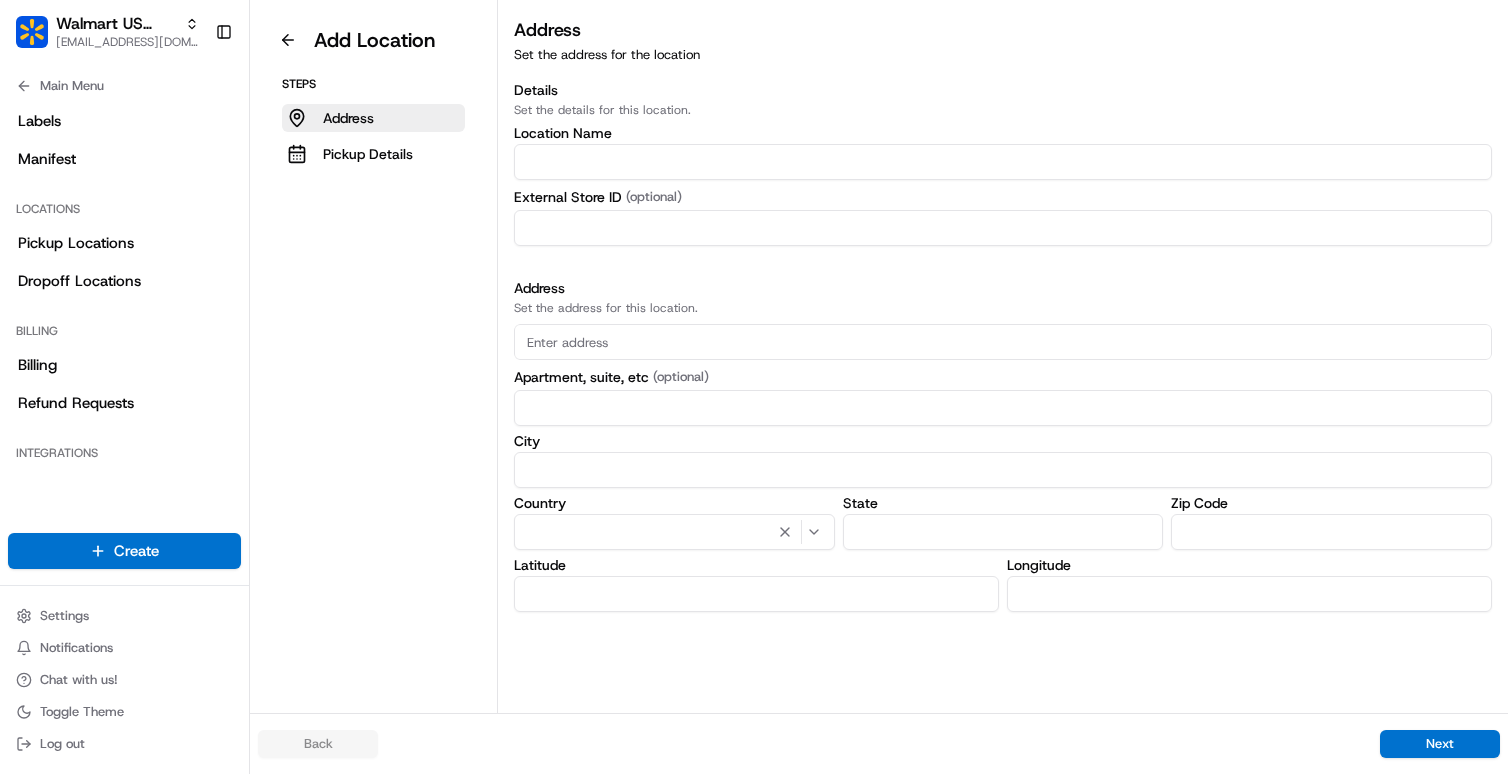 click at bounding box center (1003, 162) 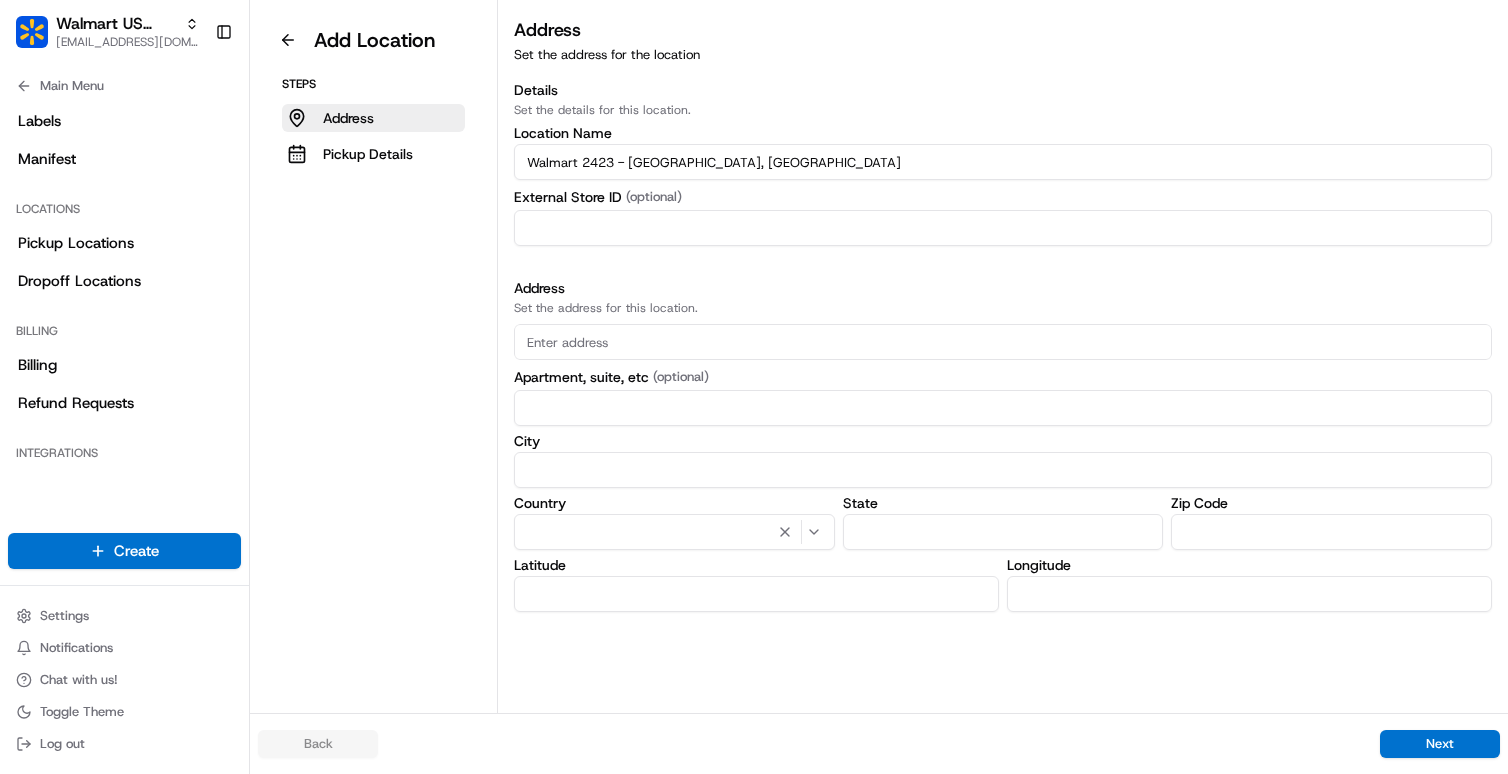 type on "Walmart 2423 - Carolina, PR" 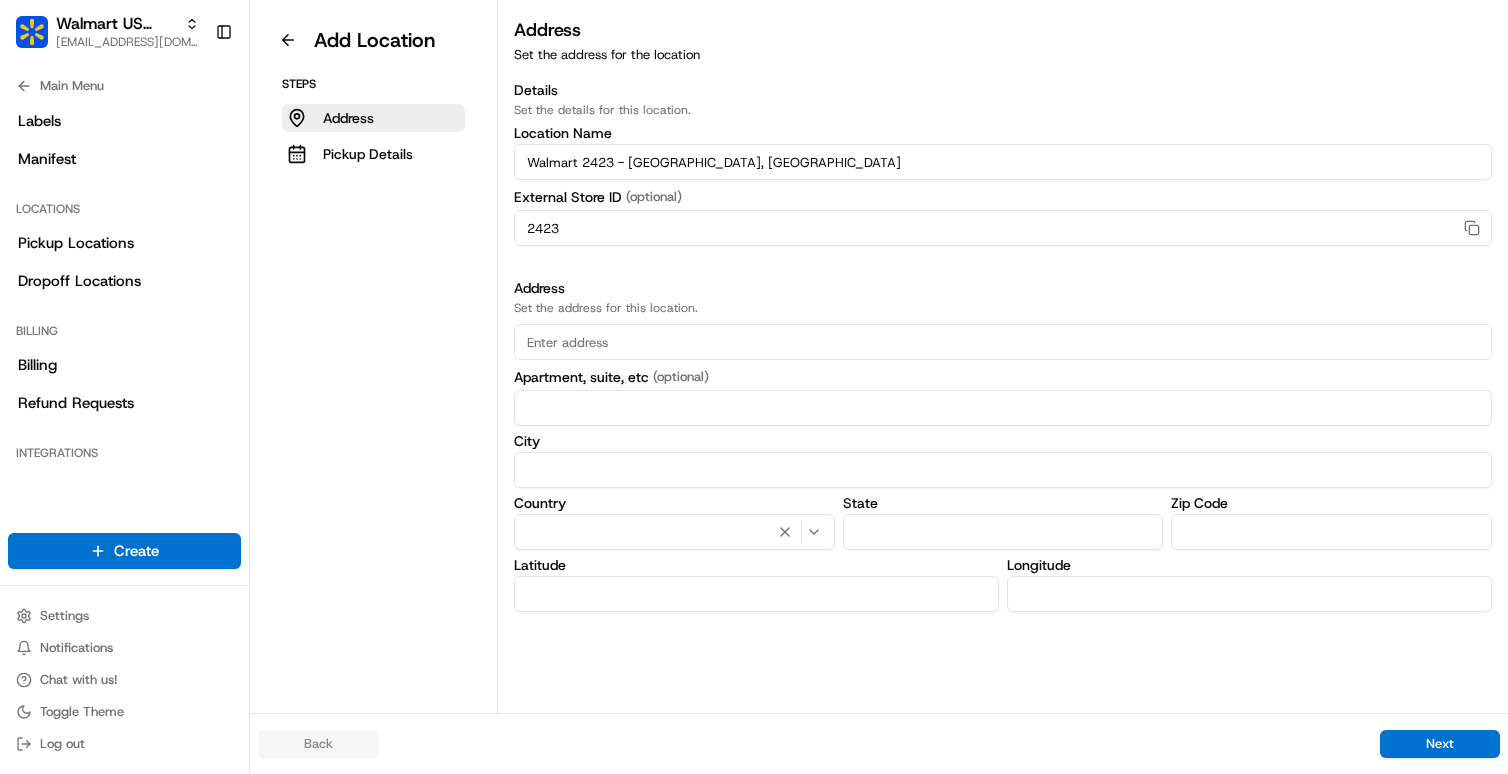 type on "2423" 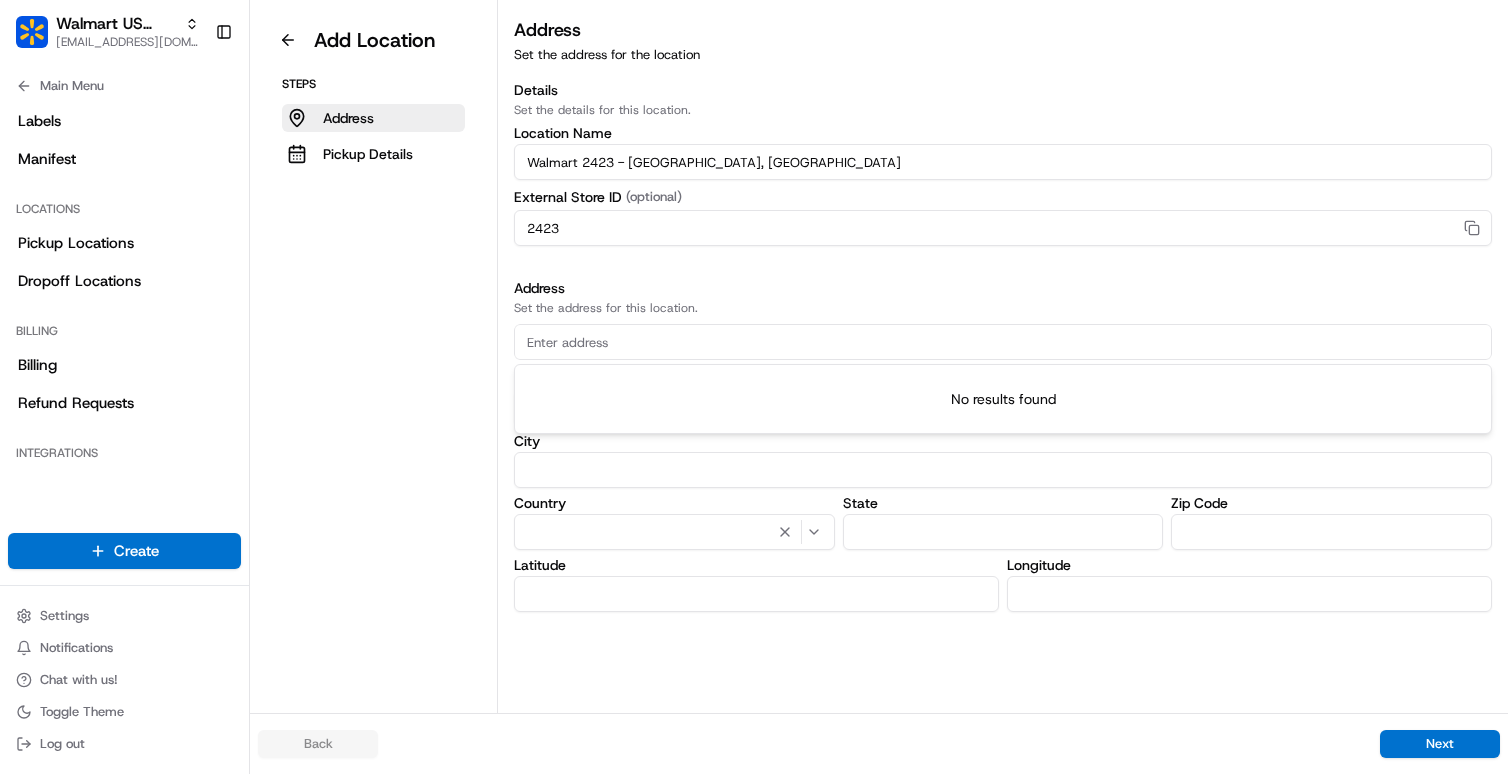 paste on "Parque Escorial, Carolina, 00987, Puerto Rico" 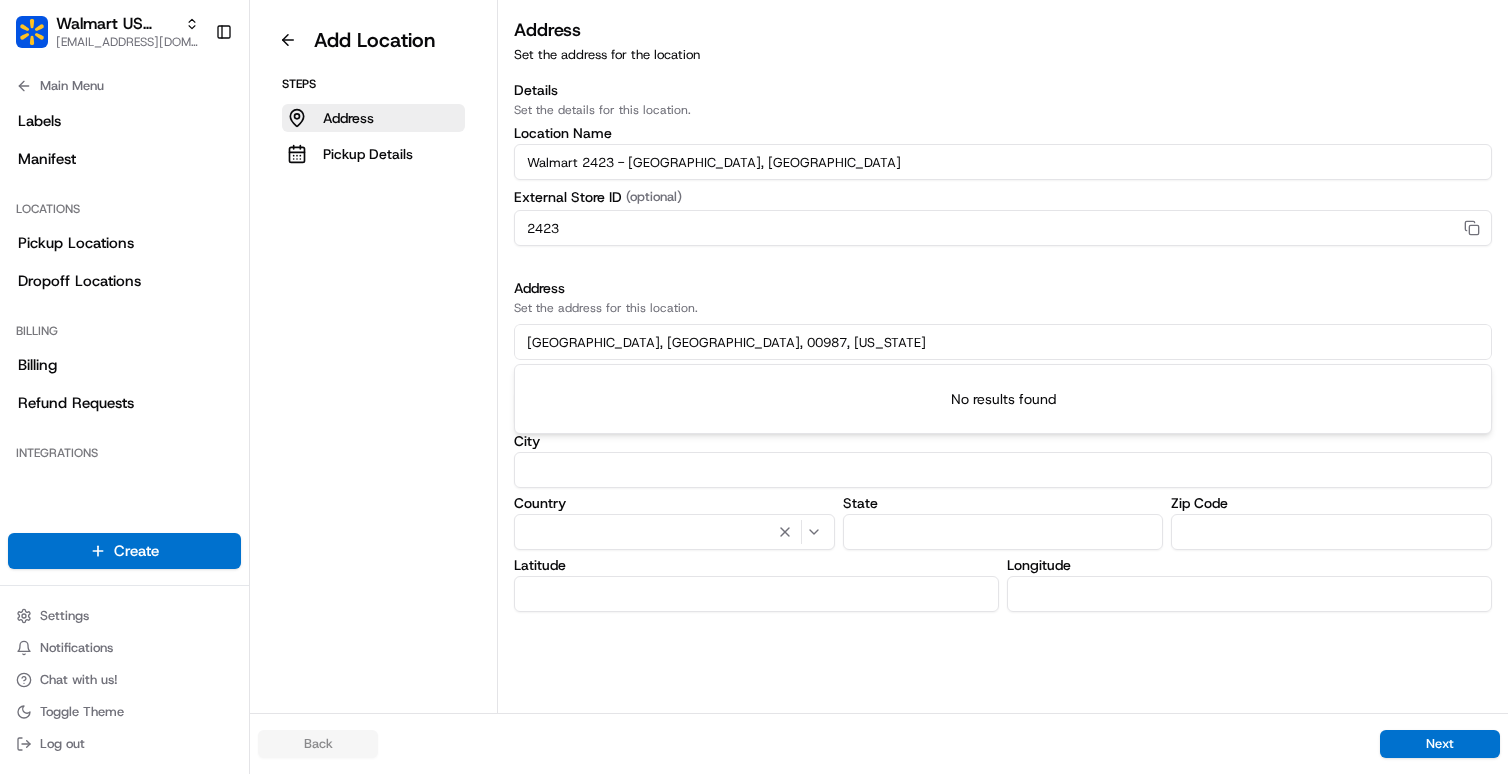 drag, startPoint x: 812, startPoint y: 332, endPoint x: 623, endPoint y: 338, distance: 189.09521 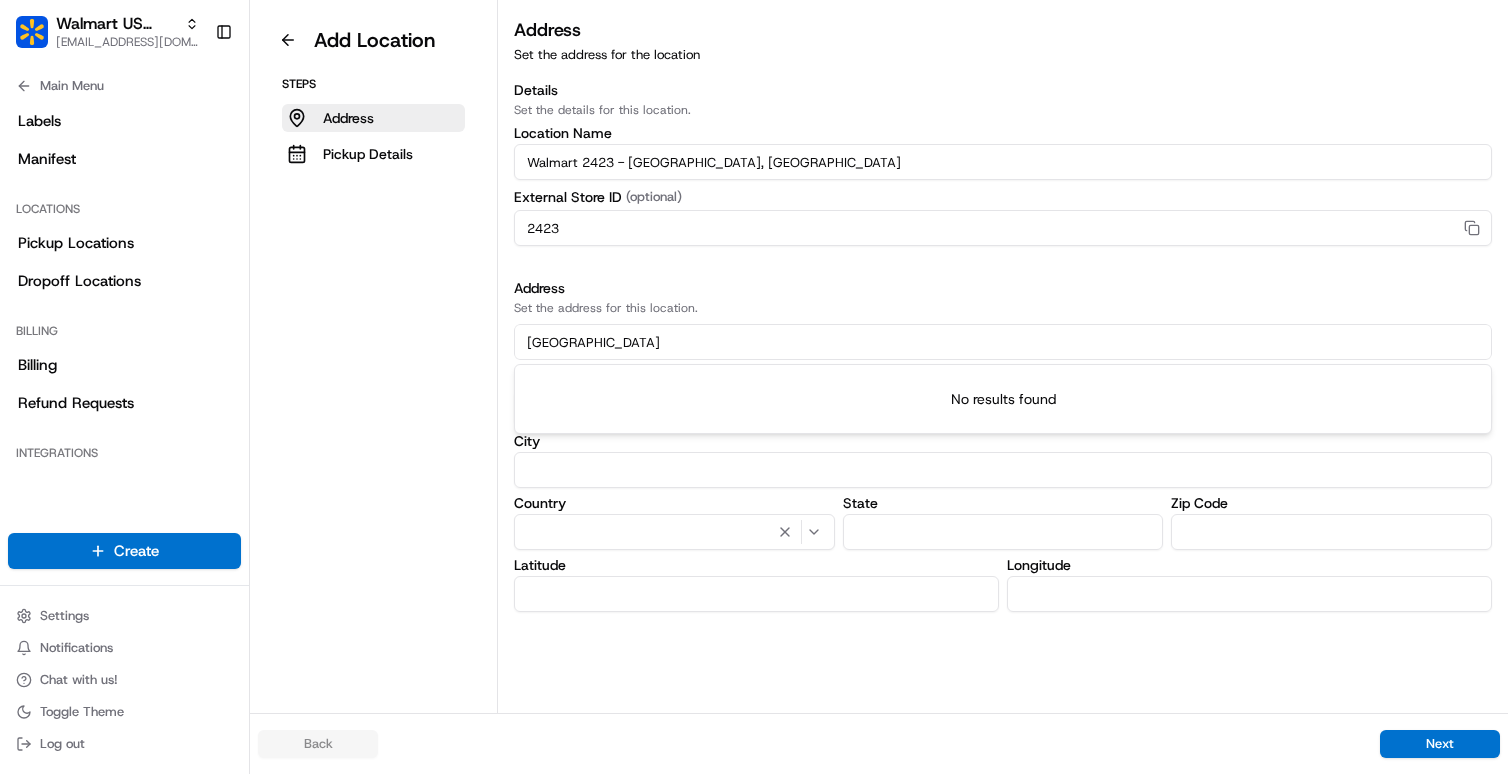 type on "Parque Escorial" 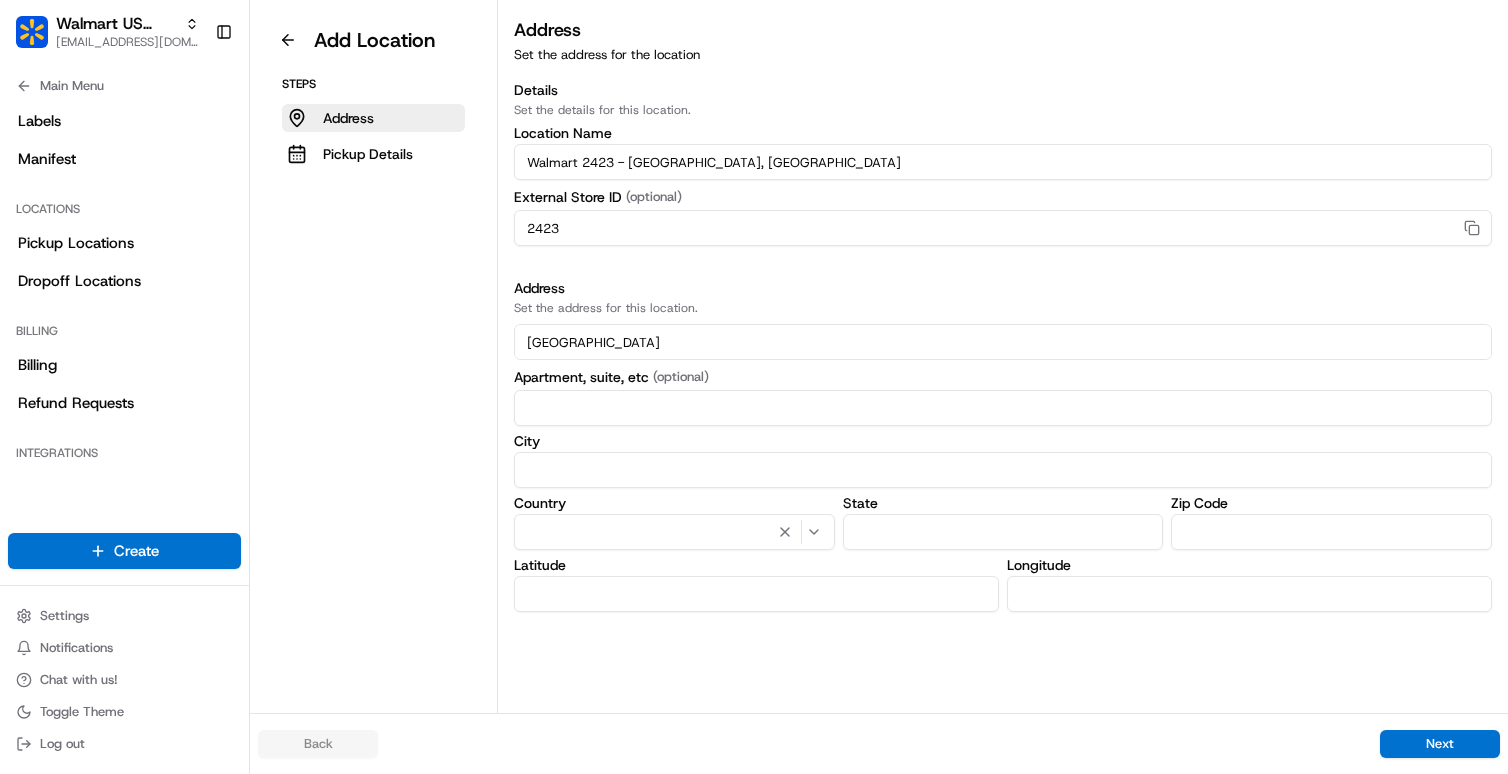 click at bounding box center [1003, 470] 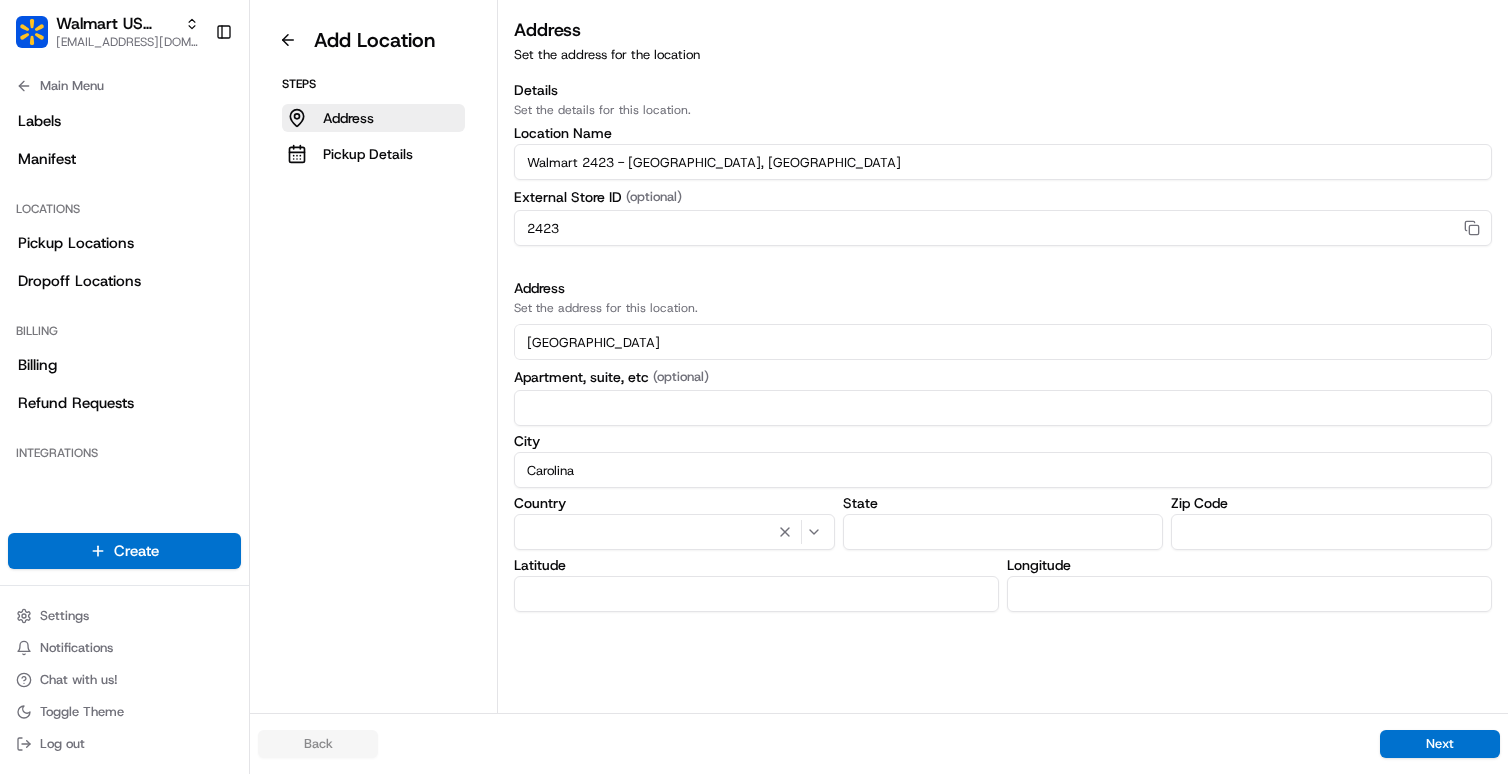 type on "Carolina" 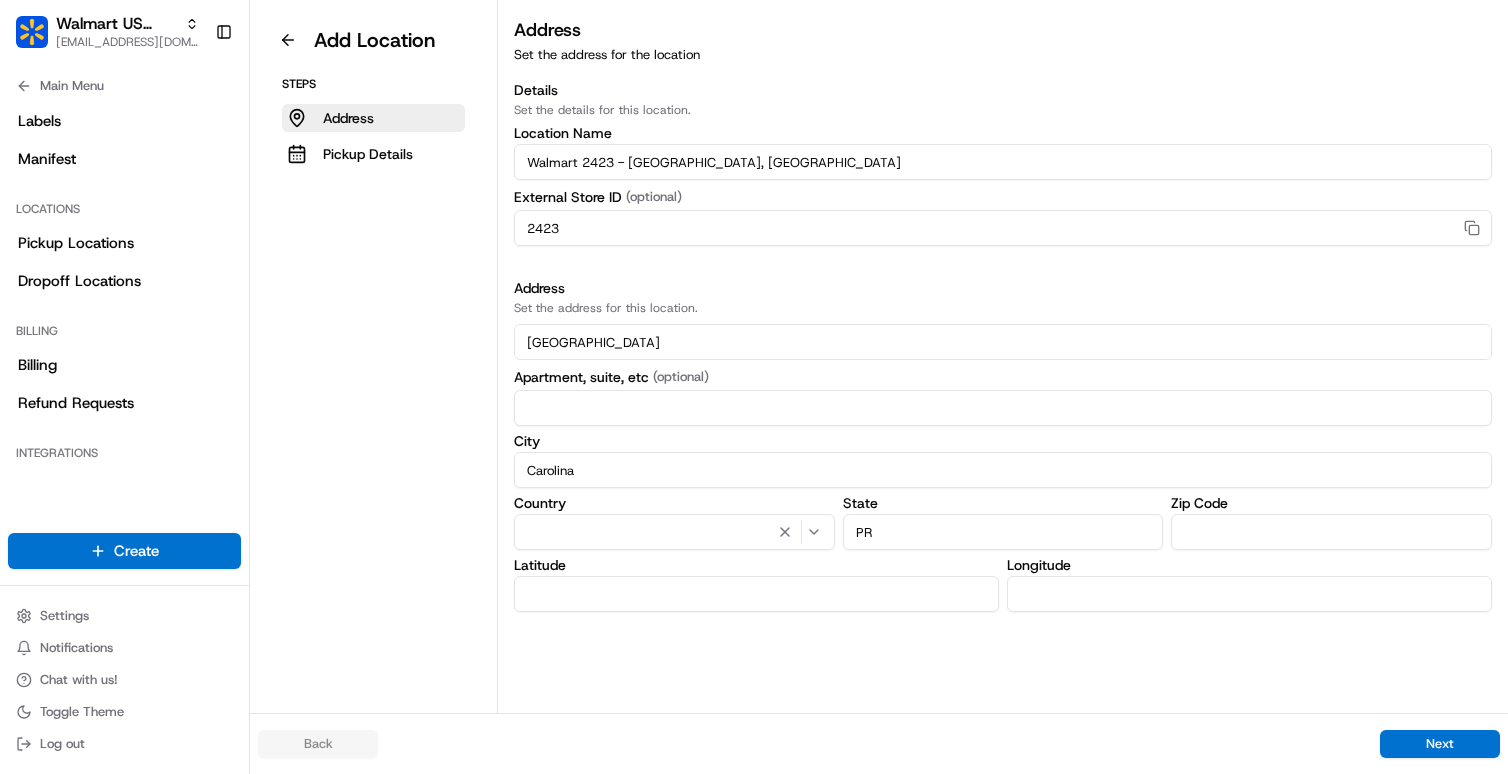 type on "PR" 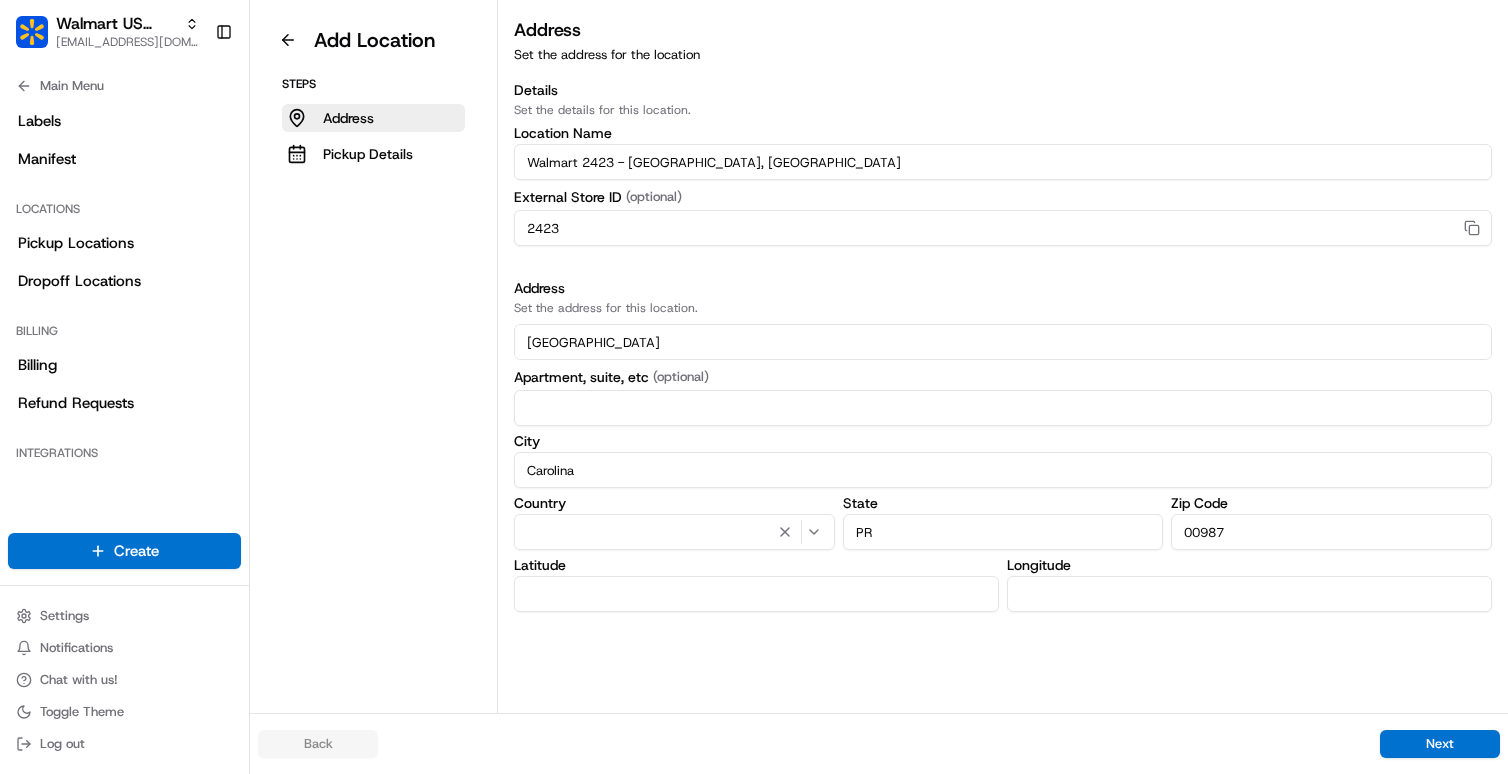 type on "00987" 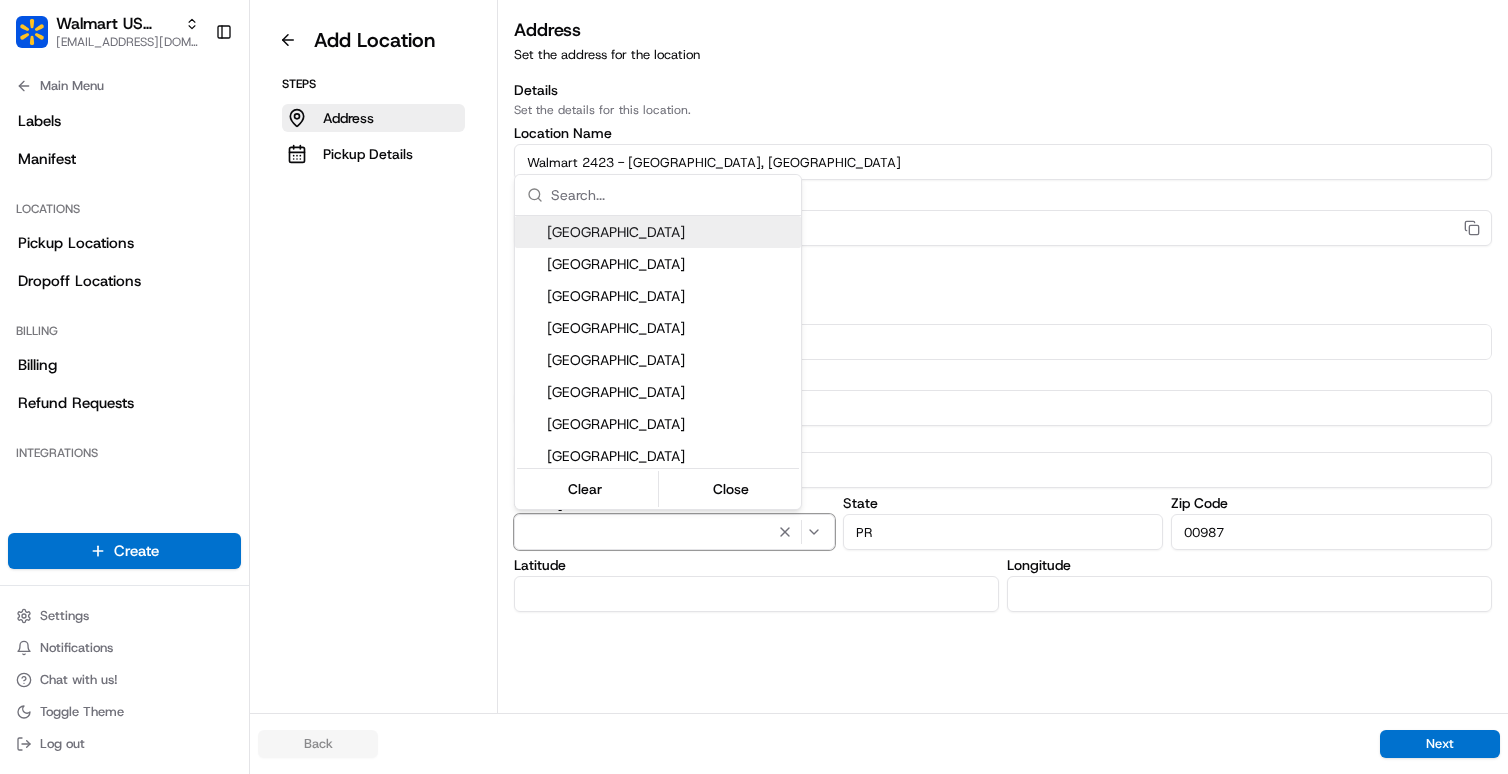 scroll, scrollTop: 52, scrollLeft: 0, axis: vertical 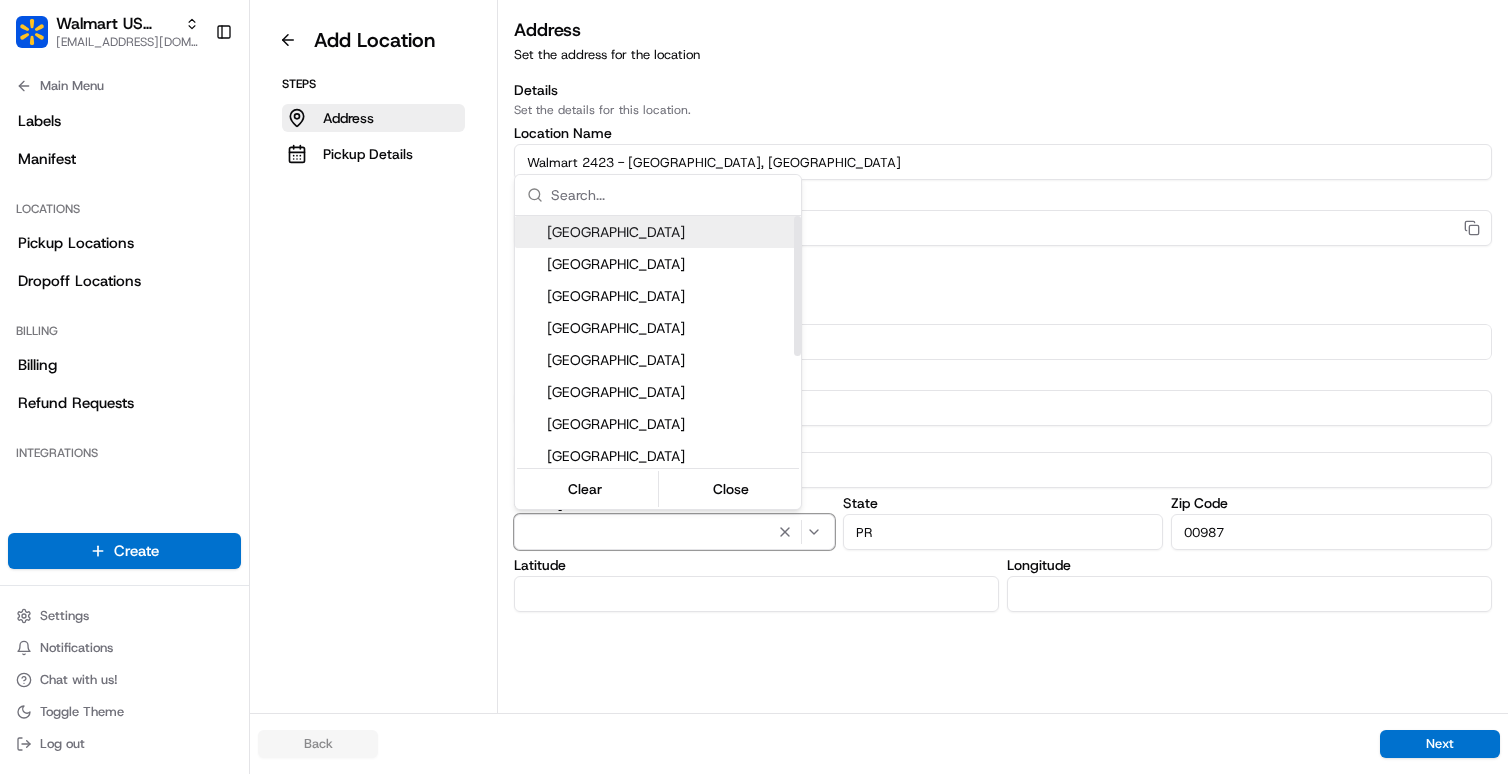 click on "United States" at bounding box center (670, 232) 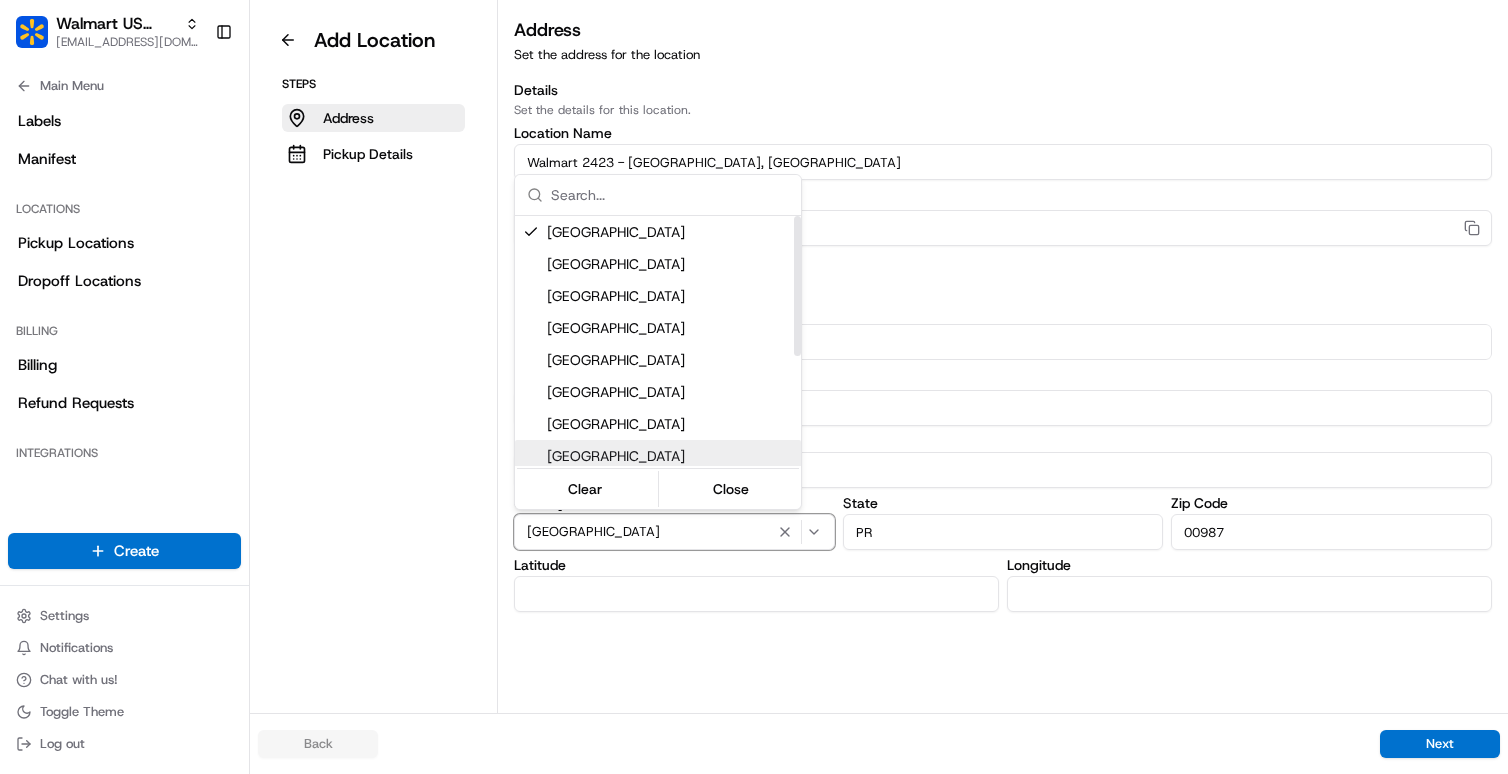 click on "Walmart US Stores aleena@usenash.com Toggle Sidebar Orders Deliveries Providers Nash AI Product Catalog Analytics Favorites Automations Optimization Strategy Notification Triggers Support Call Agent Dispatch Strategy Preferences Main Menu Members & Organization Organization Users Roles Preferences Customization Portal Tracking Orchestration Automations Dispatch Strategy Optimization Strategy Shipping Labels Manifest Locations Pickup Locations Dropoff Locations Billing Billing Refund Requests Integrations Notification Triggers Webhooks API Keys Request Logs Other Feature Flags Create Settings Notifications Chat with us! Toggle Theme Log out Add Location Steps Address Pickup Details Address Set the address for the location Details Set the details for this location. Location Name Walmart 2423 - Carolina, PR External Store ID  (optional) 2423 Copy  2423 Address Set the address for this location. Parque Escorial Apartment, suite, etc  (optional) City Carolina Country United States State PR Zip Code" at bounding box center [754, 387] 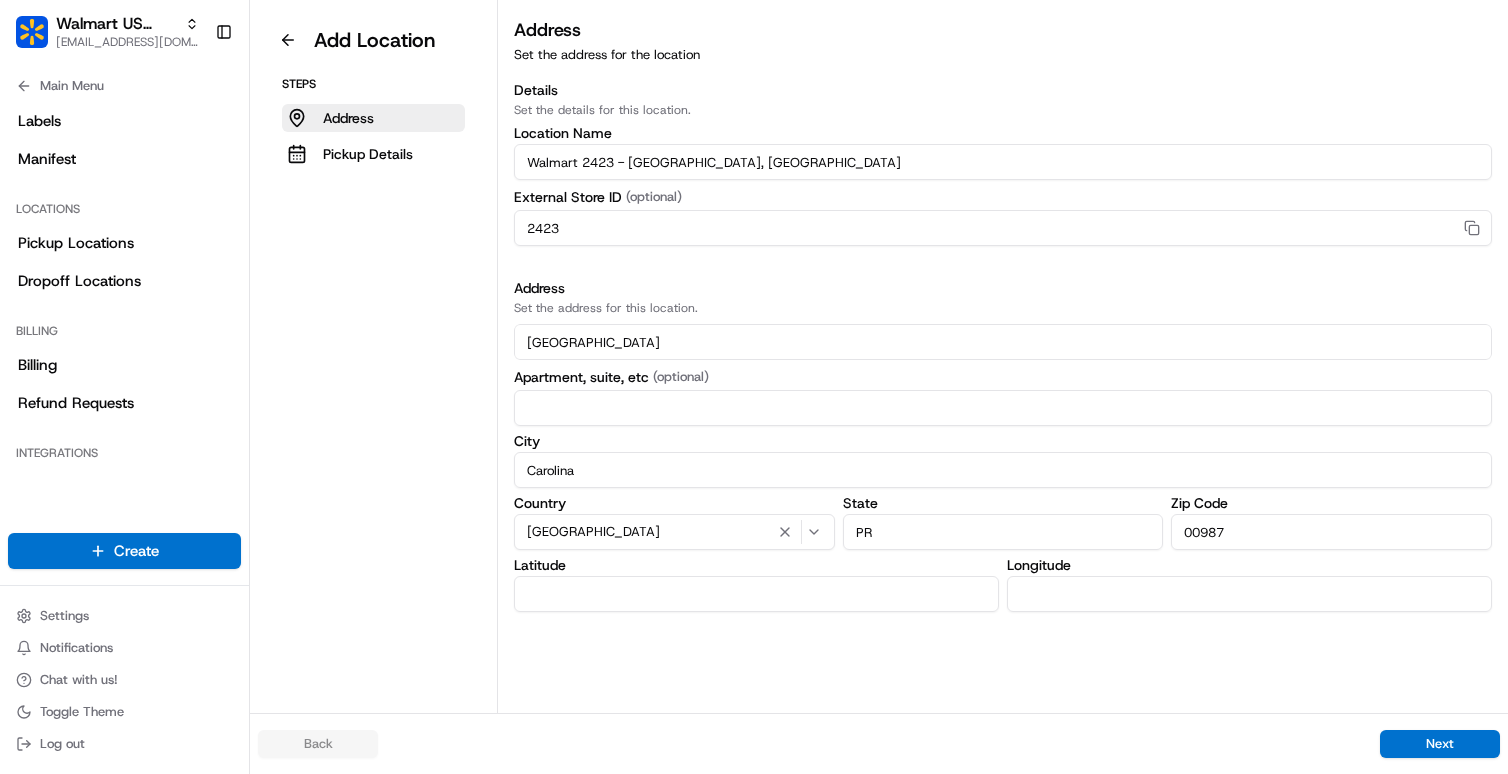 scroll, scrollTop: 52, scrollLeft: 0, axis: vertical 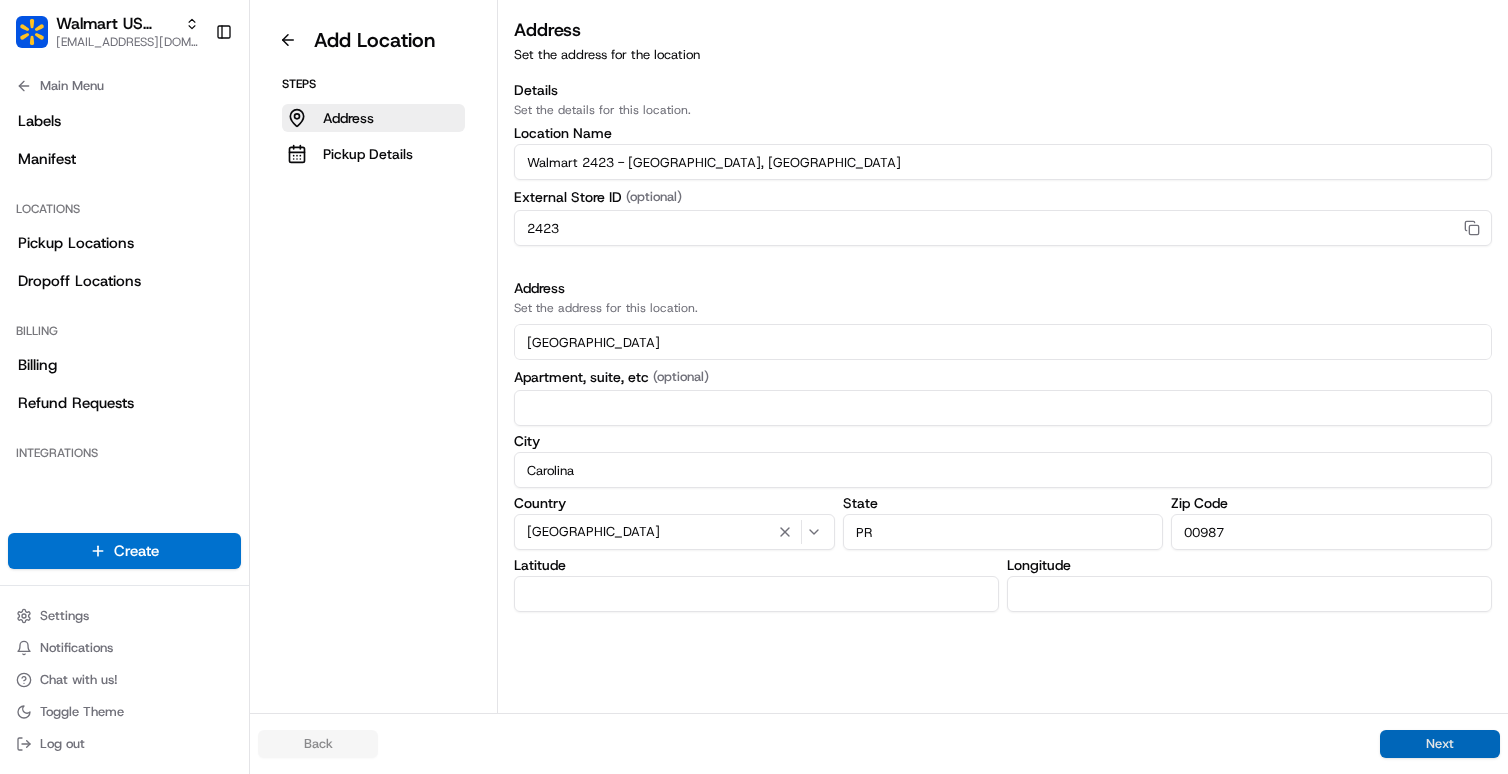 click on "Next" at bounding box center (1440, 744) 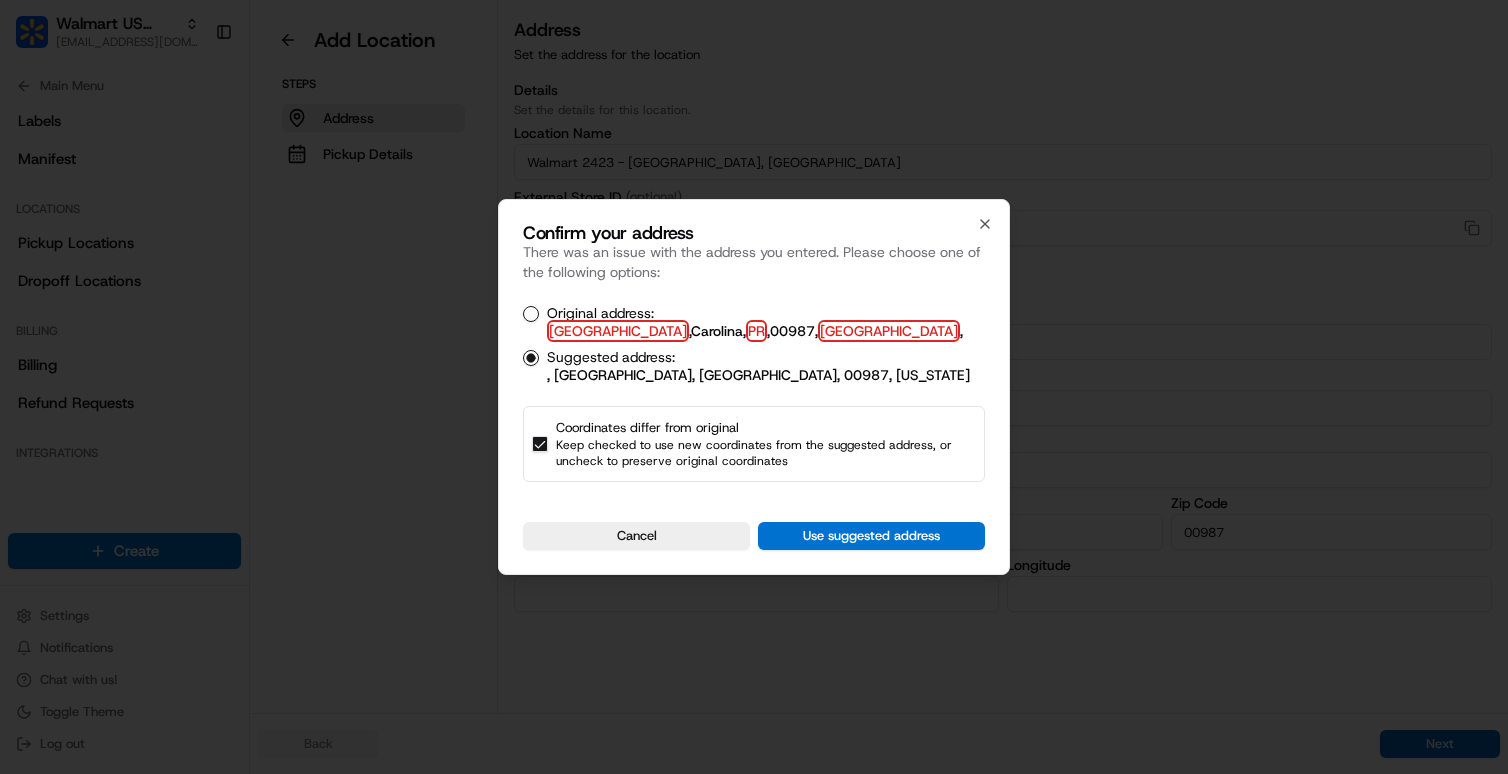 scroll, scrollTop: 52, scrollLeft: 0, axis: vertical 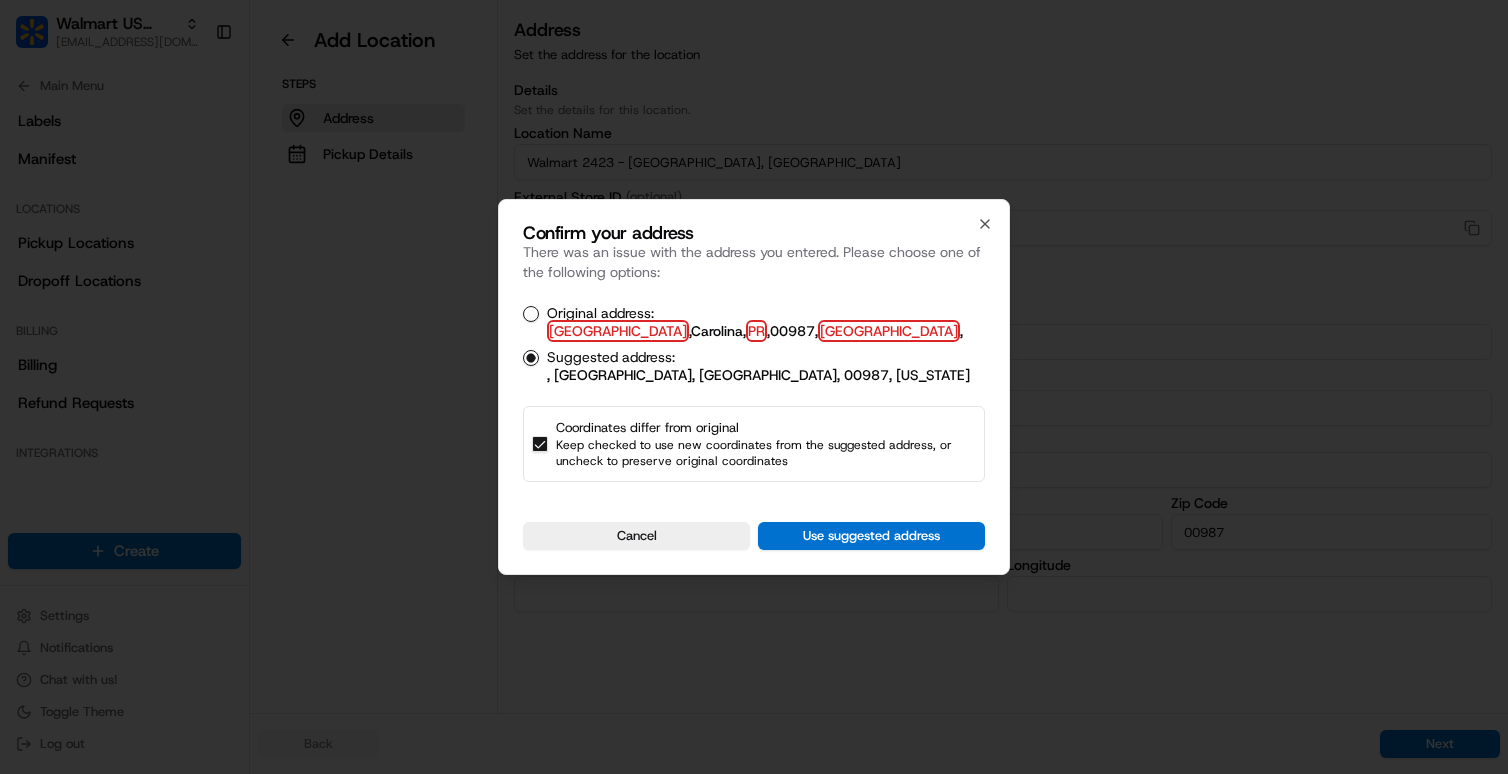 click on "Original address: Parque Escorial ,  Carolina ,  PR ,  00987 ,  United States ," at bounding box center (531, 314) 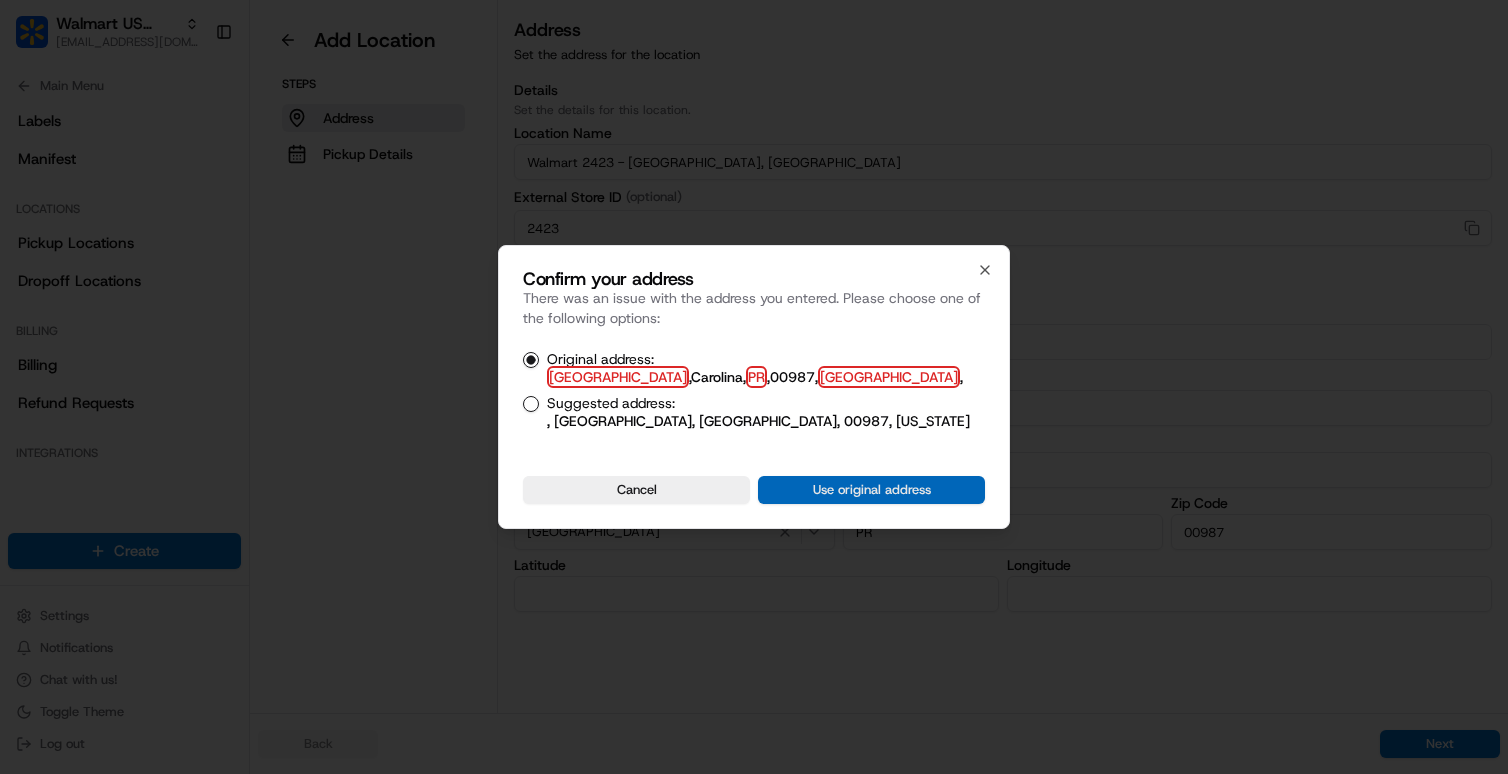 click on "Use original address" at bounding box center (871, 490) 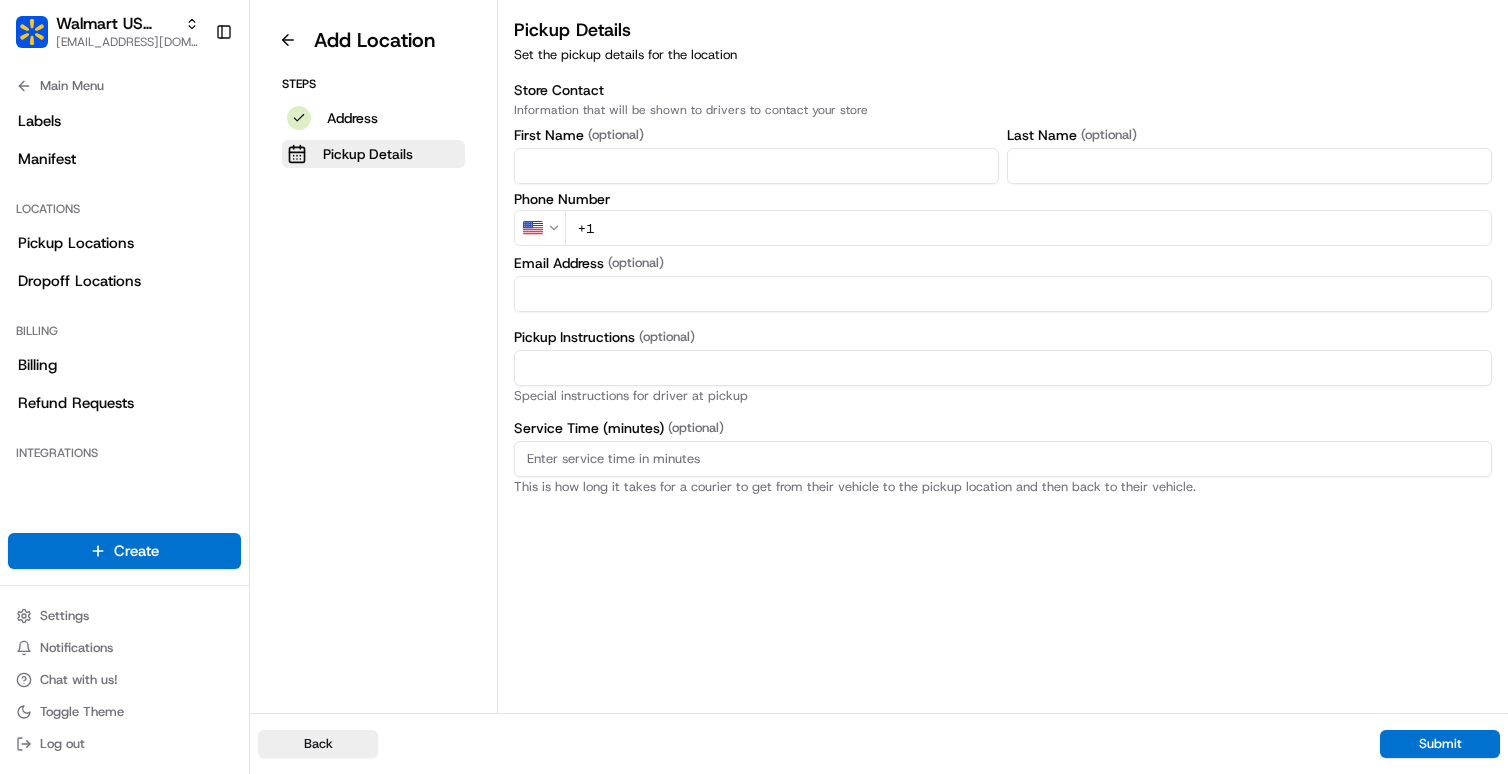scroll, scrollTop: 52, scrollLeft: 0, axis: vertical 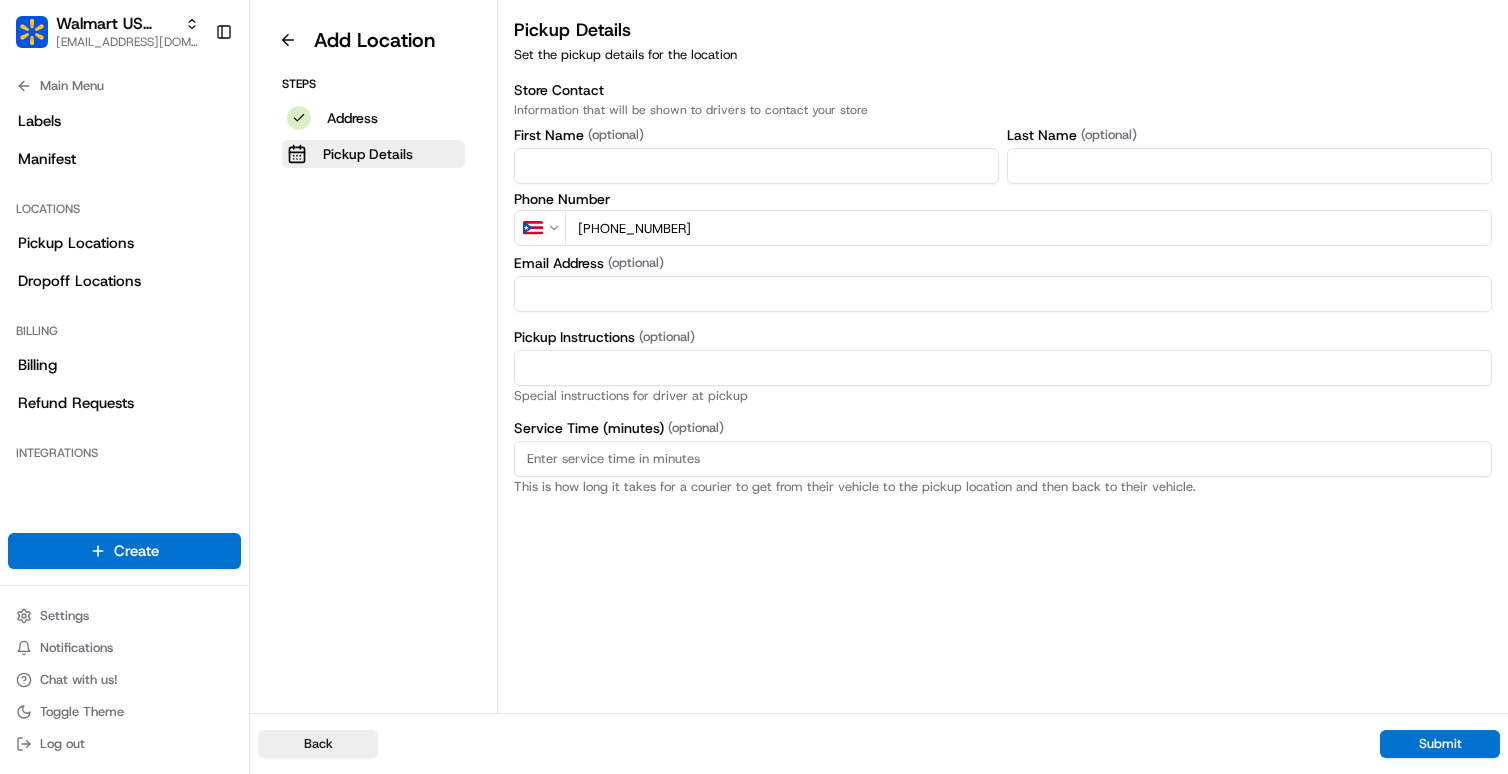 type on "+1 787 257 0082" 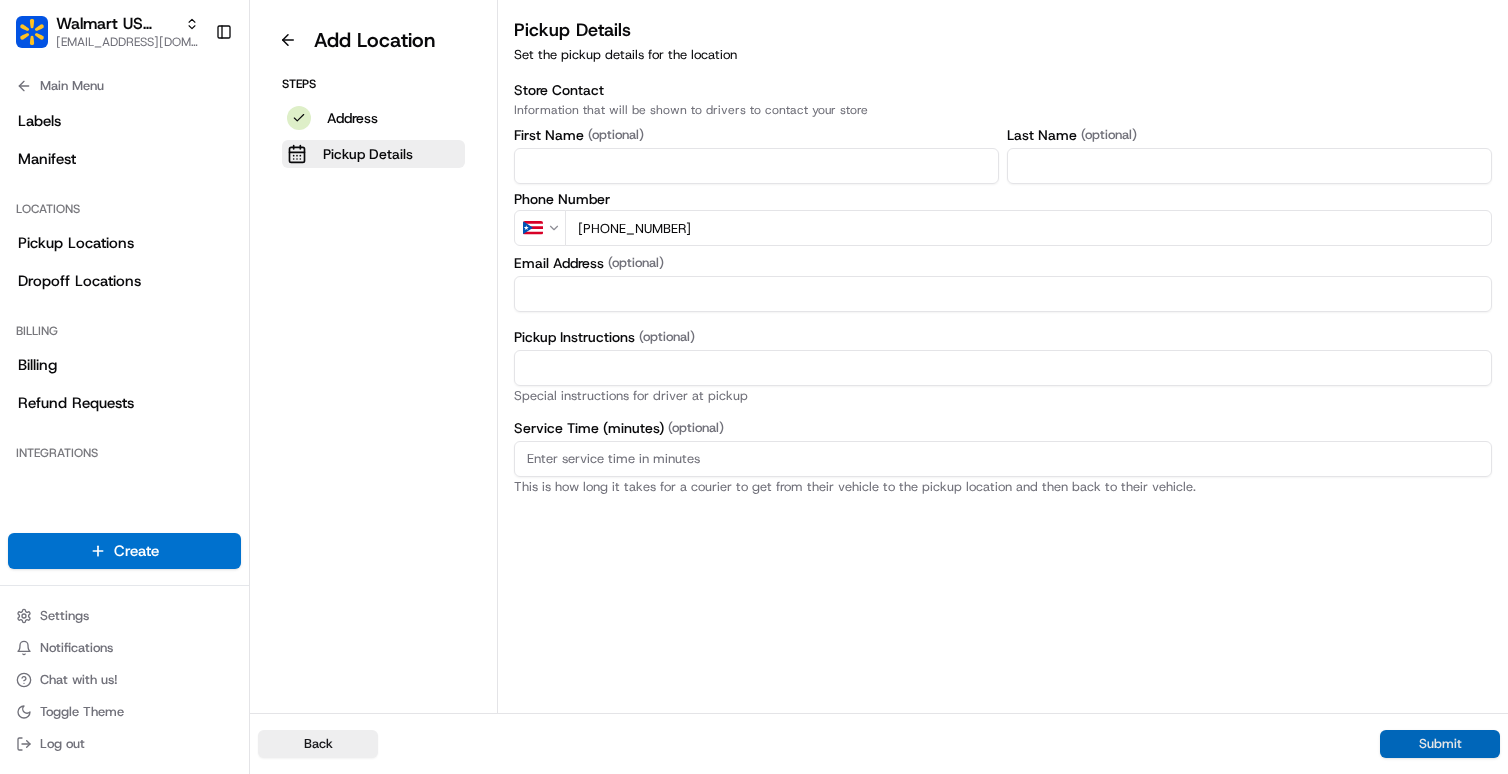 click on "Submit" at bounding box center [1440, 744] 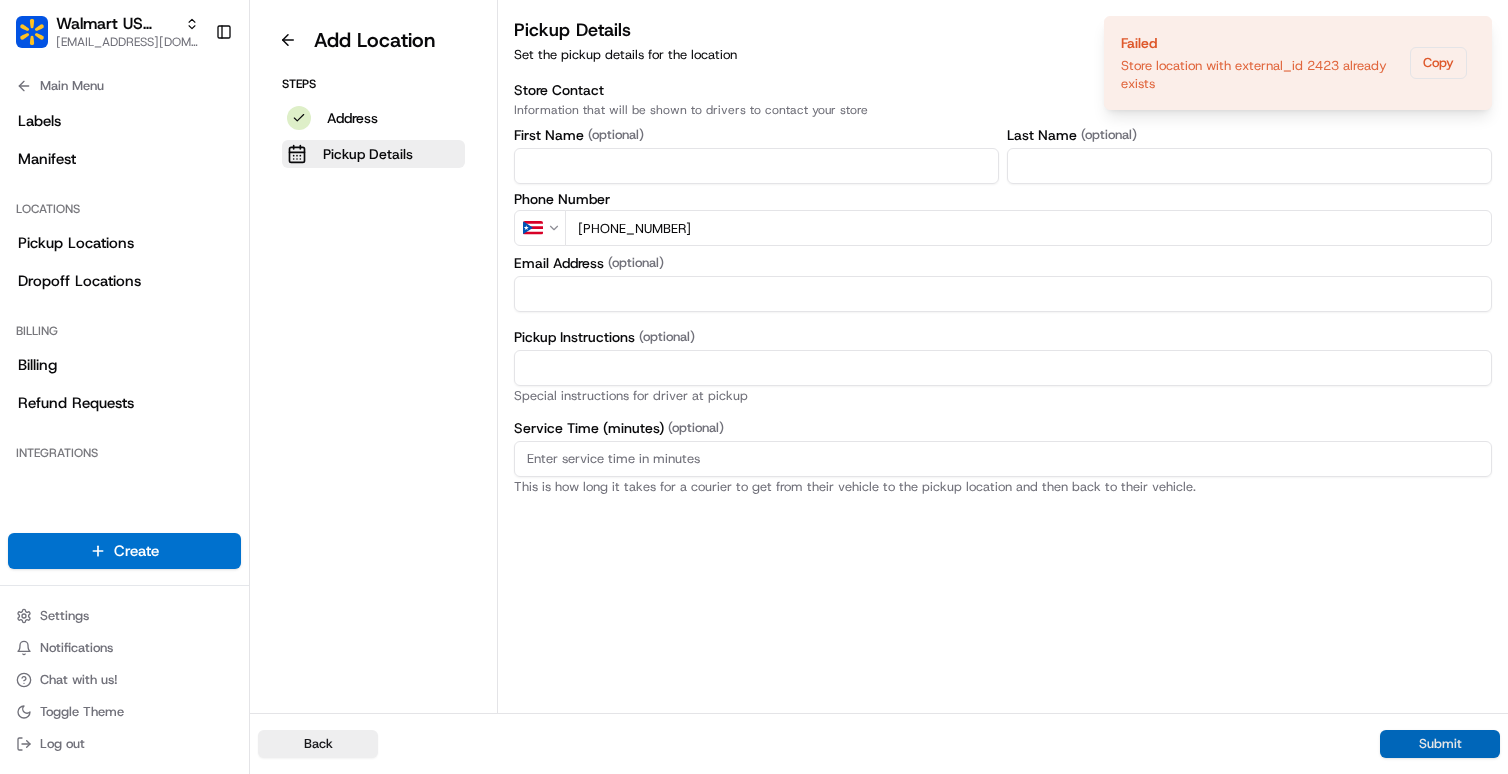 click on "Submit" at bounding box center [1440, 744] 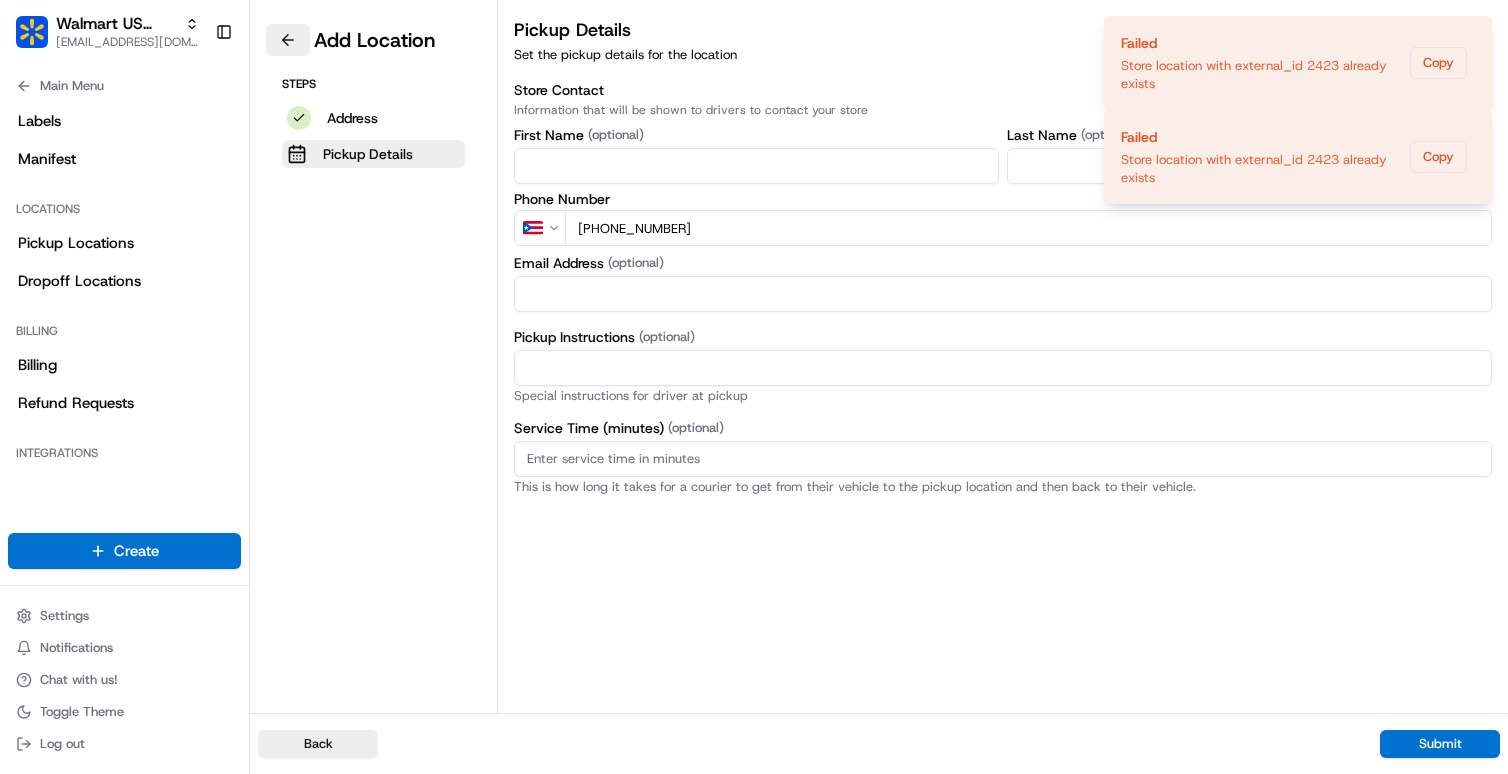 click at bounding box center (288, 40) 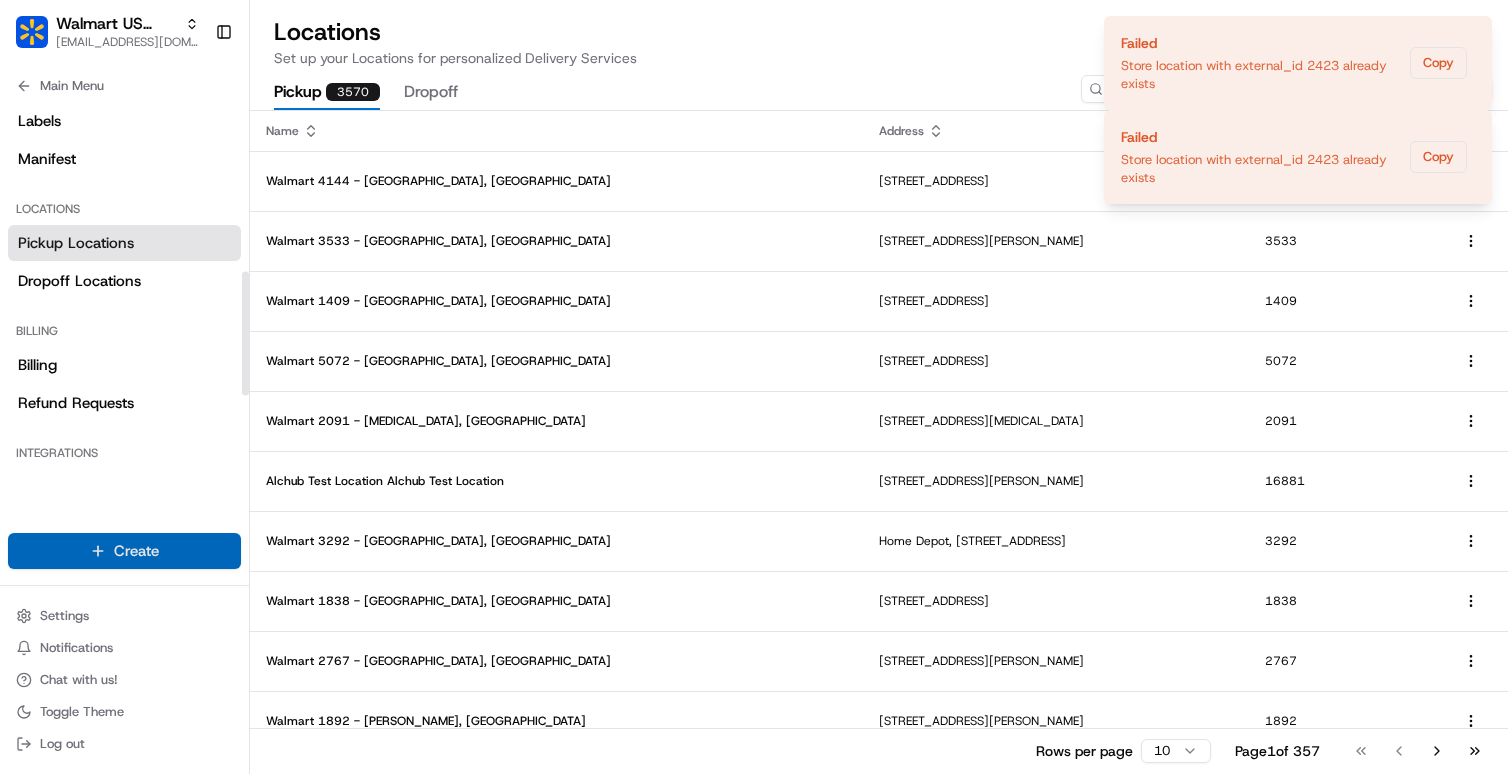 click on "Walmart US Stores aleena@usenash.com Toggle Sidebar Orders Deliveries Providers Nash AI Product Catalog Analytics Favorites Automations Optimization Strategy Notification Triggers Support Call Agent Dispatch Strategy Preferences Main Menu Members & Organization Organization Users Roles Preferences Customization Portal Tracking Orchestration Automations Dispatch Strategy Optimization Strategy Shipping Labels Manifest Locations Pickup Locations Dropoff Locations Billing Billing Refund Requests Integrations Notification Triggers Webhooks API Keys Request Logs Other Feature Flags Create Settings Notifications Chat with us! Toggle Theme Log out Locations Set up your Locations for personalized Delivery Services Pickup 3570 Dropoff New Location Export Name Address External ID Actions Walmart 4144 - Augusta, GA 3338 Wrightsboro Rd, Augusta, GA 30909, USA 4144 Walmart 3533 - Denver, CO 7800 Smith Rd, Denver, CO 80207, USA 3533 Walmart 1409 - Houston, TX 10750 Westview Dr, Houston, TX 77043, USA 1409 10" at bounding box center (754, 387) 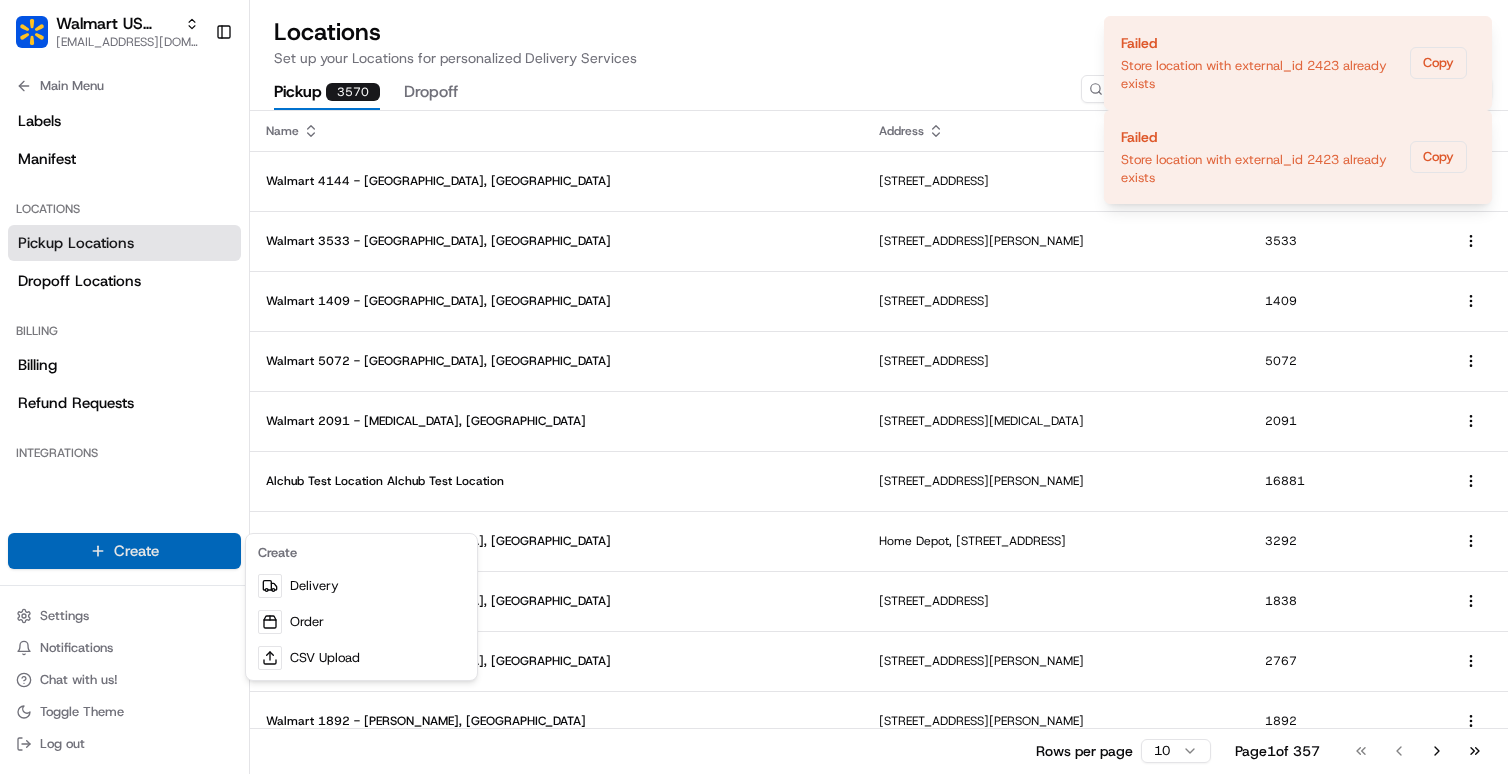 click on "Walmart US Stores aleena@usenash.com Toggle Sidebar Orders Deliveries Providers Nash AI Product Catalog Analytics Favorites Automations Optimization Strategy Notification Triggers Support Call Agent Dispatch Strategy Preferences Main Menu Members & Organization Organization Users Roles Preferences Customization Portal Tracking Orchestration Automations Dispatch Strategy Optimization Strategy Shipping Labels Manifest Locations Pickup Locations Dropoff Locations Billing Billing Refund Requests Integrations Notification Triggers Webhooks API Keys Request Logs Other Feature Flags Create Settings Notifications Chat with us! Toggle Theme Log out Locations Set up your Locations for personalized Delivery Services Pickup 3570 Dropoff New Location Export Name Address External ID Actions Walmart 4144 - Augusta, GA 3338 Wrightsboro Rd, Augusta, GA 30909, USA 4144 Walmart 3533 - Denver, CO 7800 Smith Rd, Denver, CO 80207, USA 3533 Walmart 1409 - Houston, TX 10750 Westview Dr, Houston, TX 77043, USA 1409 10" at bounding box center [754, 387] 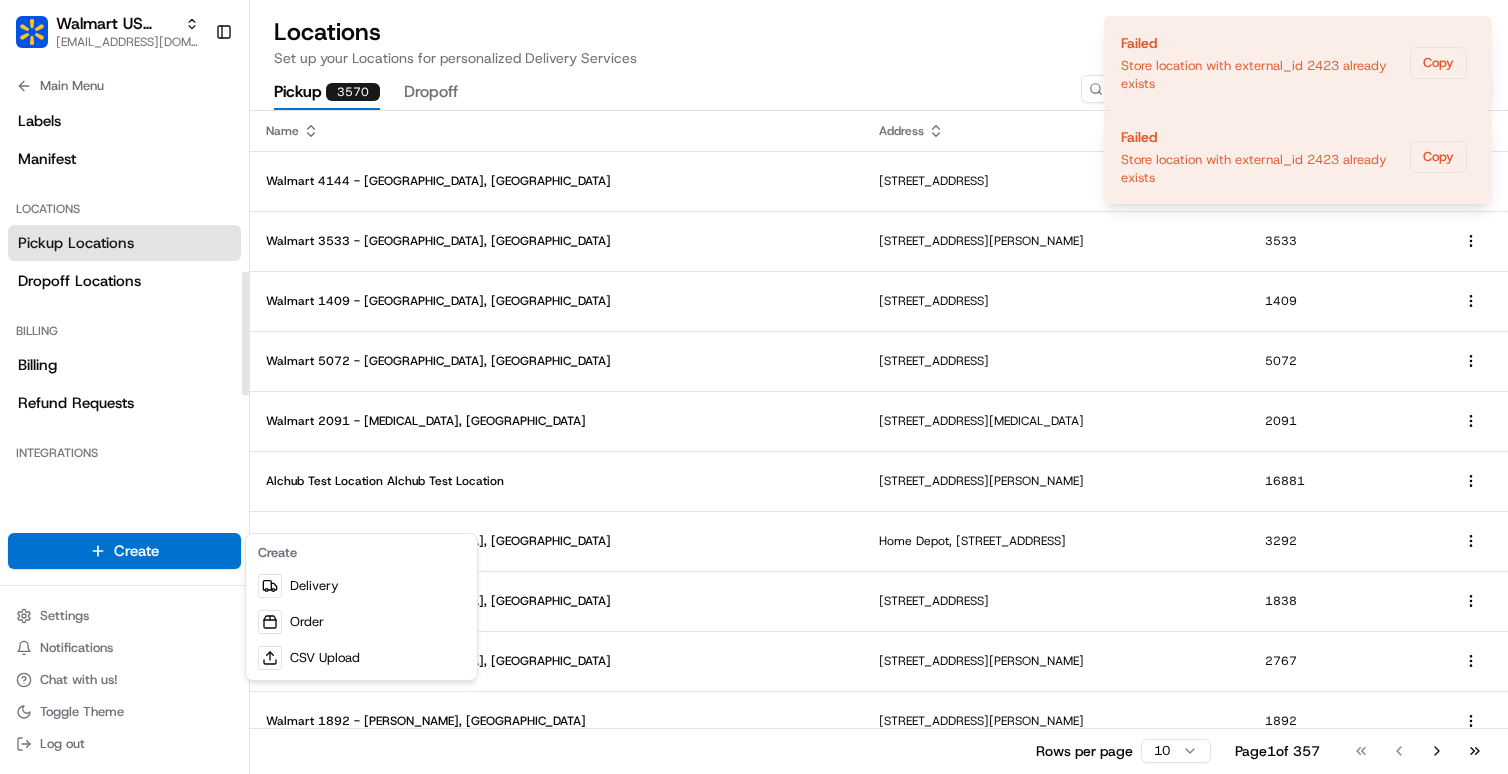 scroll, scrollTop: 52, scrollLeft: 0, axis: vertical 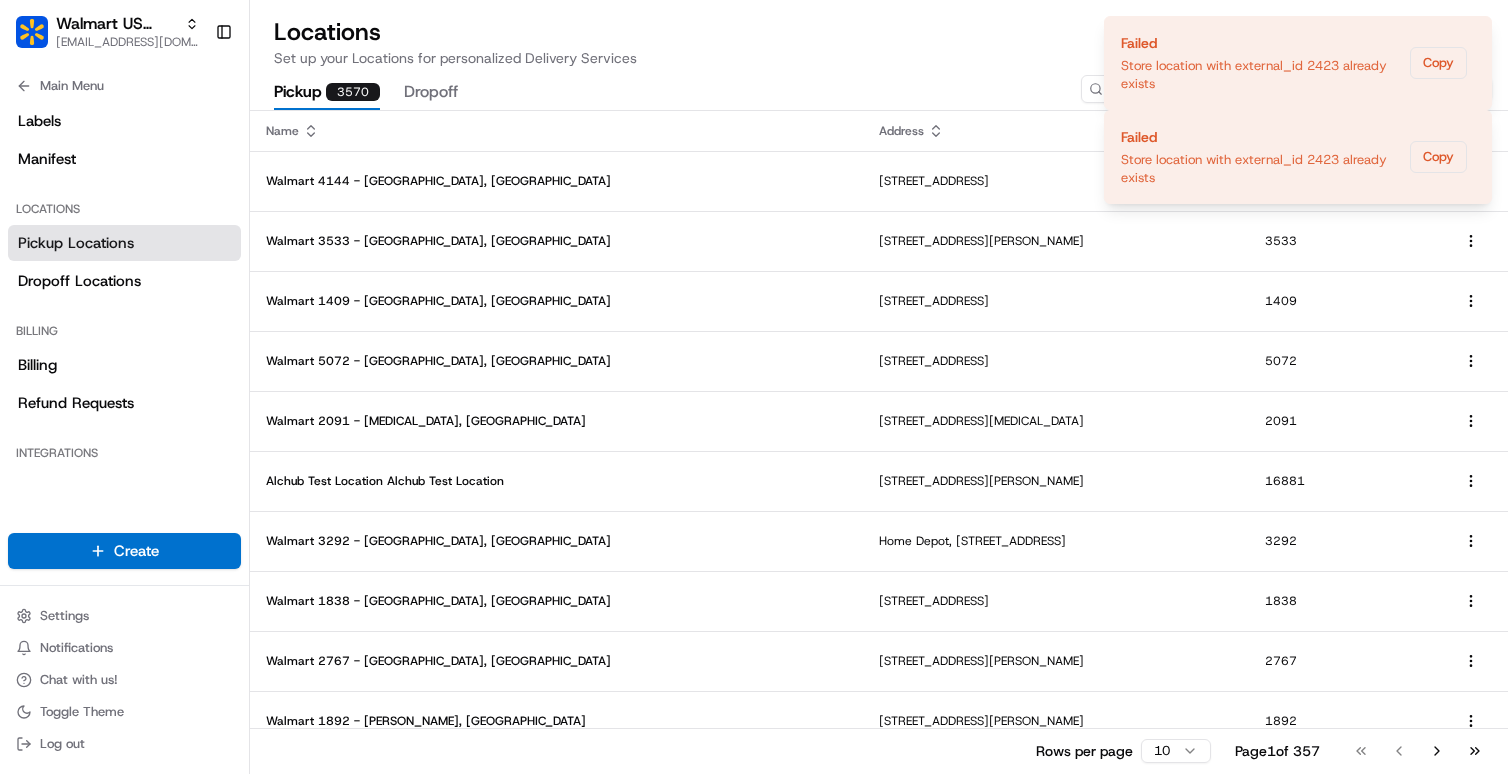 click on "Failed Store location with external_id 2423 already exists Copy Failed Store location with external_id 2423 already exists Copy" at bounding box center (1298, 110) 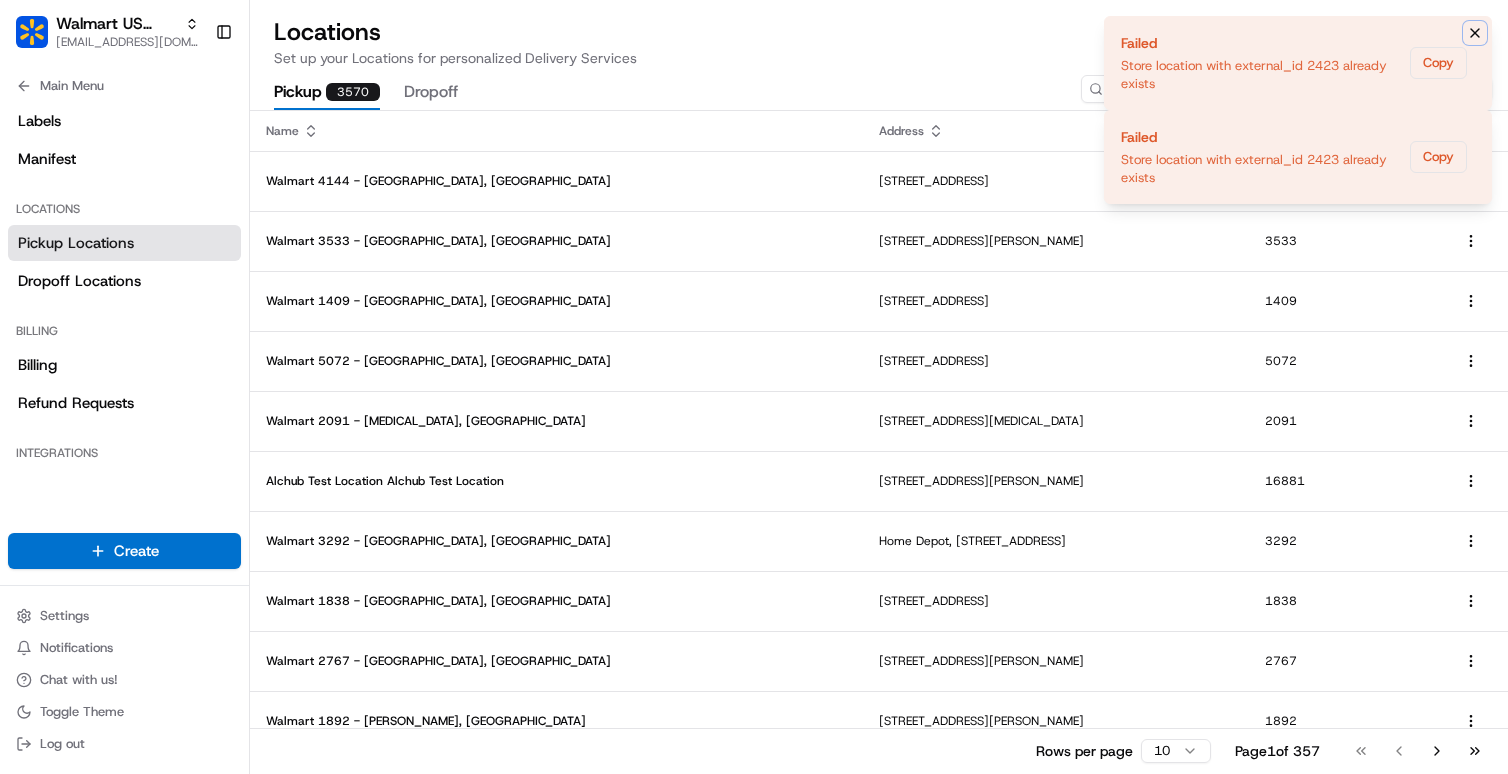 click at bounding box center (1475, 33) 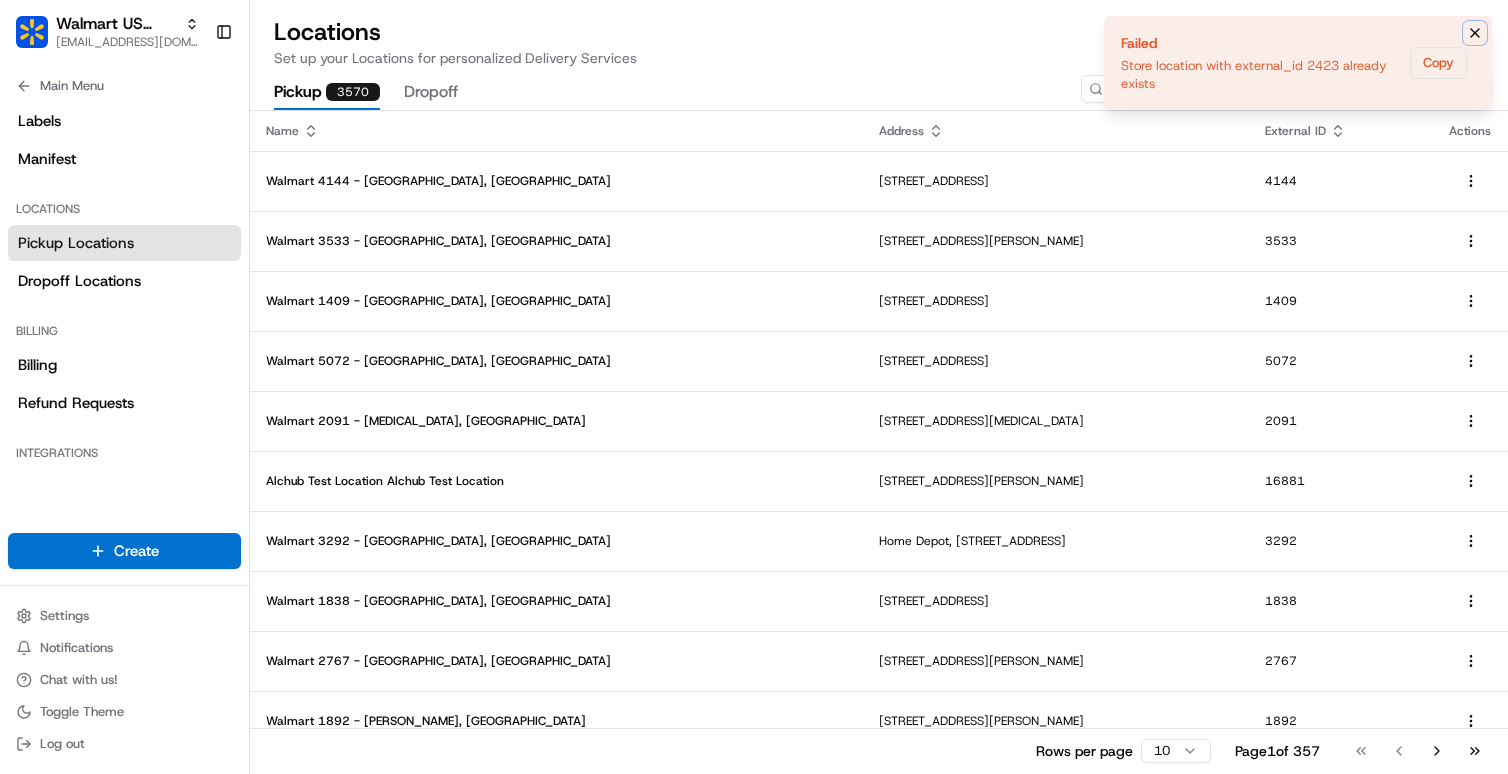 click at bounding box center [1475, 33] 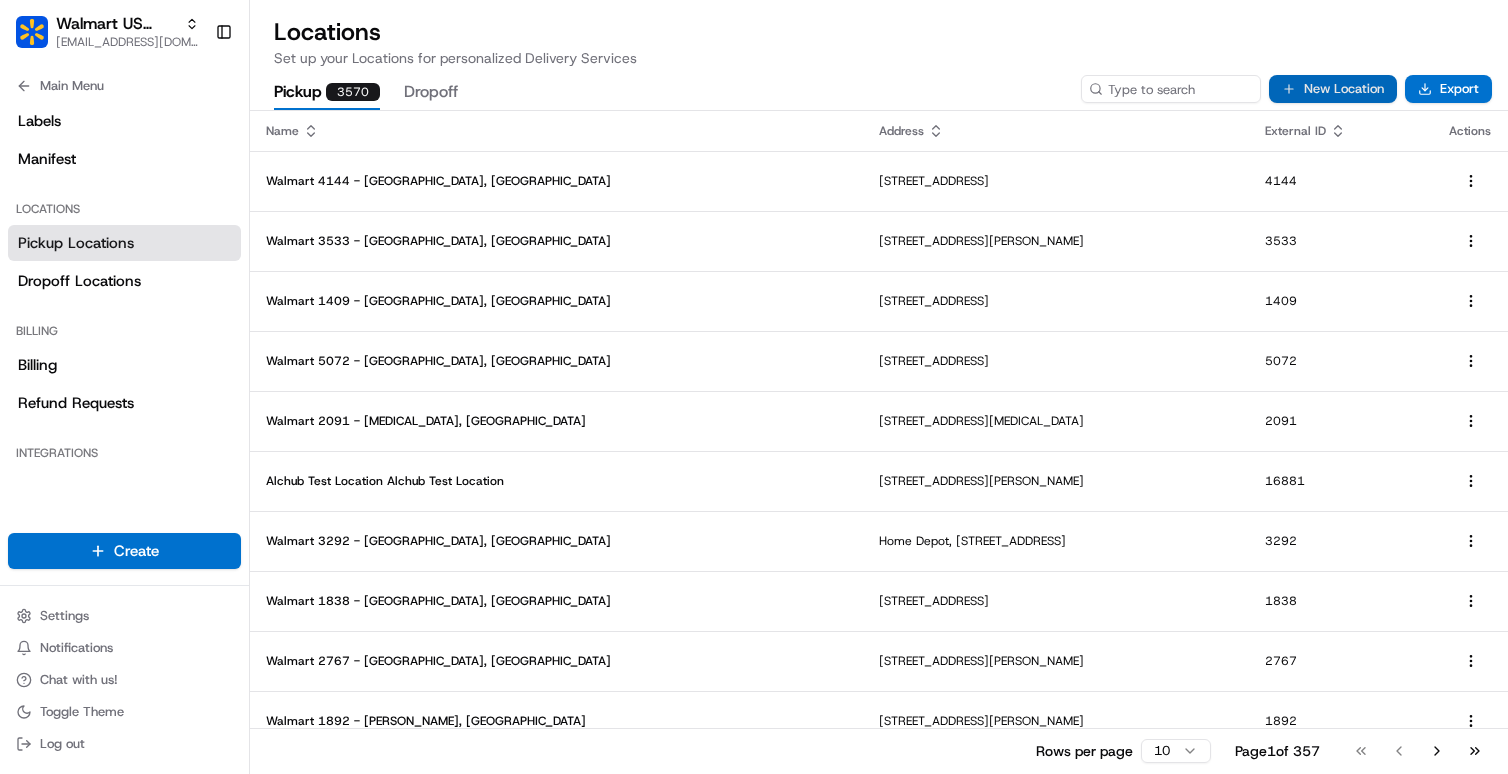click on "New Location" at bounding box center (1333, 89) 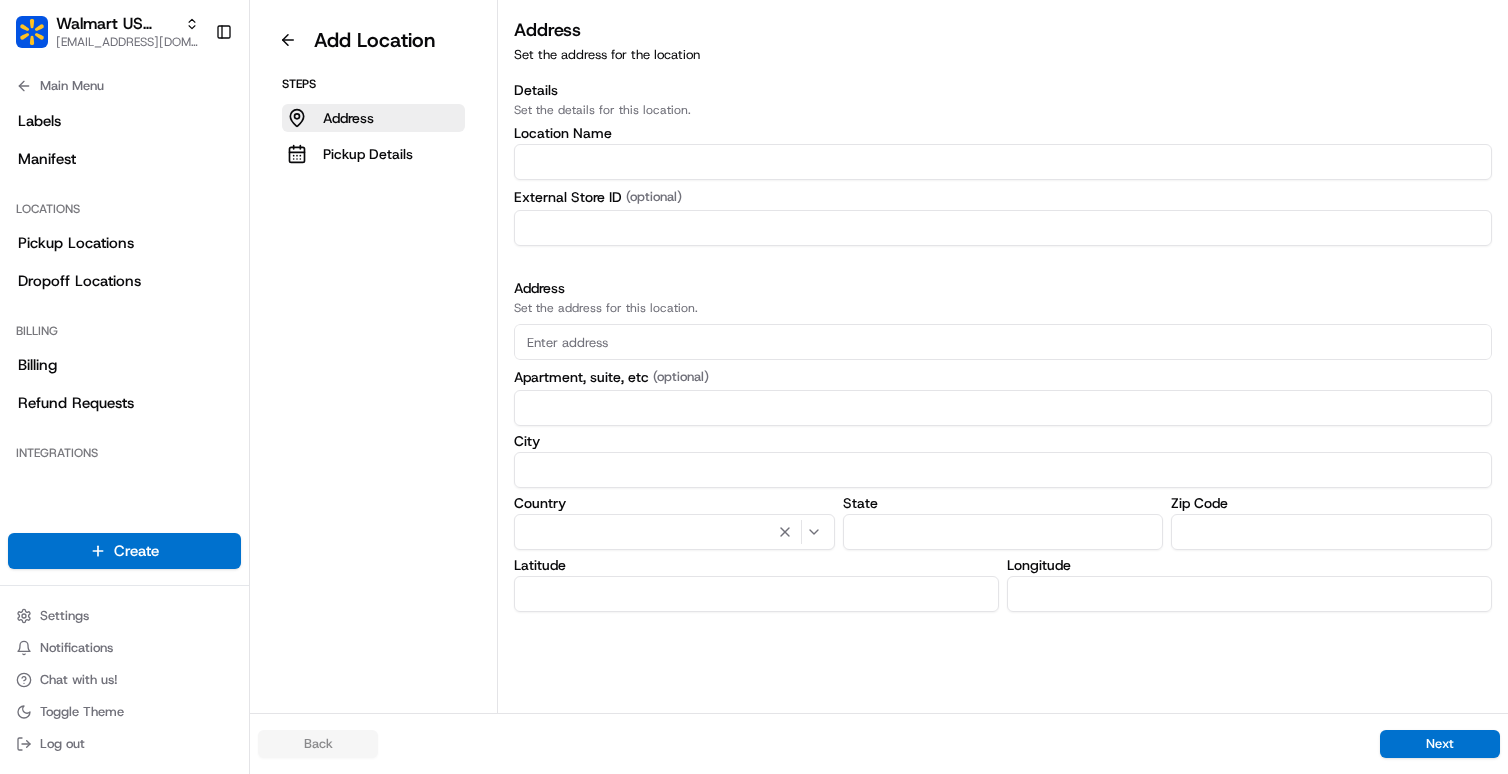click at bounding box center [1003, 162] 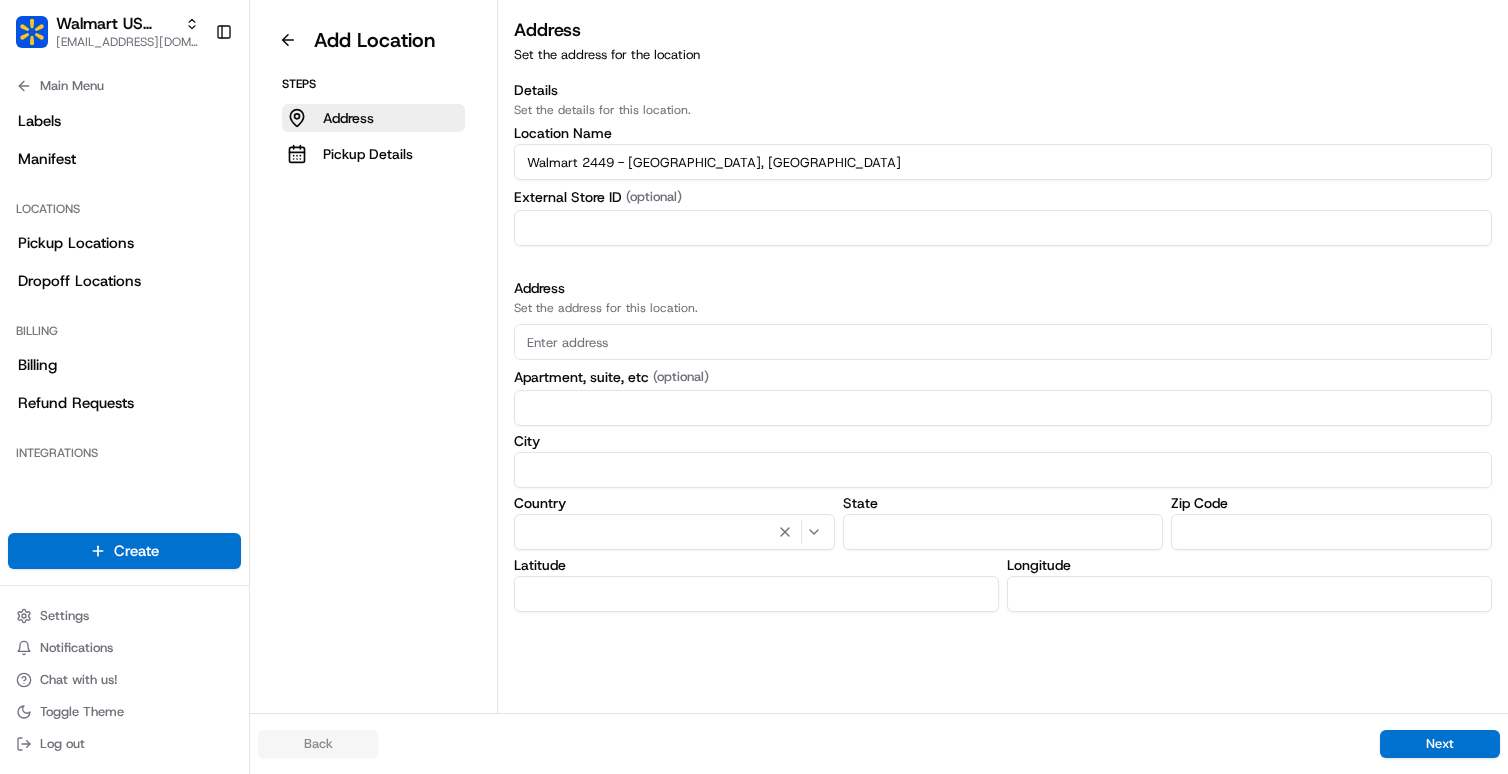 type on "Walmart 2449 - Caguas, PR" 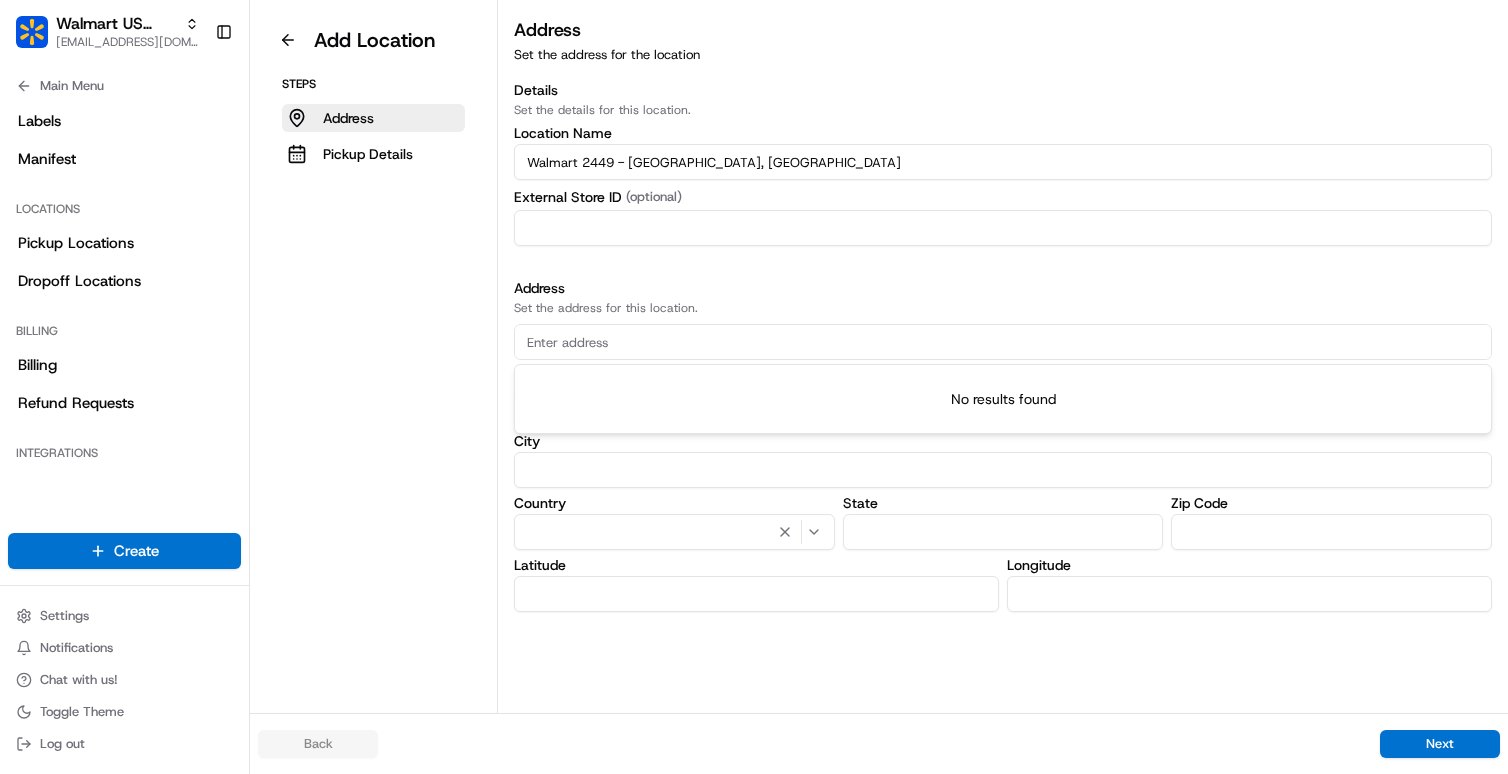 click at bounding box center [1003, 342] 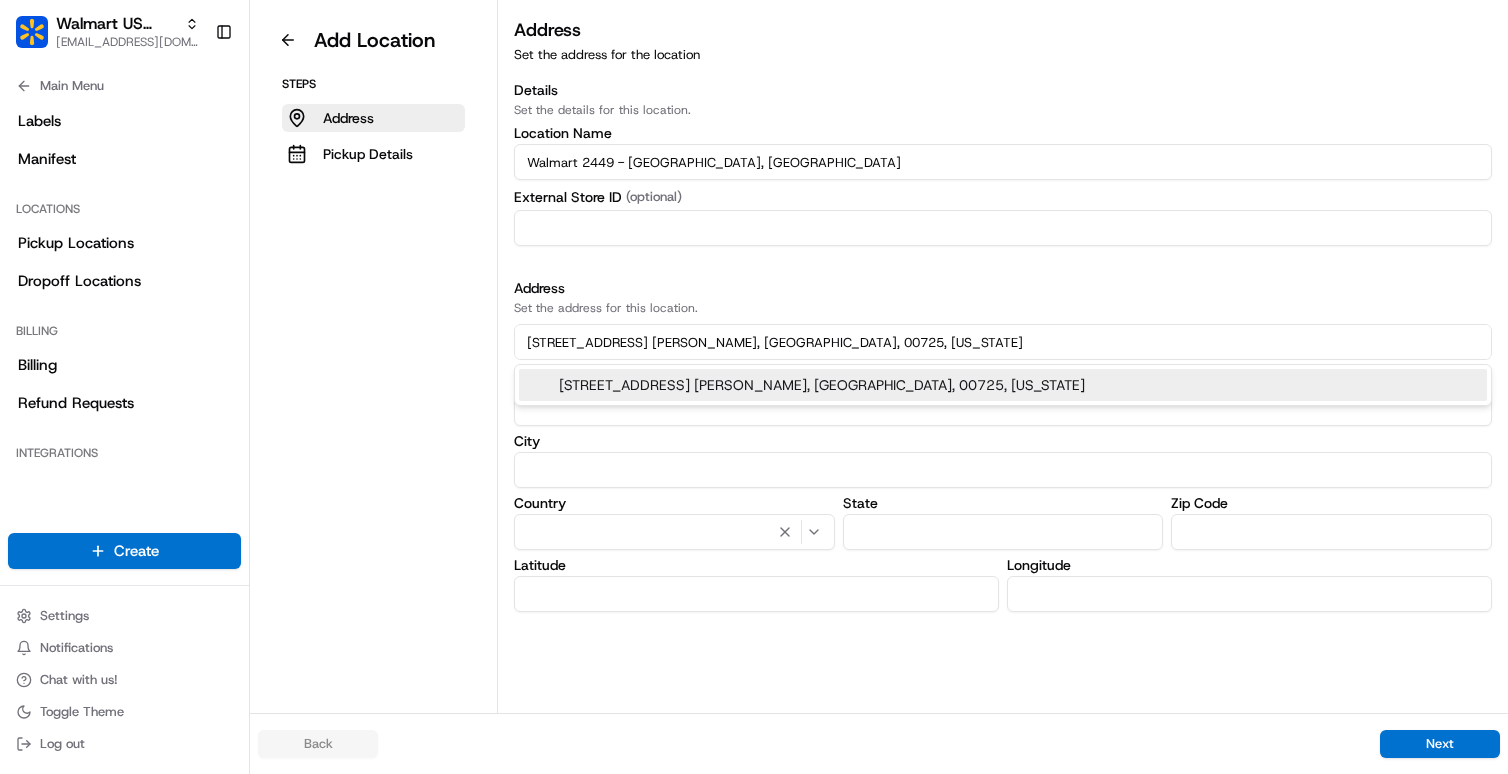 click on "301 Av. Rafael Cordero, Caguas, 00725, Puerto Rico" at bounding box center [1003, 385] 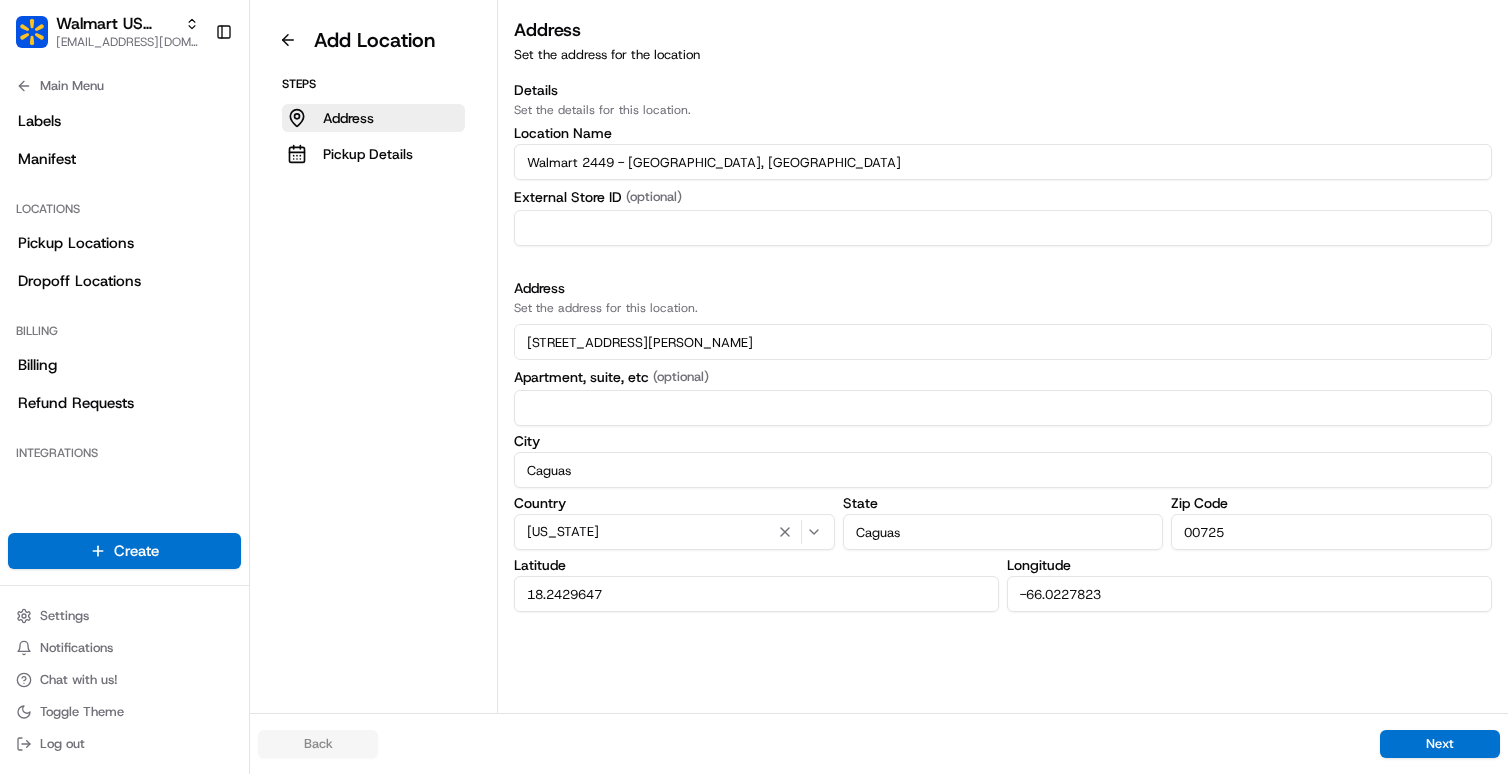 type on "301 Avenida Rafael Cordero" 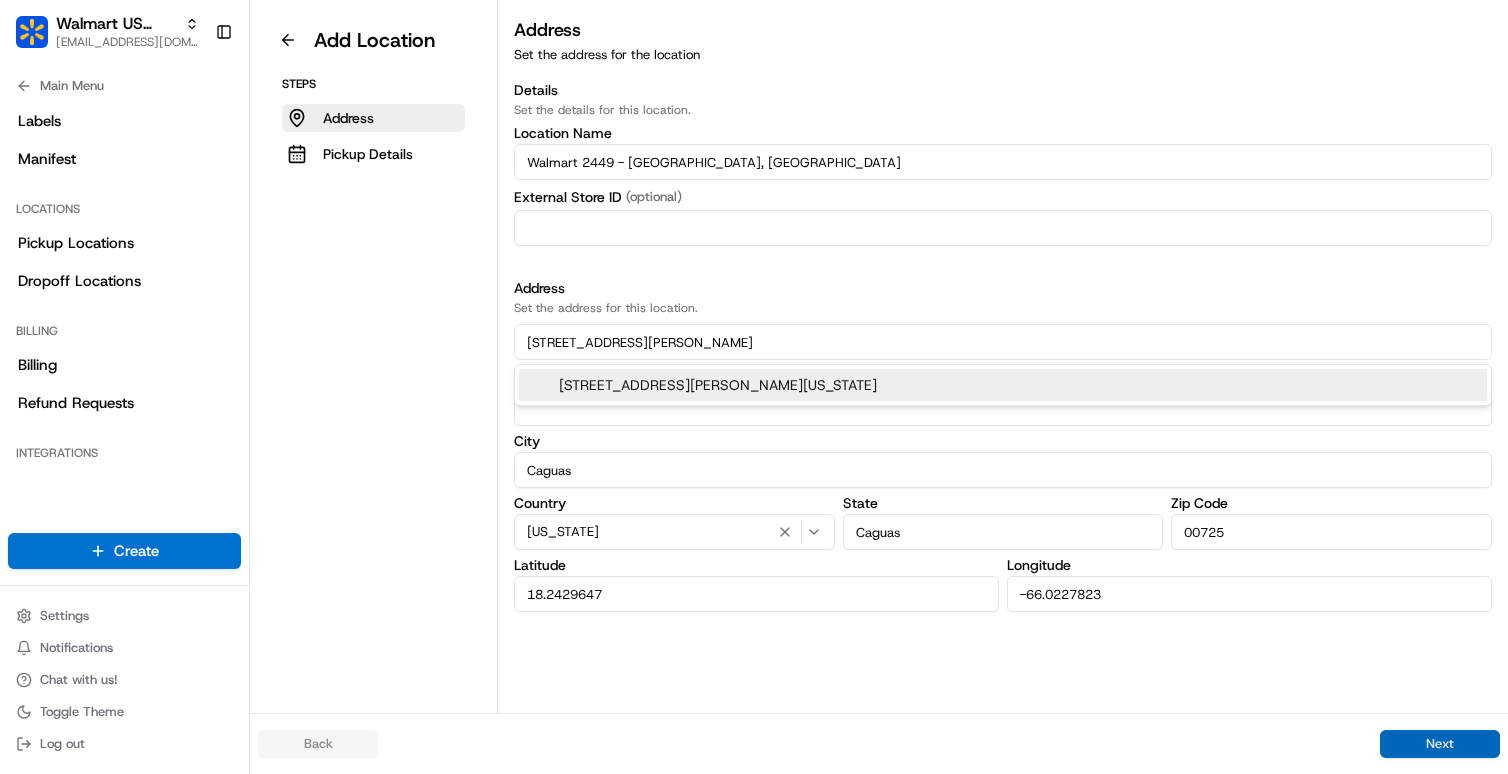 click on "Next" at bounding box center (1440, 744) 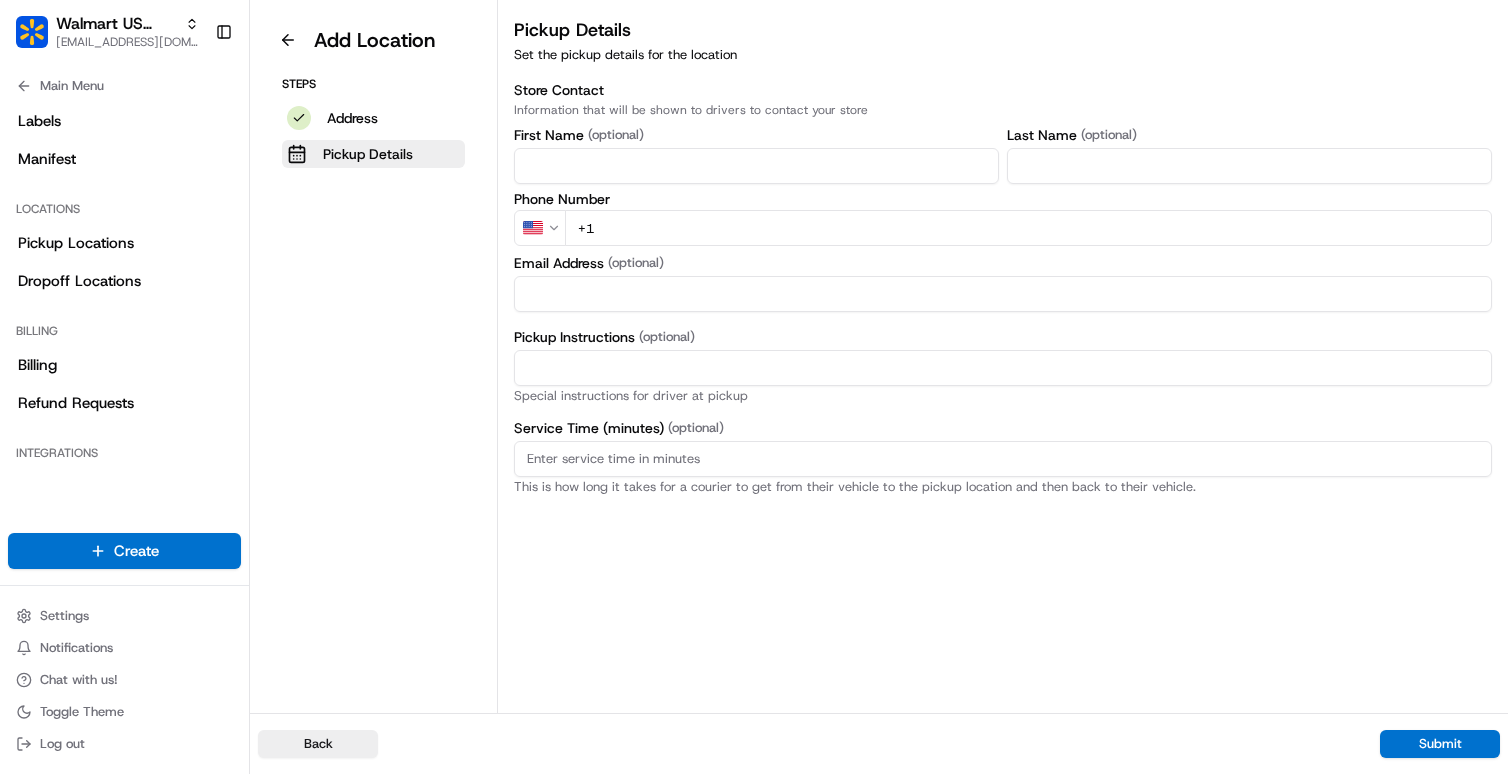 click on "+1" at bounding box center [1028, 228] 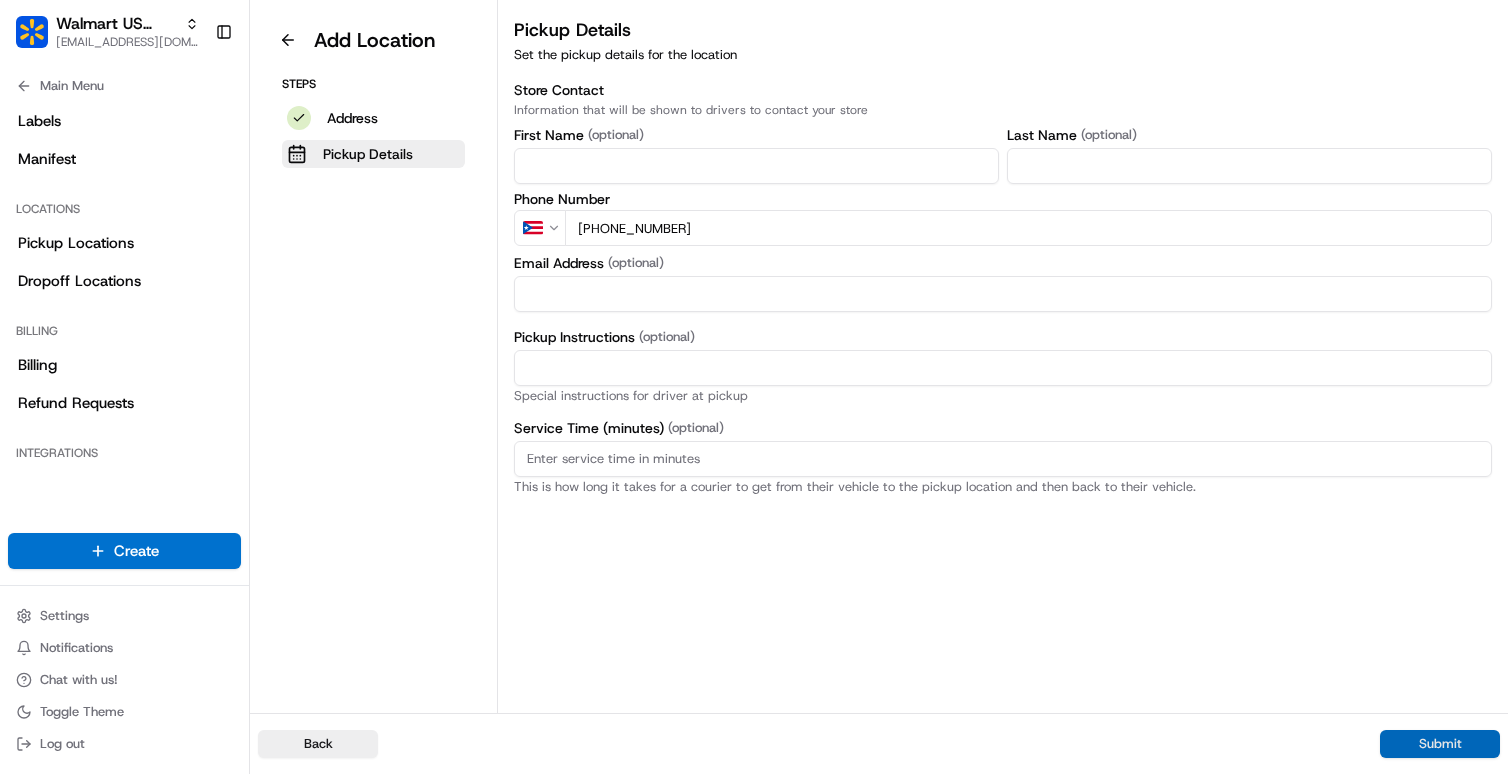 type on "+1 787 653 1376" 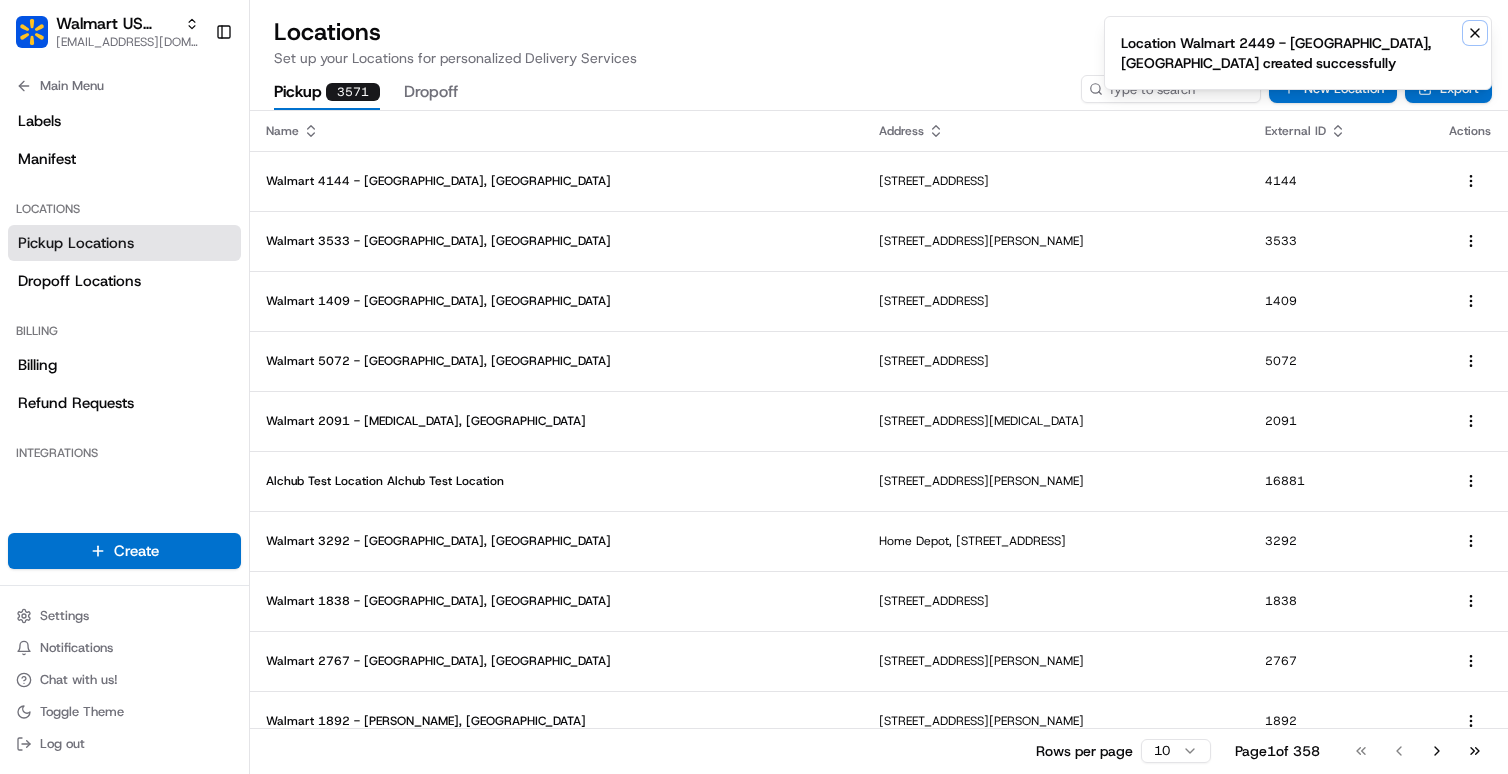click 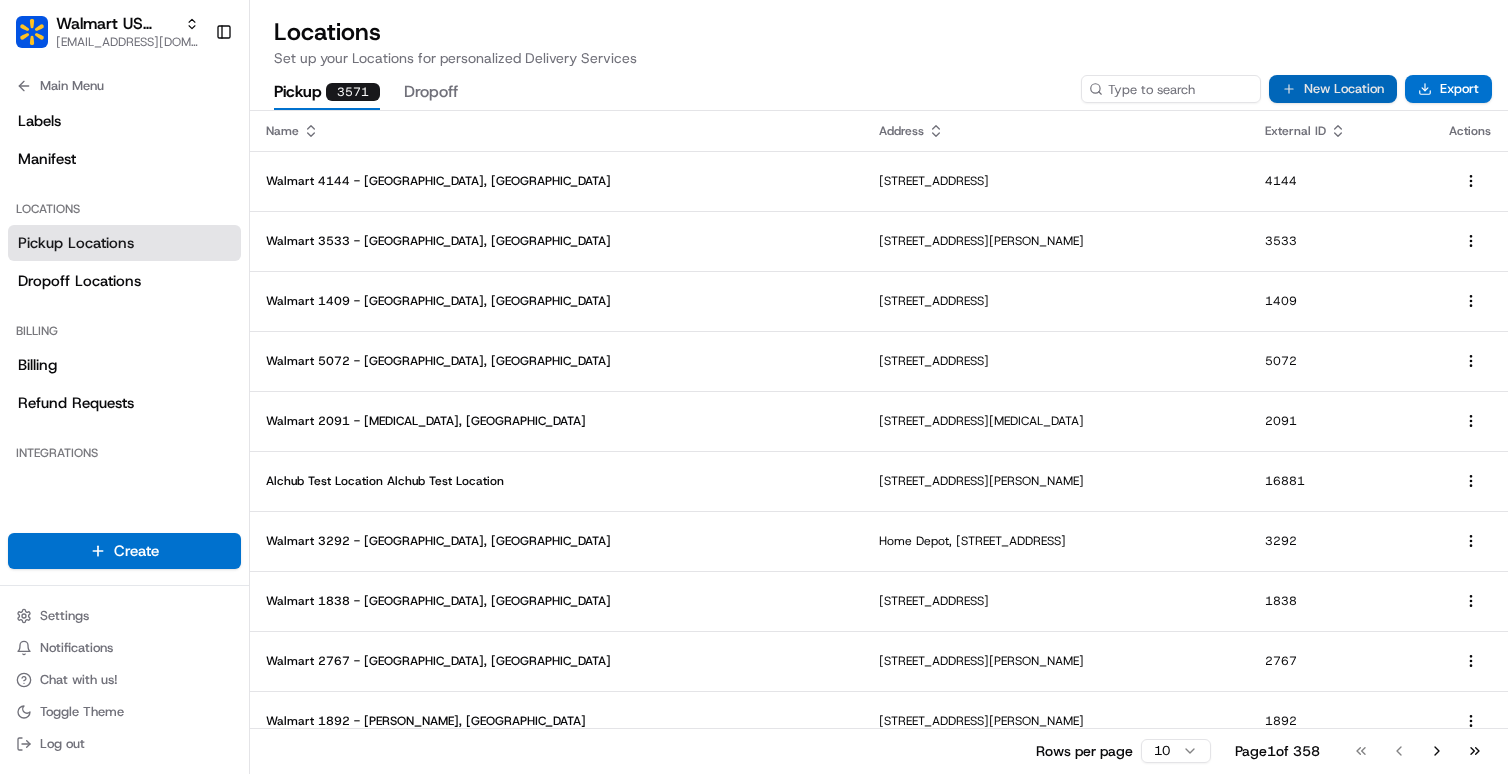 click on "New Location" at bounding box center (1333, 89) 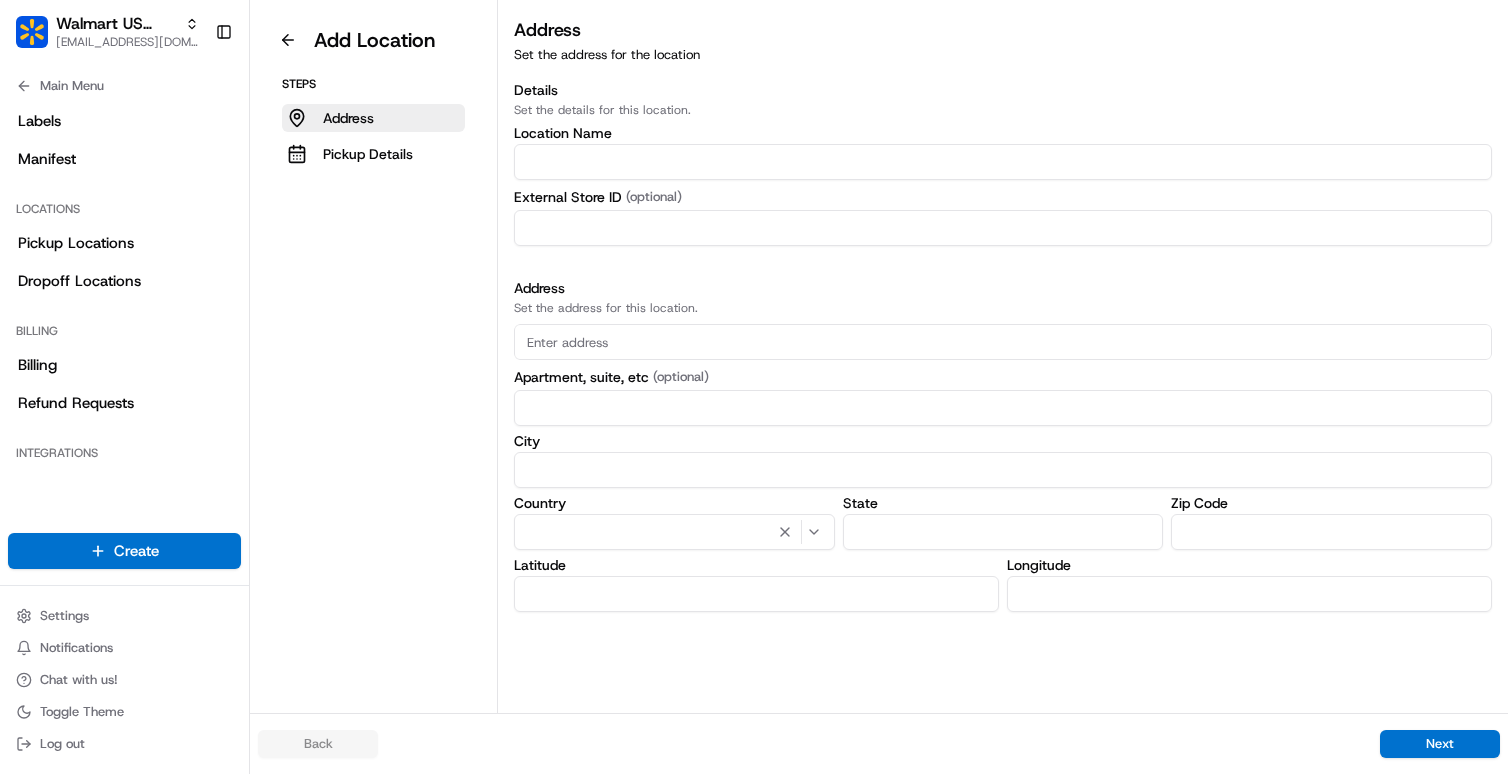 click at bounding box center [1003, 162] 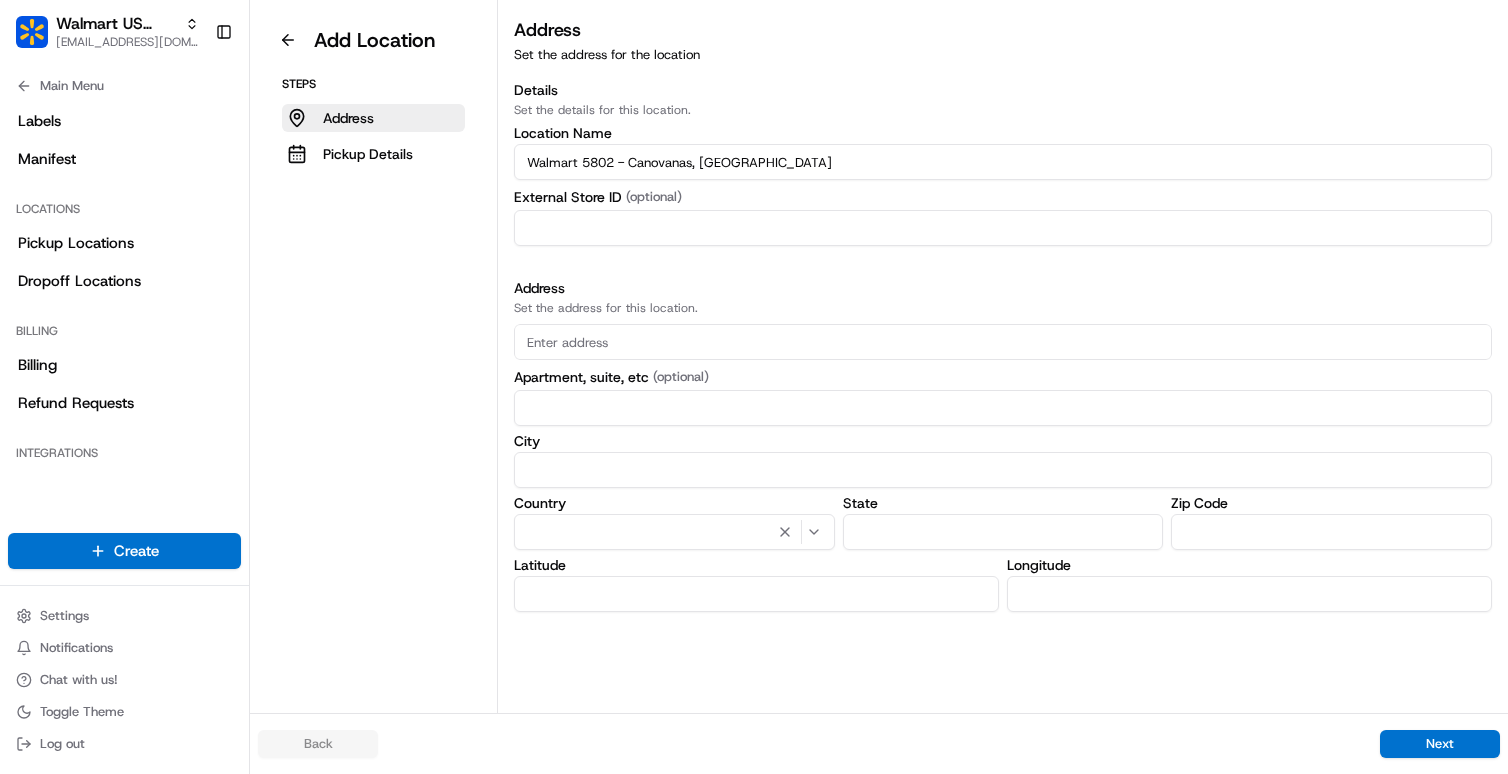 type on "Walmart 5802 - Canovanas, PR" 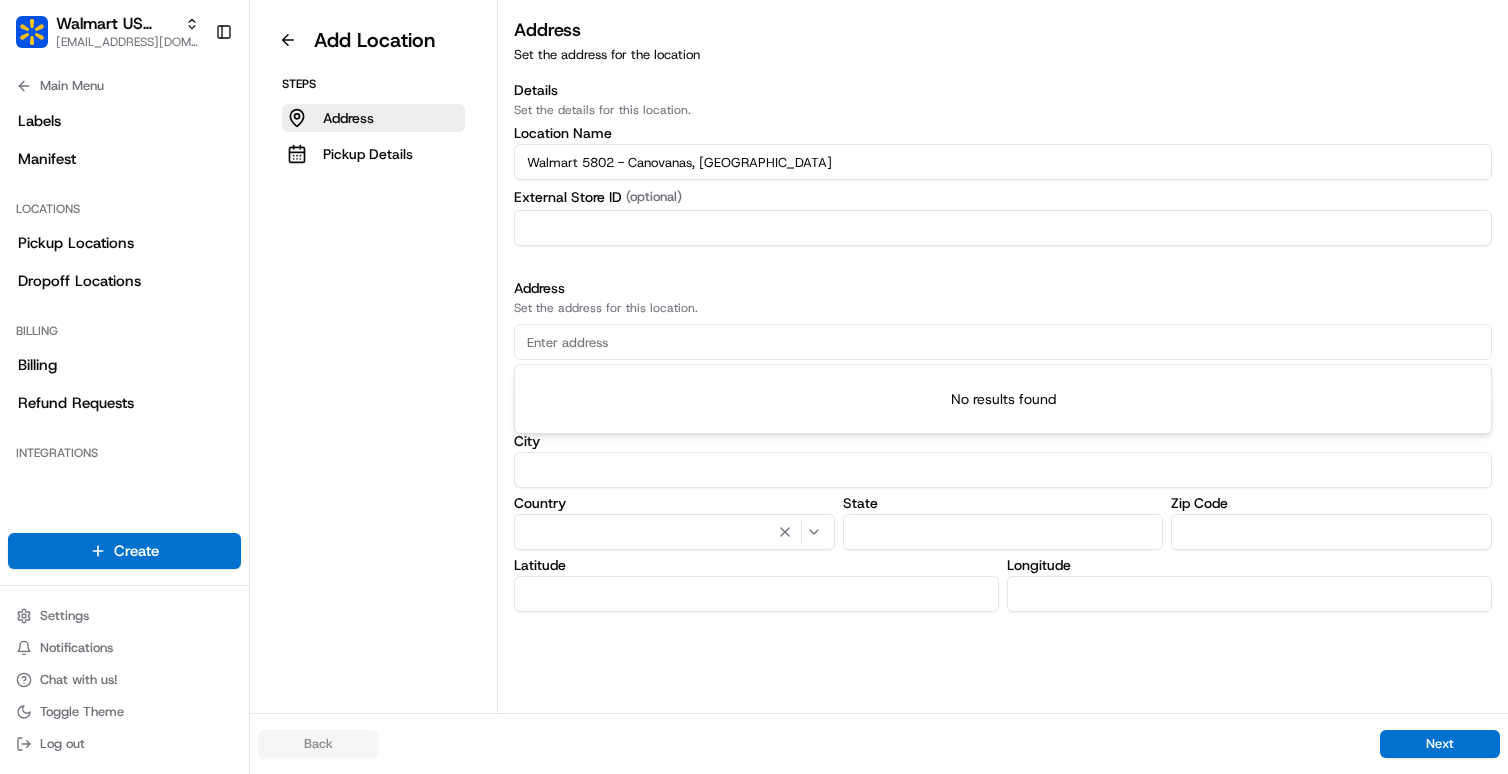 paste on "Plaza Canovanas Hwy 3 Int New Rt 66" 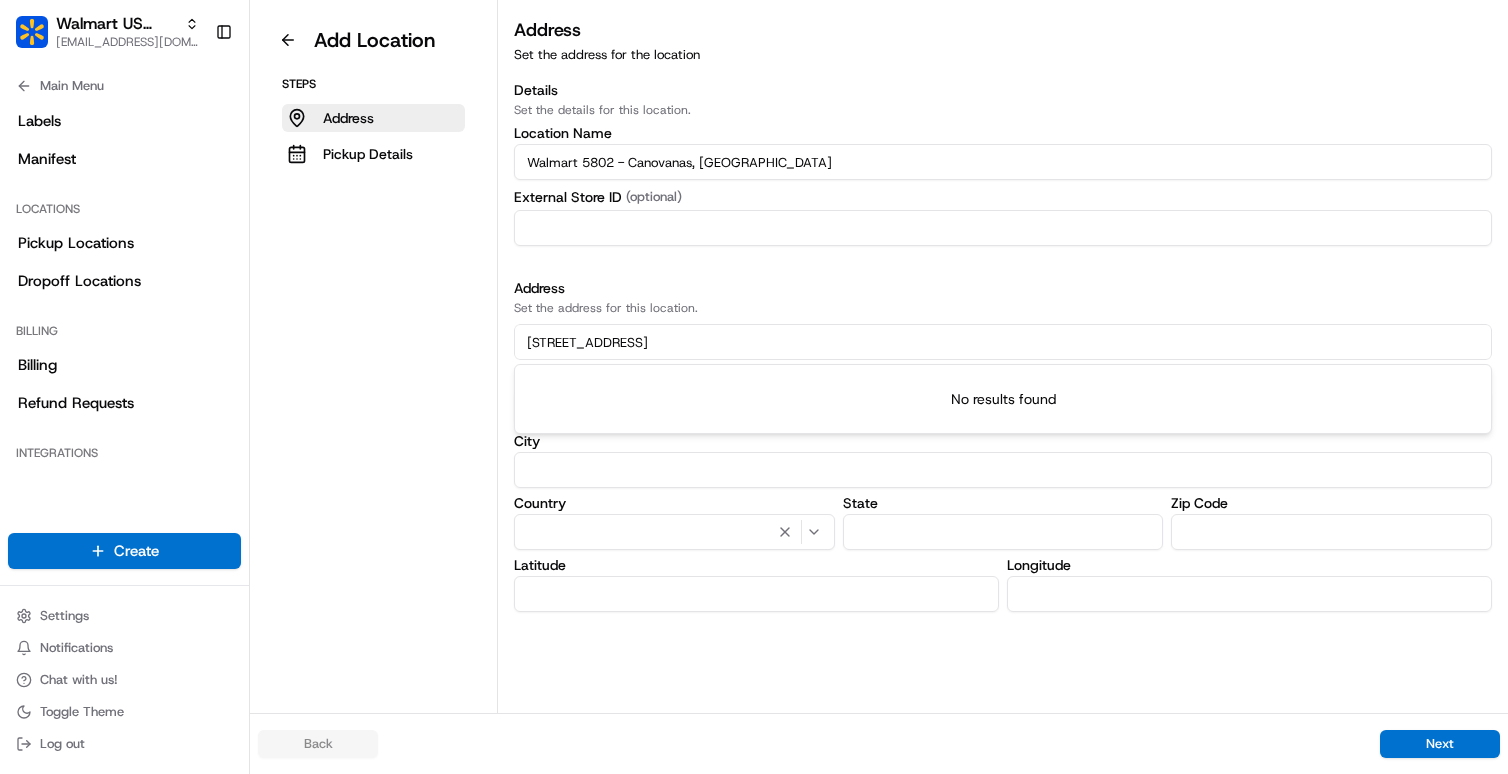 click on "Plaza Canovanas Hwy 3 Int New Rt 66" at bounding box center (1003, 342) 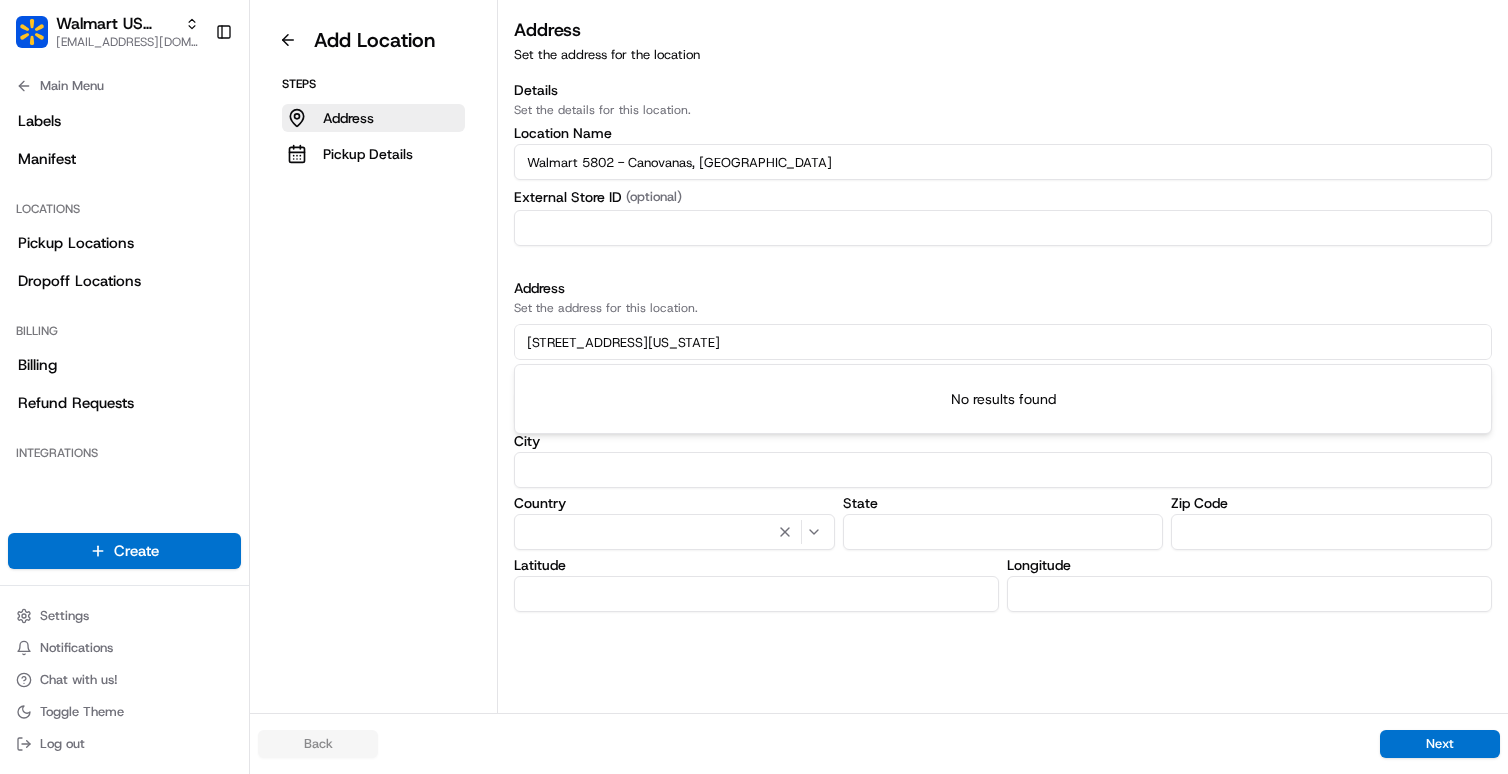 type on "5802 Plaza Canovanas Hwy 3 Int New Rt 66, Canovanas, 00729, Puerto Rico" 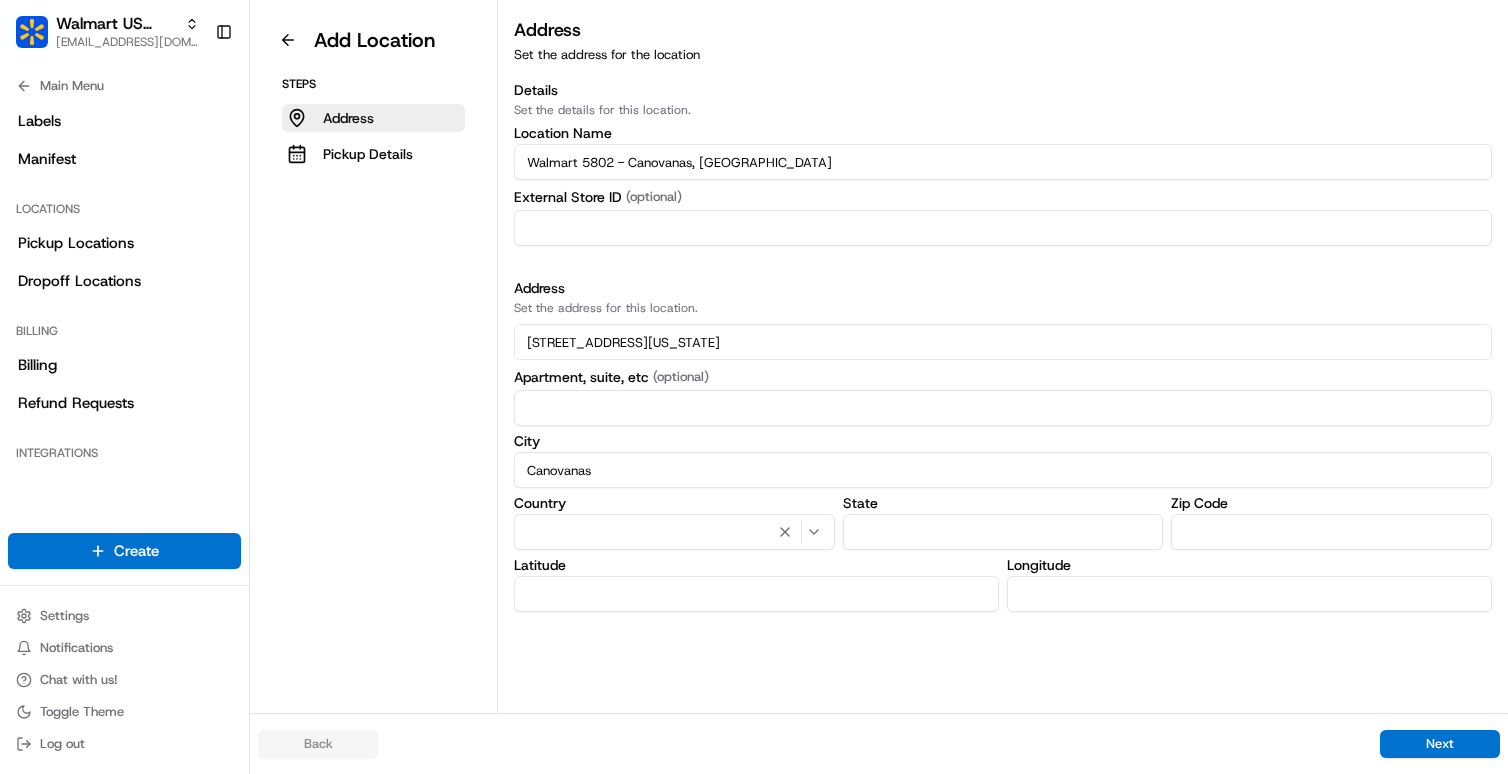 type on "Canovanas" 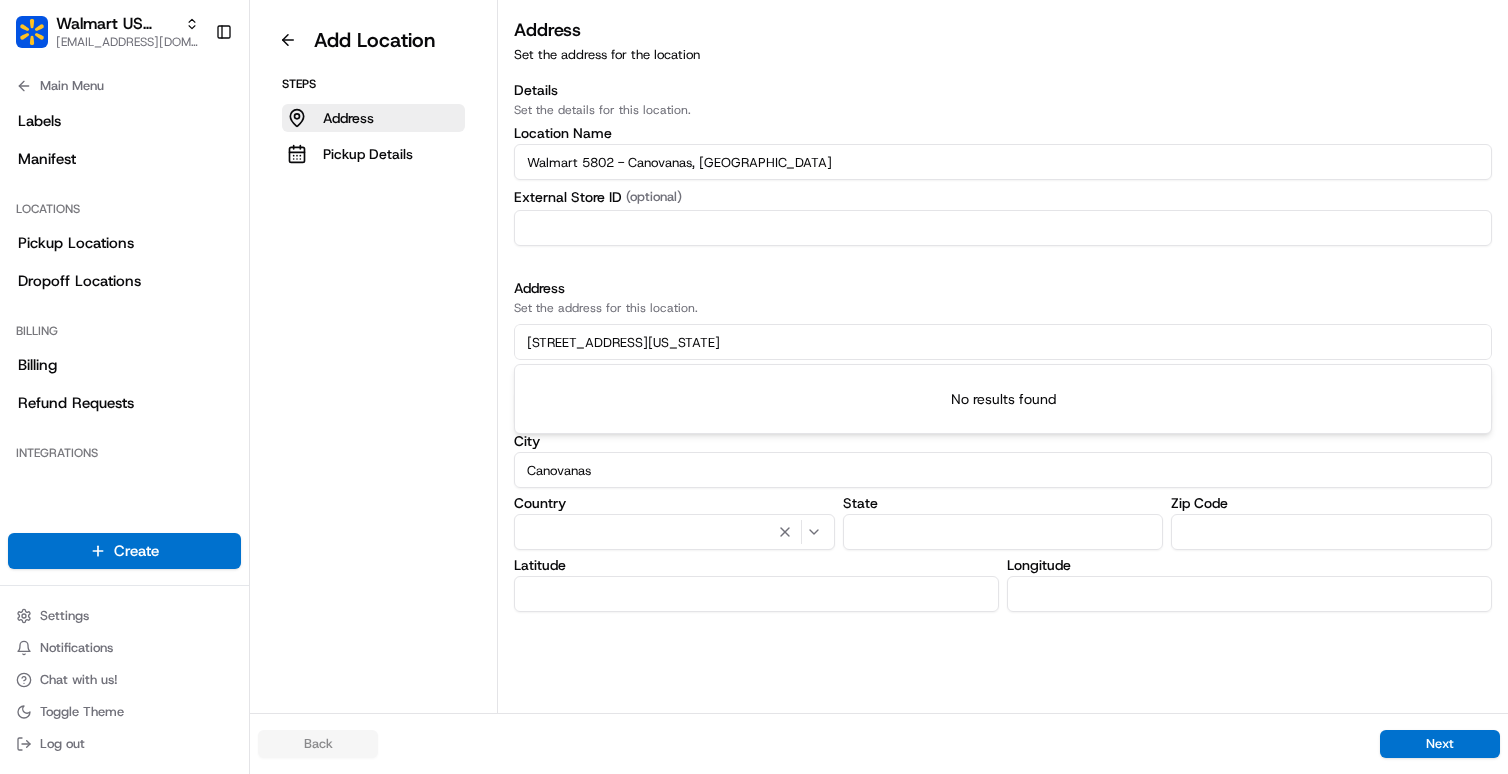 click on "5802 Plaza Canovanas Hwy 3 Int New Rt 66, Canovanas, 00729, Puerto Rico" at bounding box center [1003, 342] 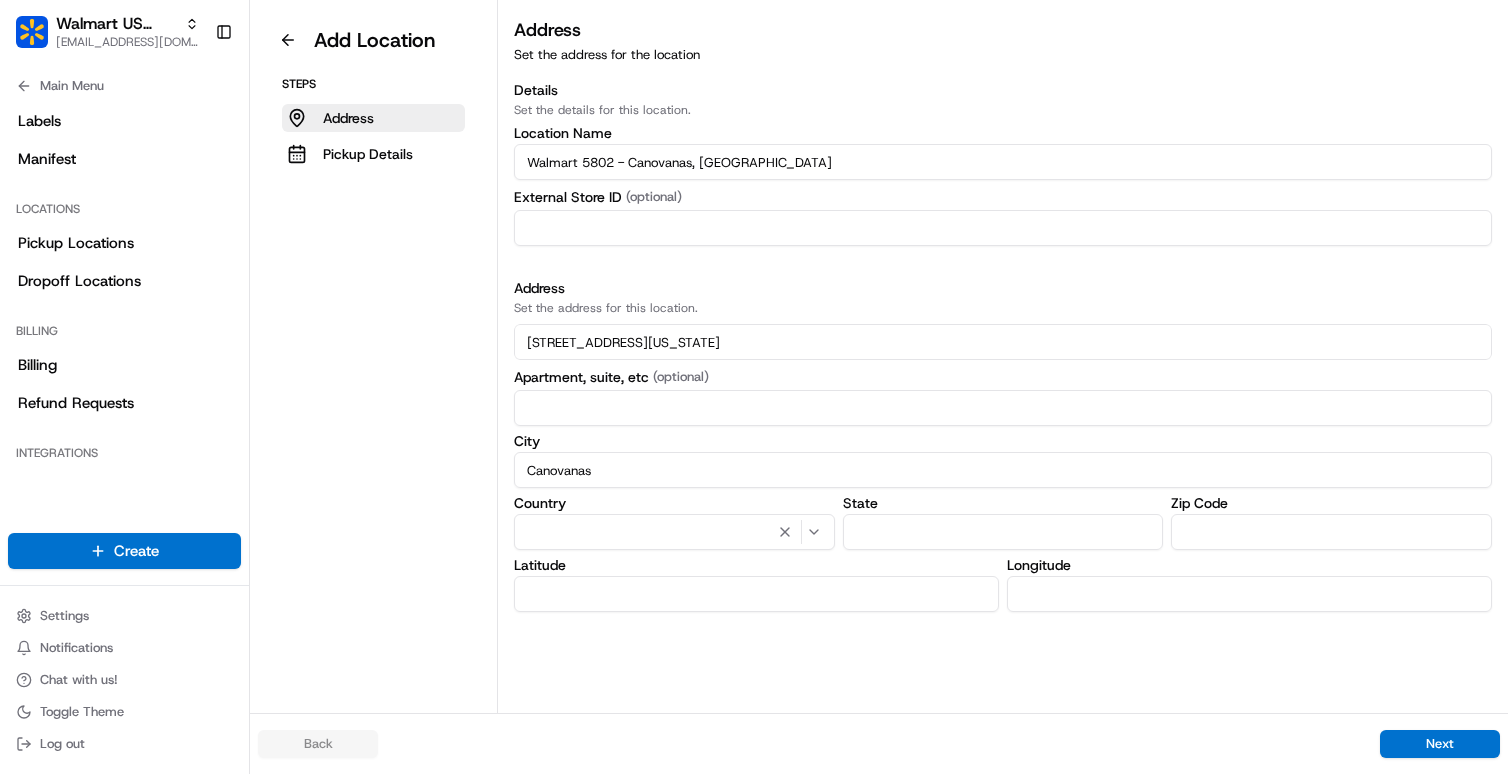 click at bounding box center (1331, 532) 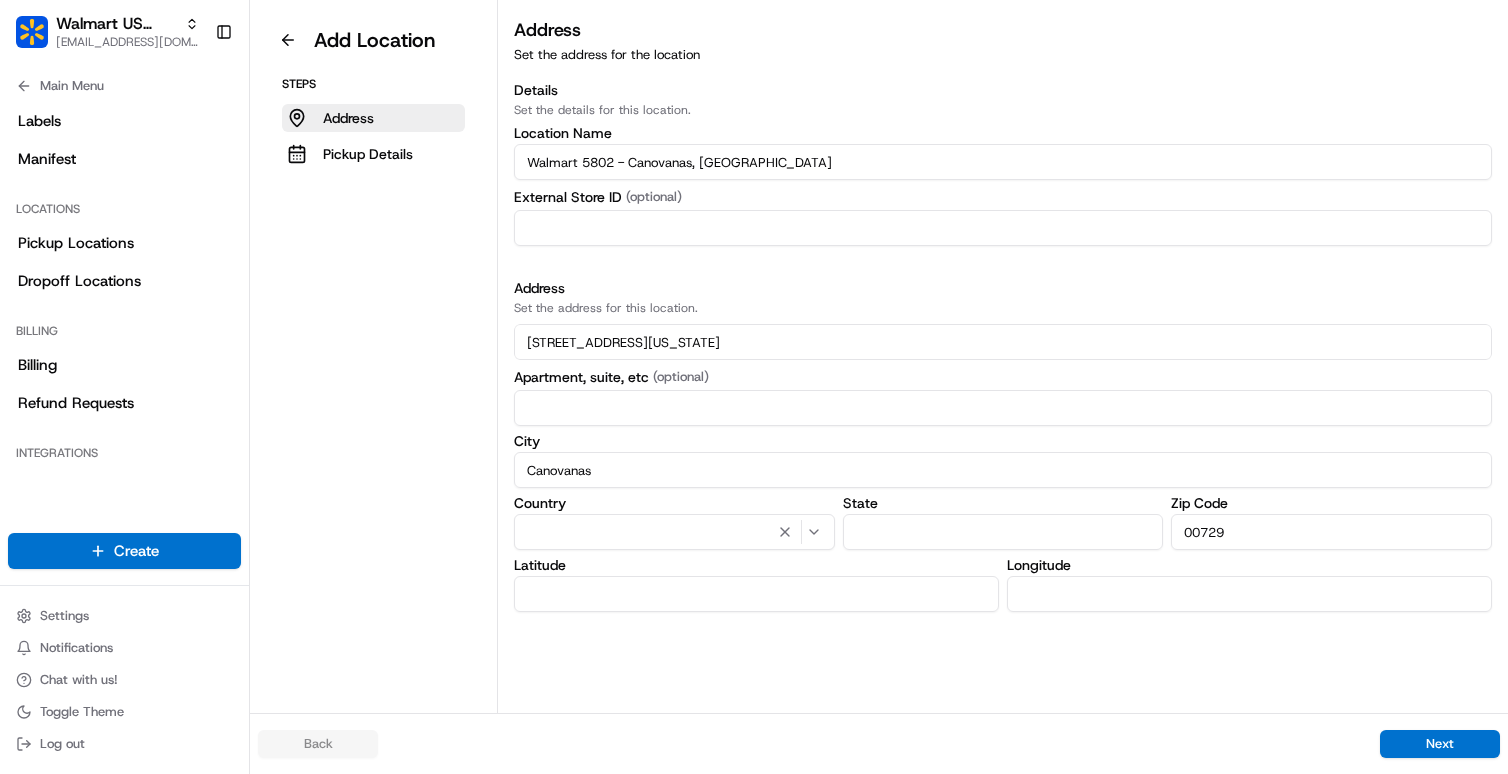 type on "00729" 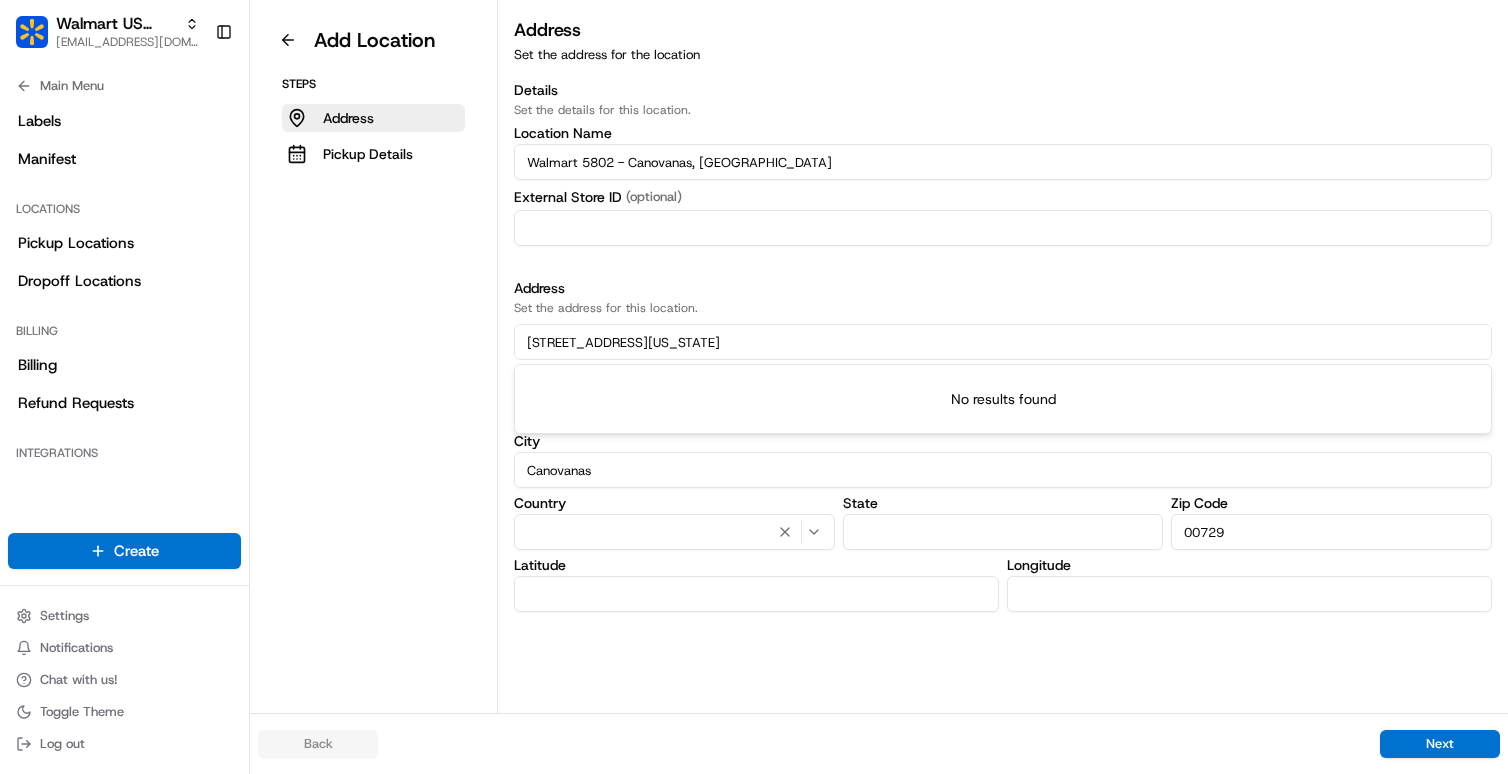 click on "5802 Plaza Canovanas Hwy 3 Int New Rt 66, Canovanas, 00729, Puerto Rico" at bounding box center [1003, 342] 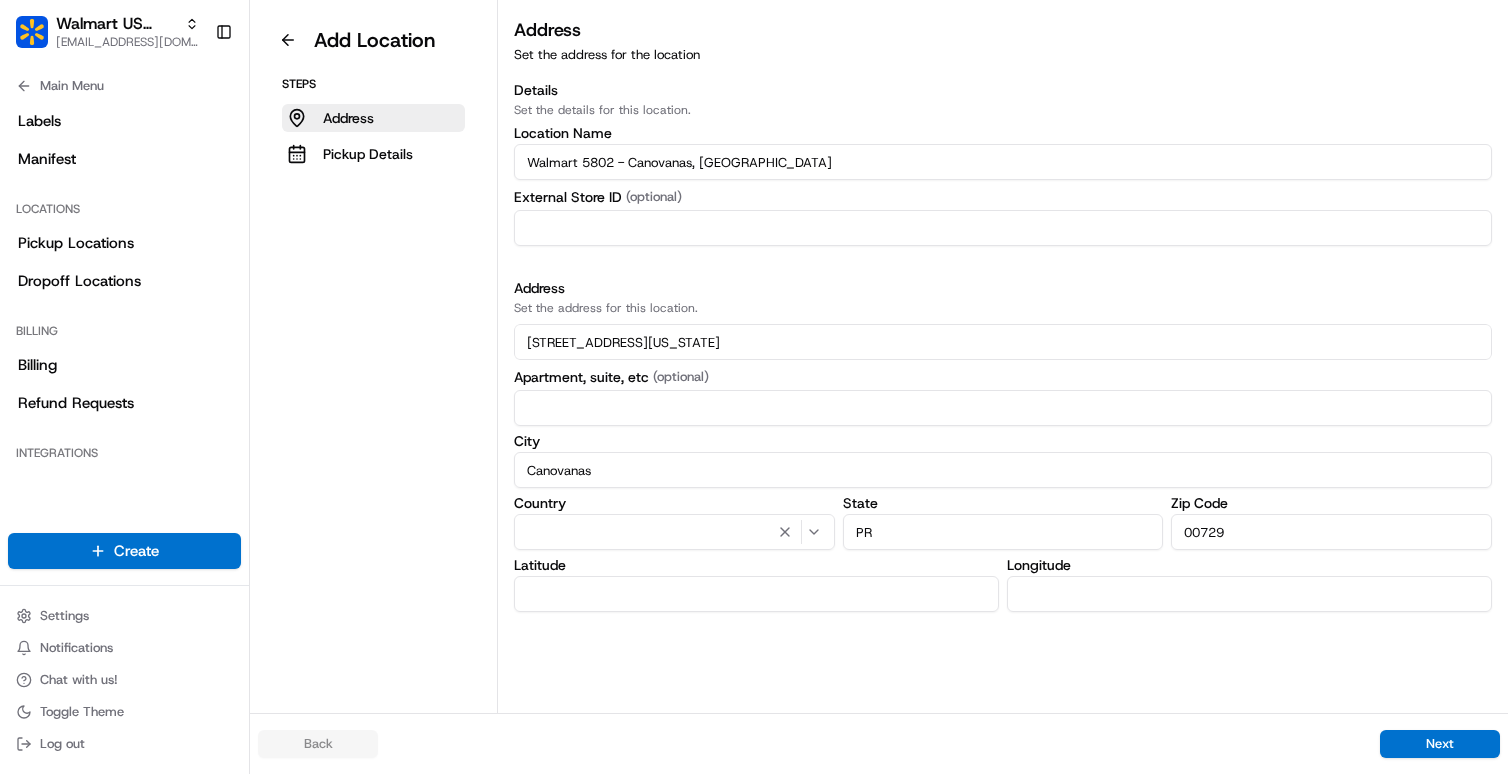 type on "PR" 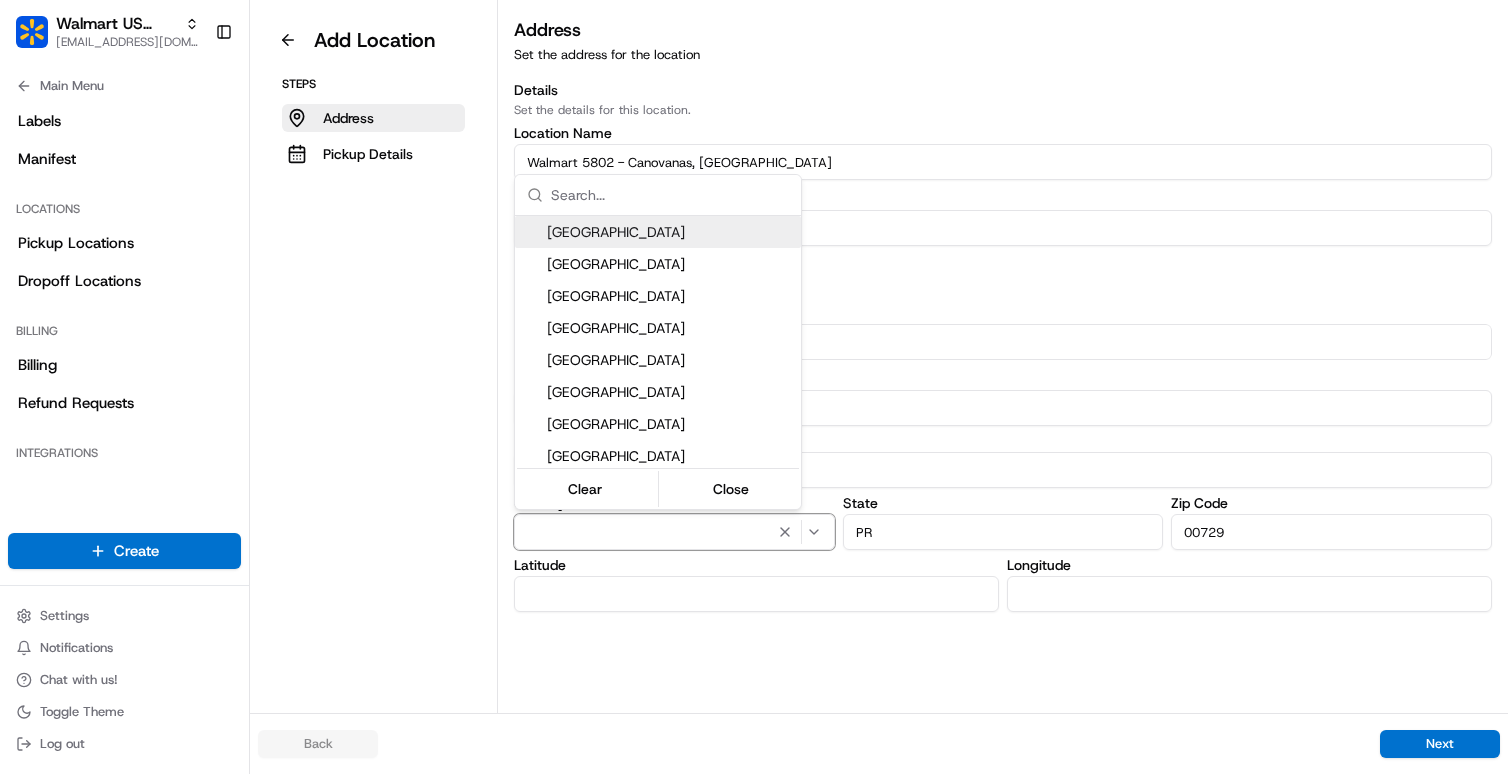 scroll, scrollTop: 52, scrollLeft: 0, axis: vertical 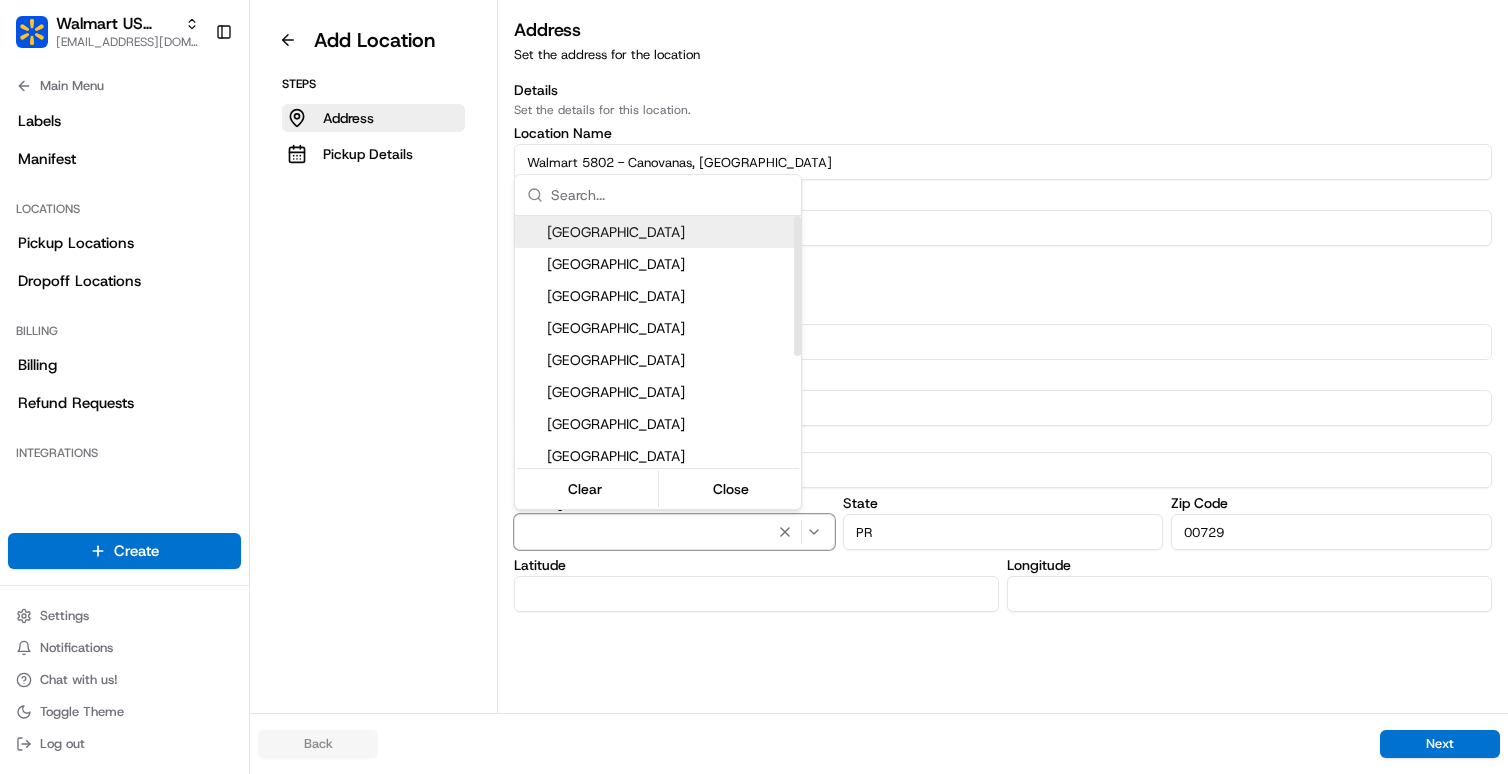 click on "United States" at bounding box center (658, 232) 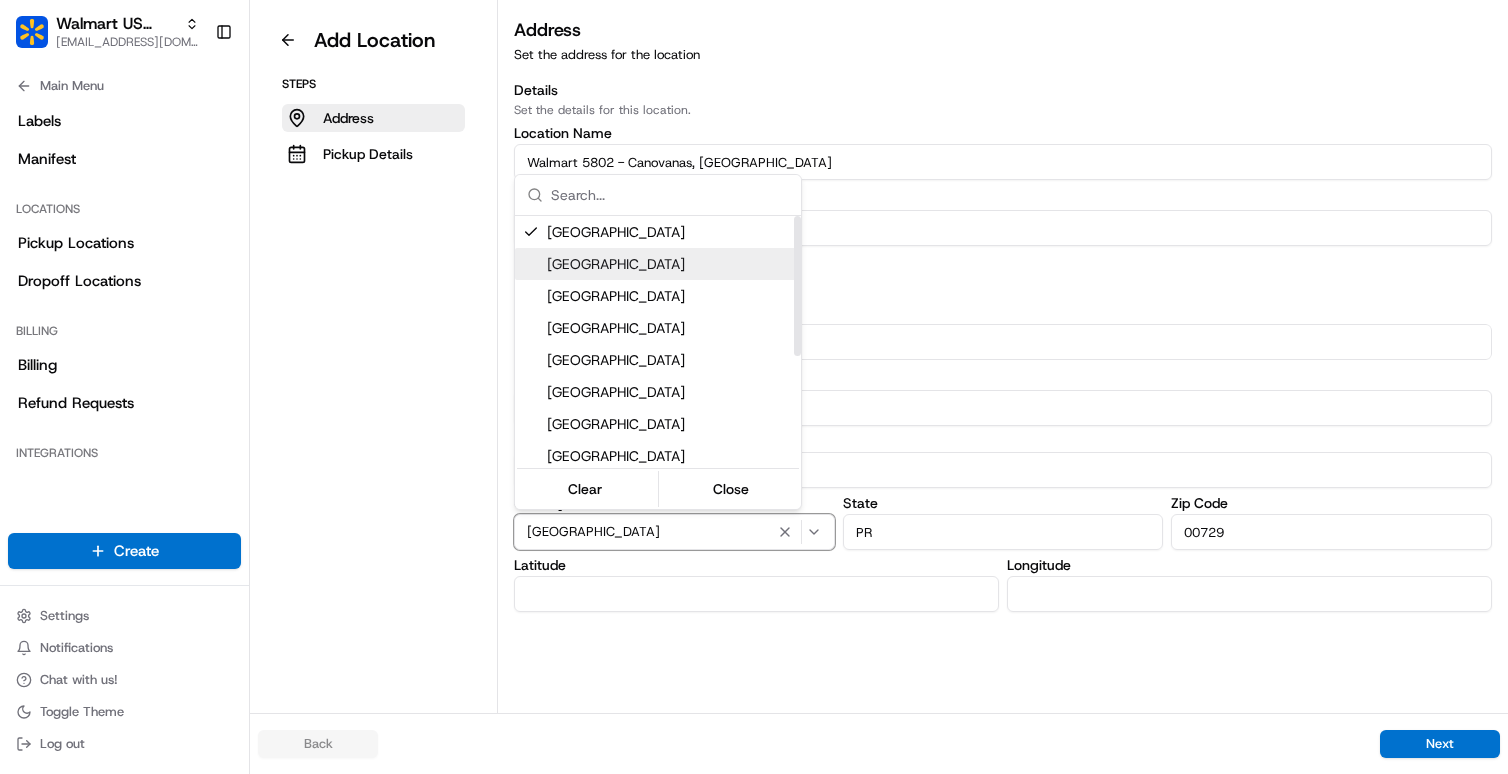 click on "Walmart US Stores aleena@usenash.com Toggle Sidebar Orders Deliveries Providers Nash AI Product Catalog Analytics Favorites Automations Optimization Strategy Notification Triggers Support Call Agent Dispatch Strategy Preferences Main Menu Members & Organization Organization Users Roles Preferences Customization Portal Tracking Orchestration Automations Dispatch Strategy Optimization Strategy Shipping Labels Manifest Locations Pickup Locations Dropoff Locations Billing Billing Refund Requests Integrations Notification Triggers Webhooks API Keys Request Logs Other Feature Flags Create Settings Notifications Chat with us! Toggle Theme Log out Add Location Steps Address Pickup Details Address Set the address for the location Details Set the details for this location. Location Name Walmart 5802 - Canovanas, PR External Store ID  (optional) Address Set the address for this location. 5802 Plaza Canovanas Hwy 3 Int New Rt 66, Canovanas, 00729, Puerto Rico Apartment, suite, etc  (optional) City Country" at bounding box center (754, 387) 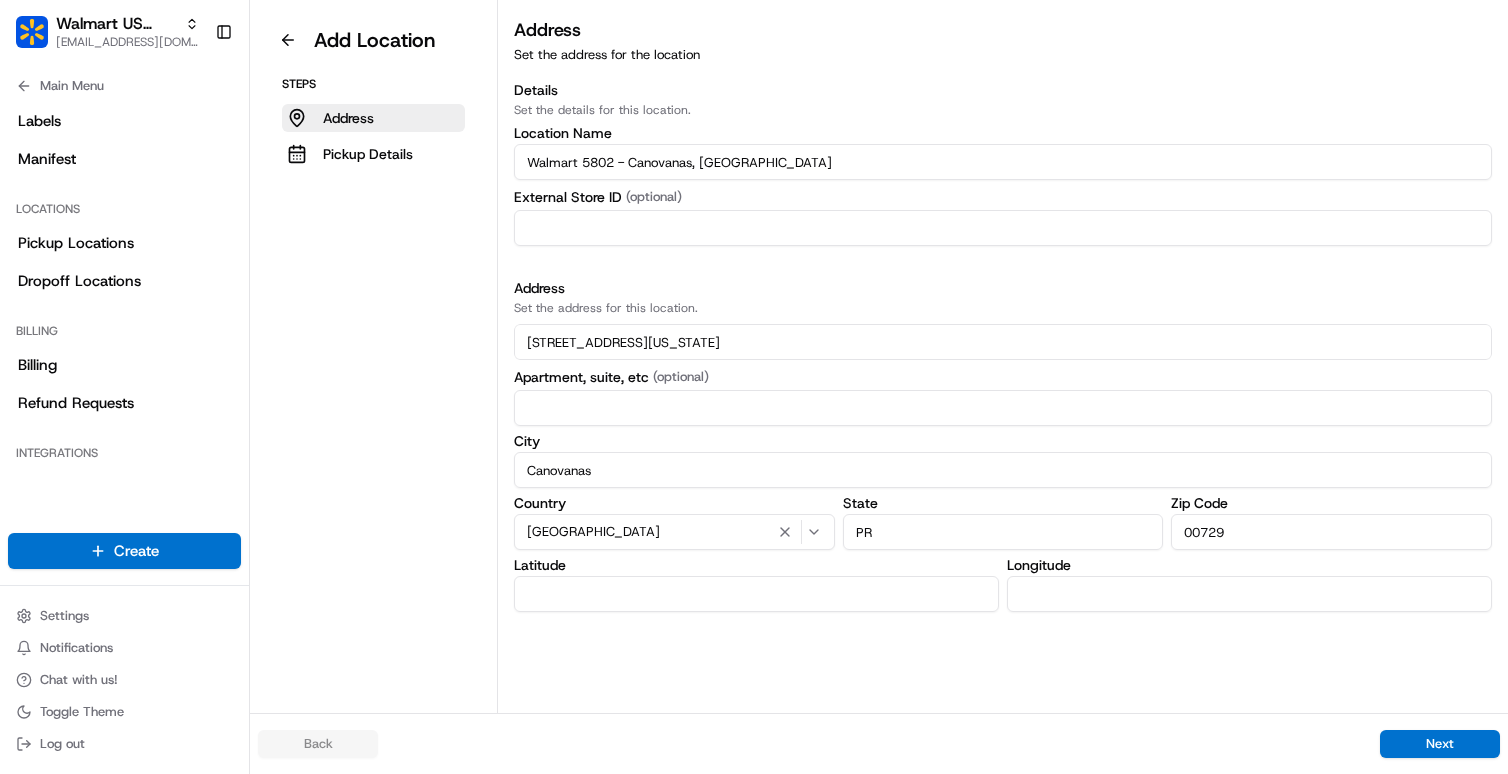 scroll, scrollTop: 52, scrollLeft: 0, axis: vertical 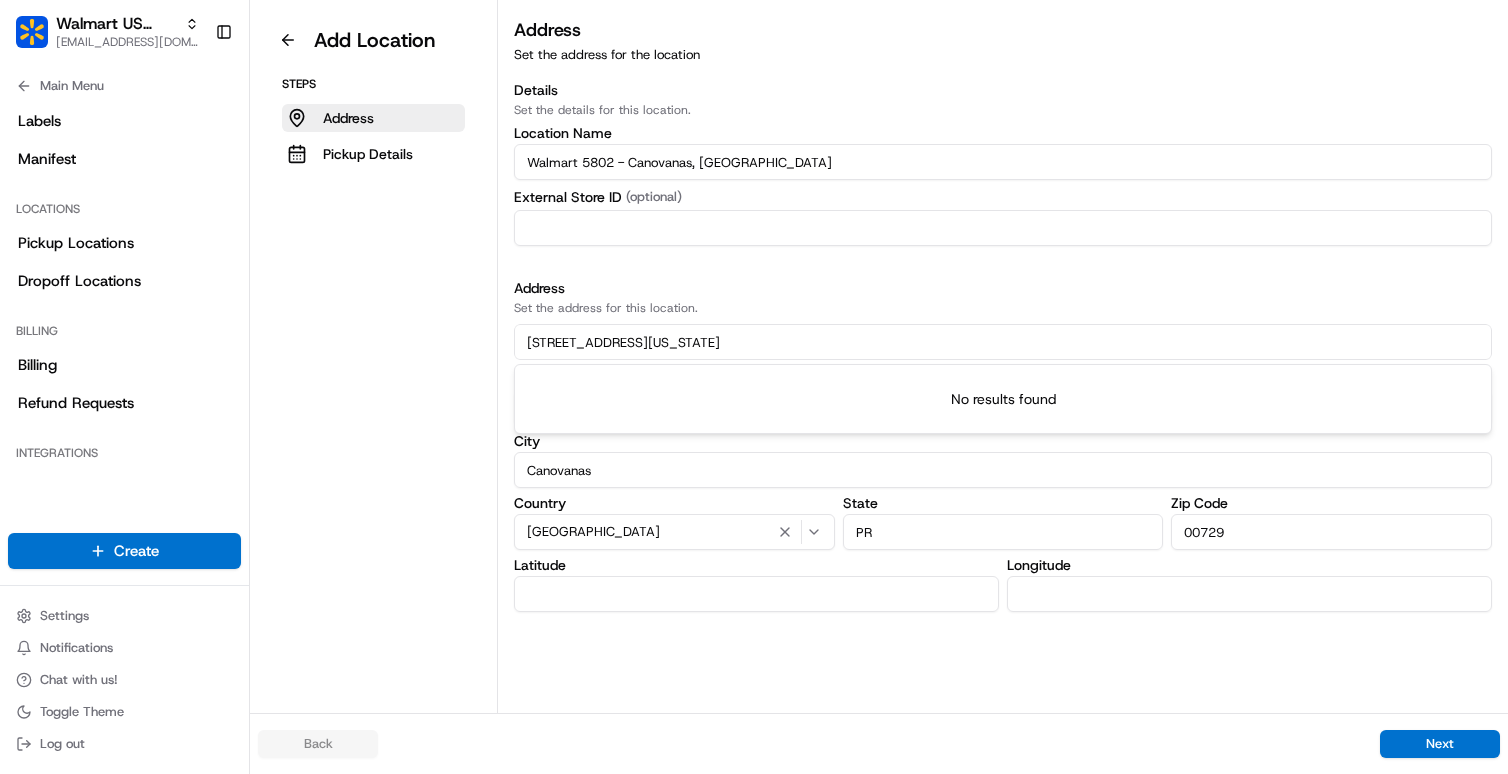 drag, startPoint x: 1026, startPoint y: 343, endPoint x: 797, endPoint y: 345, distance: 229.00873 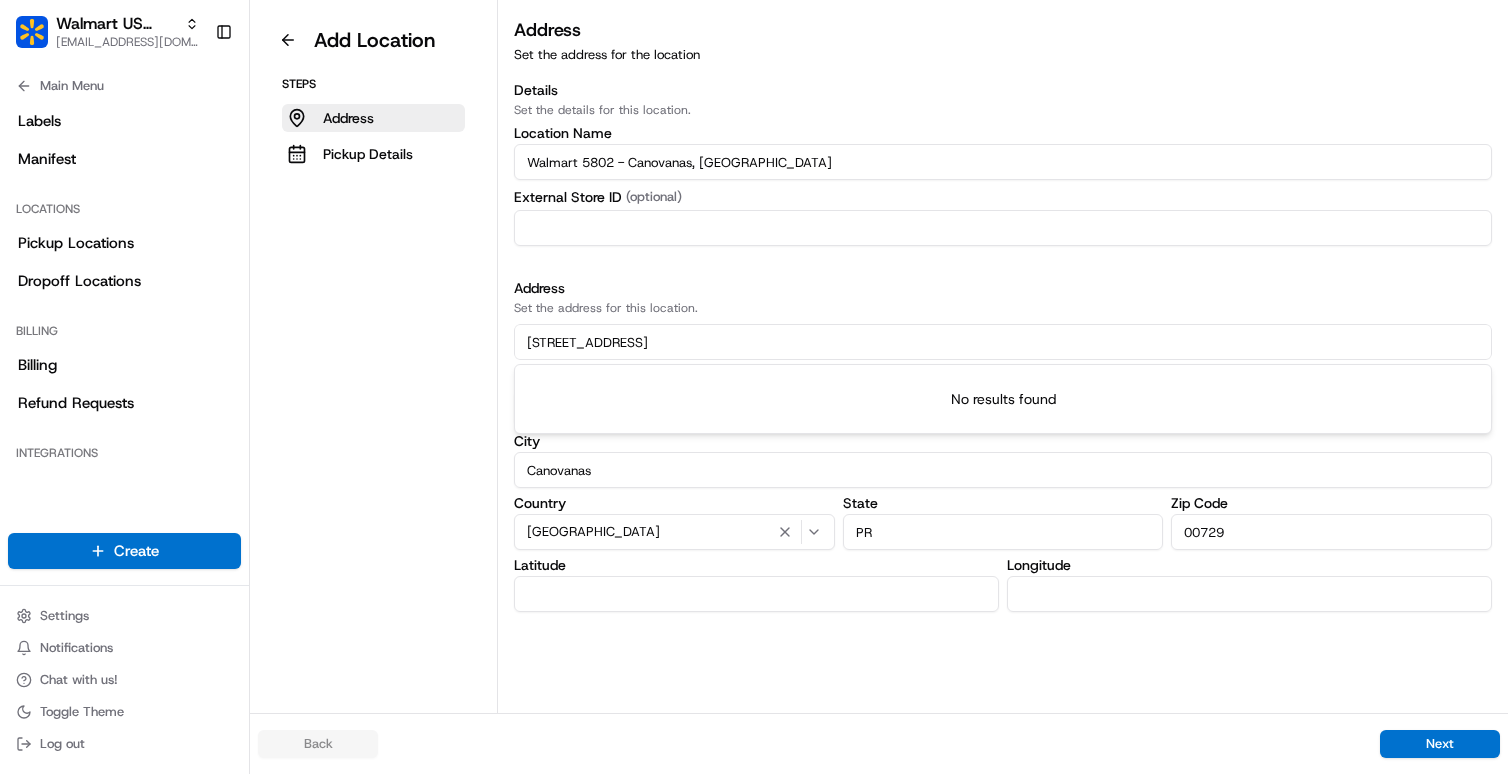 type on "5802 Plaza Canovanas Hwy 3 Int New Rt 66" 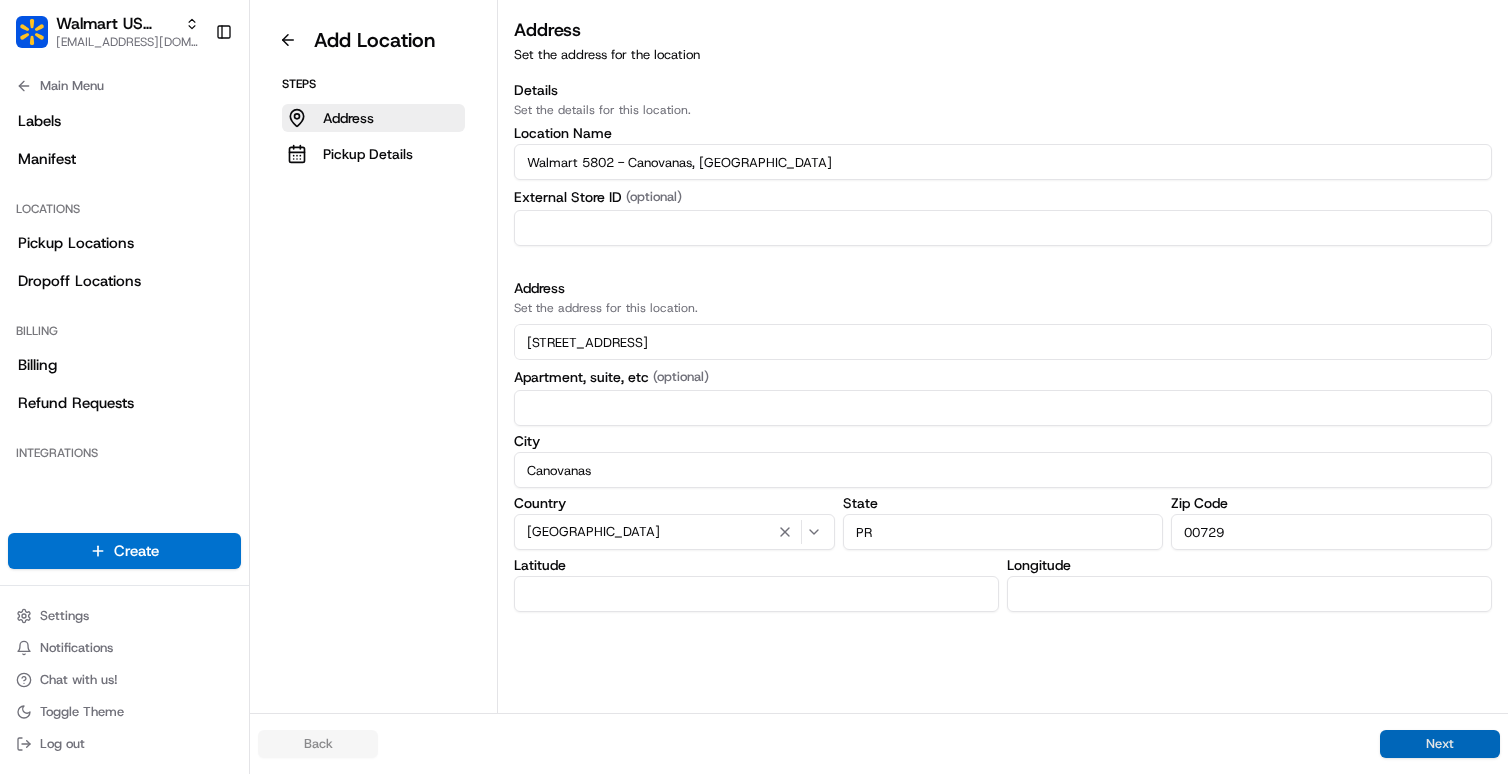 click on "Next" at bounding box center (1440, 744) 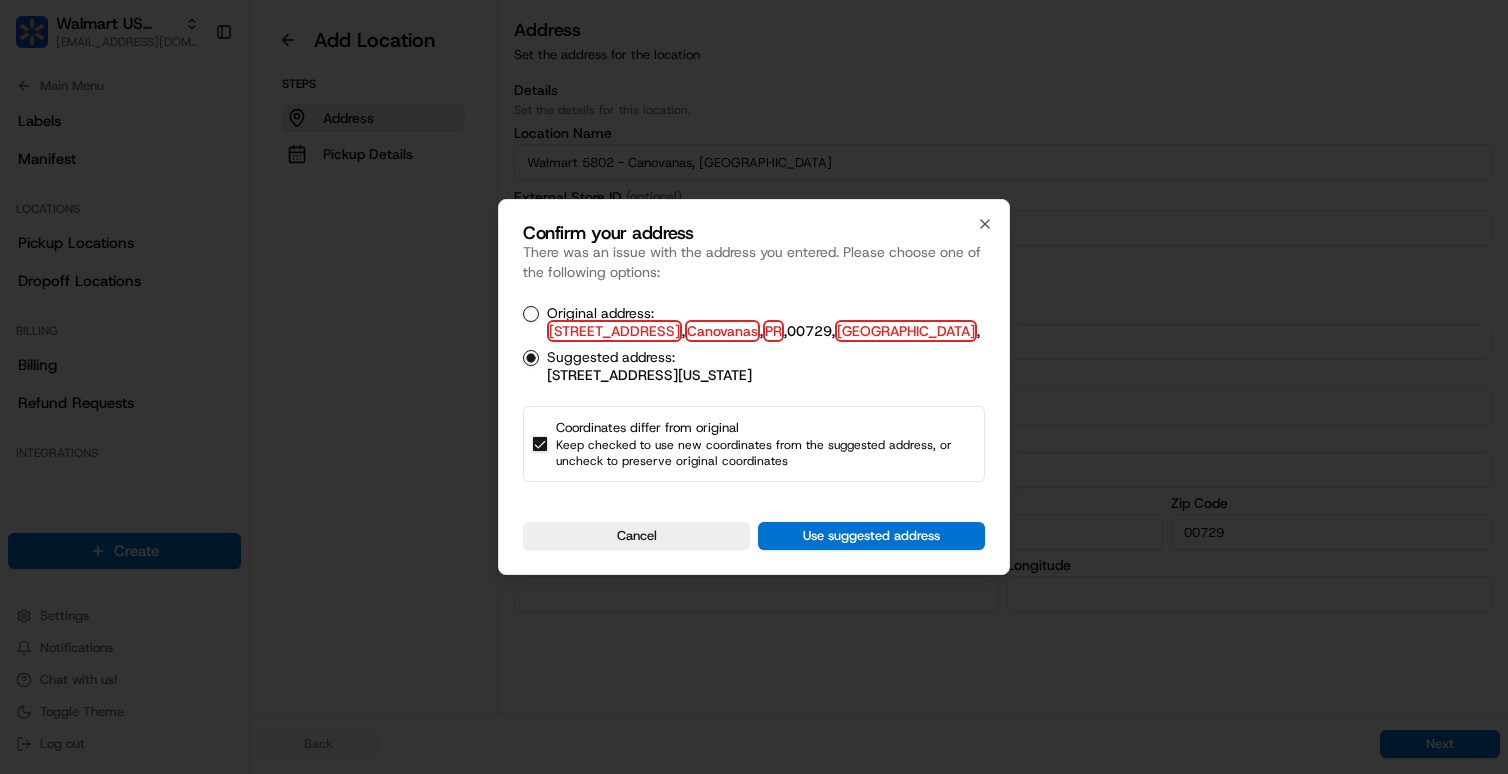 click on "Original address: 5802 Plaza Canovanas Hwy 3 Int New Rt 66 ,  Canovanas ,  PR ,  00729 ,  United States ," at bounding box center (531, 314) 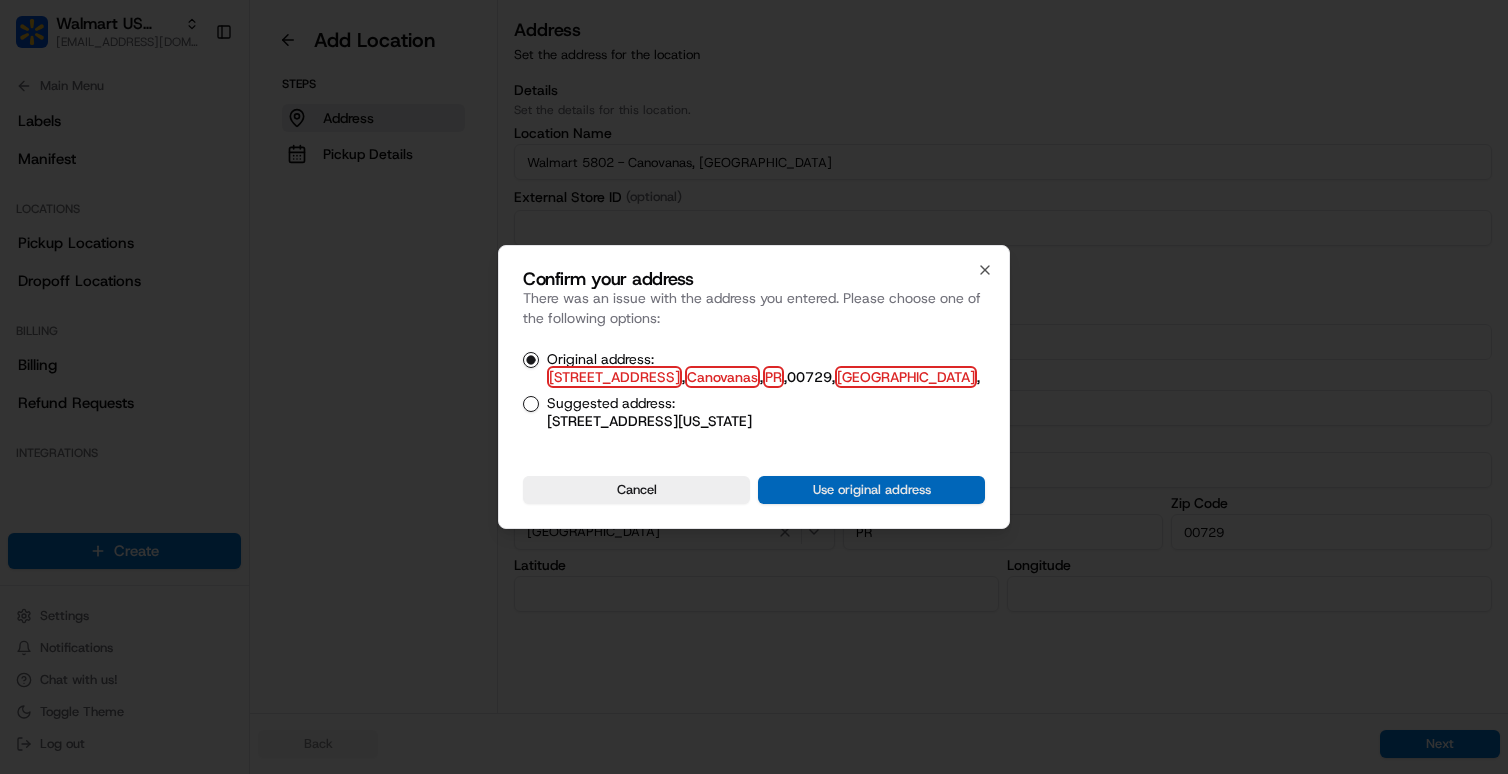 click on "Use original address" at bounding box center [871, 490] 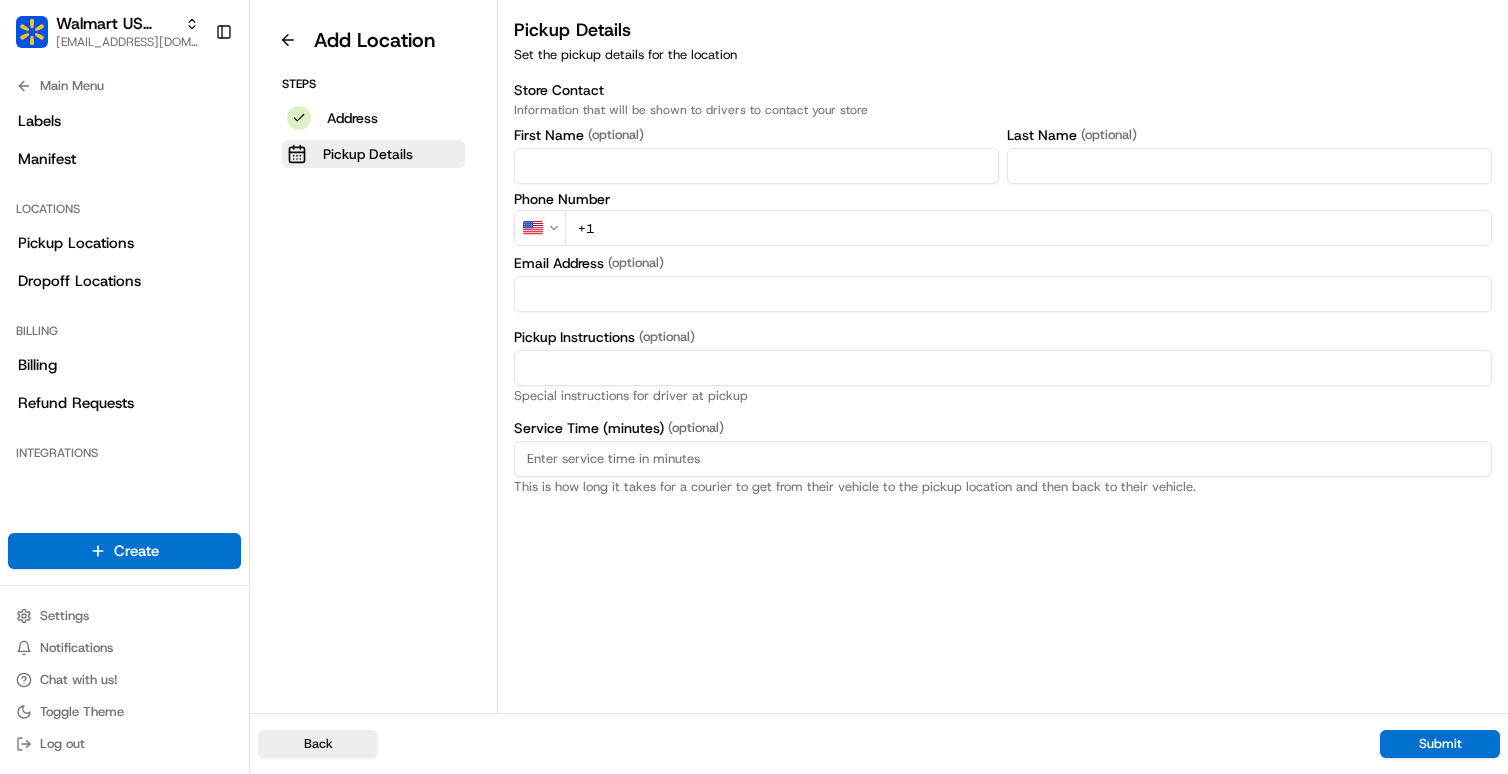 scroll, scrollTop: 52, scrollLeft: 0, axis: vertical 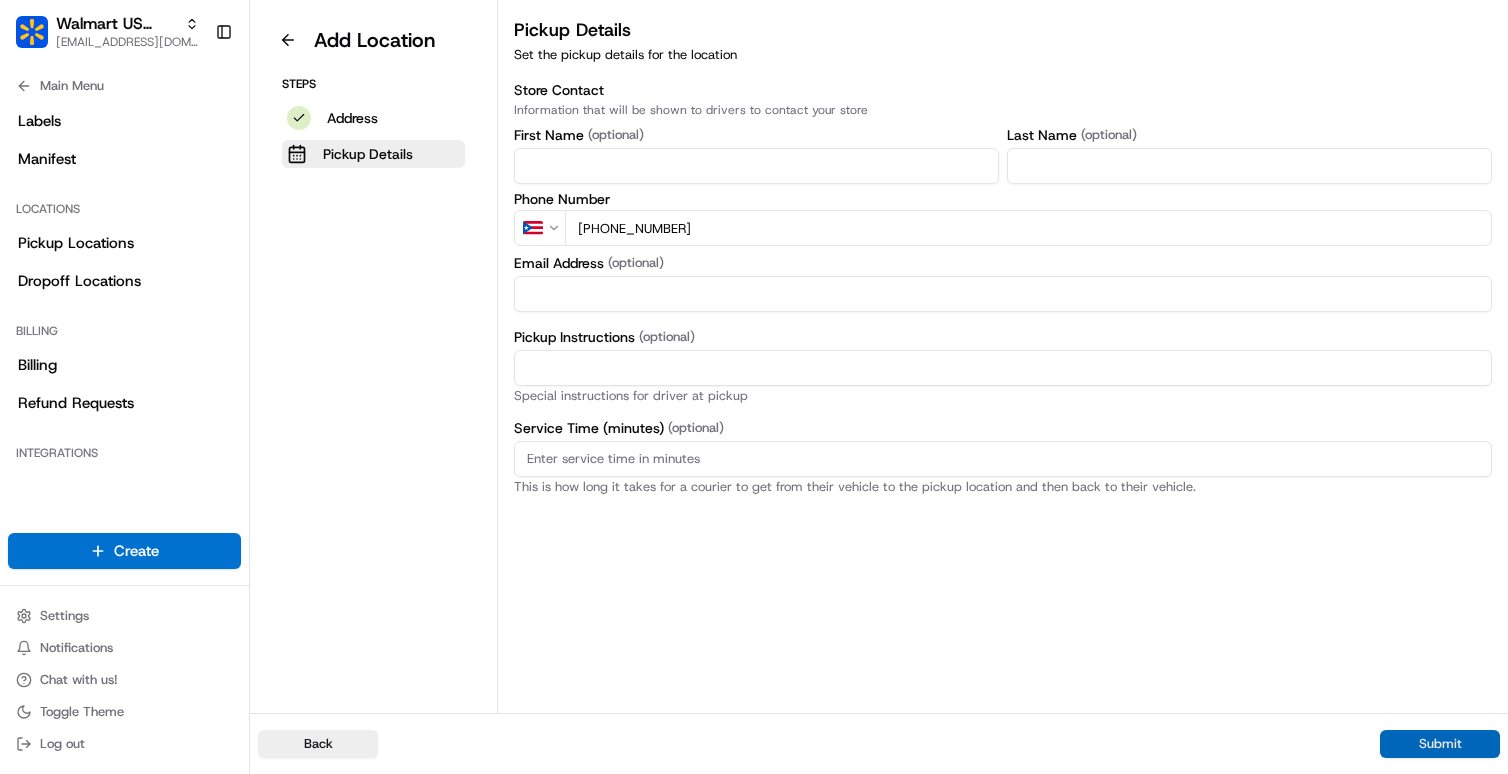 type on "+1 787 957 2700" 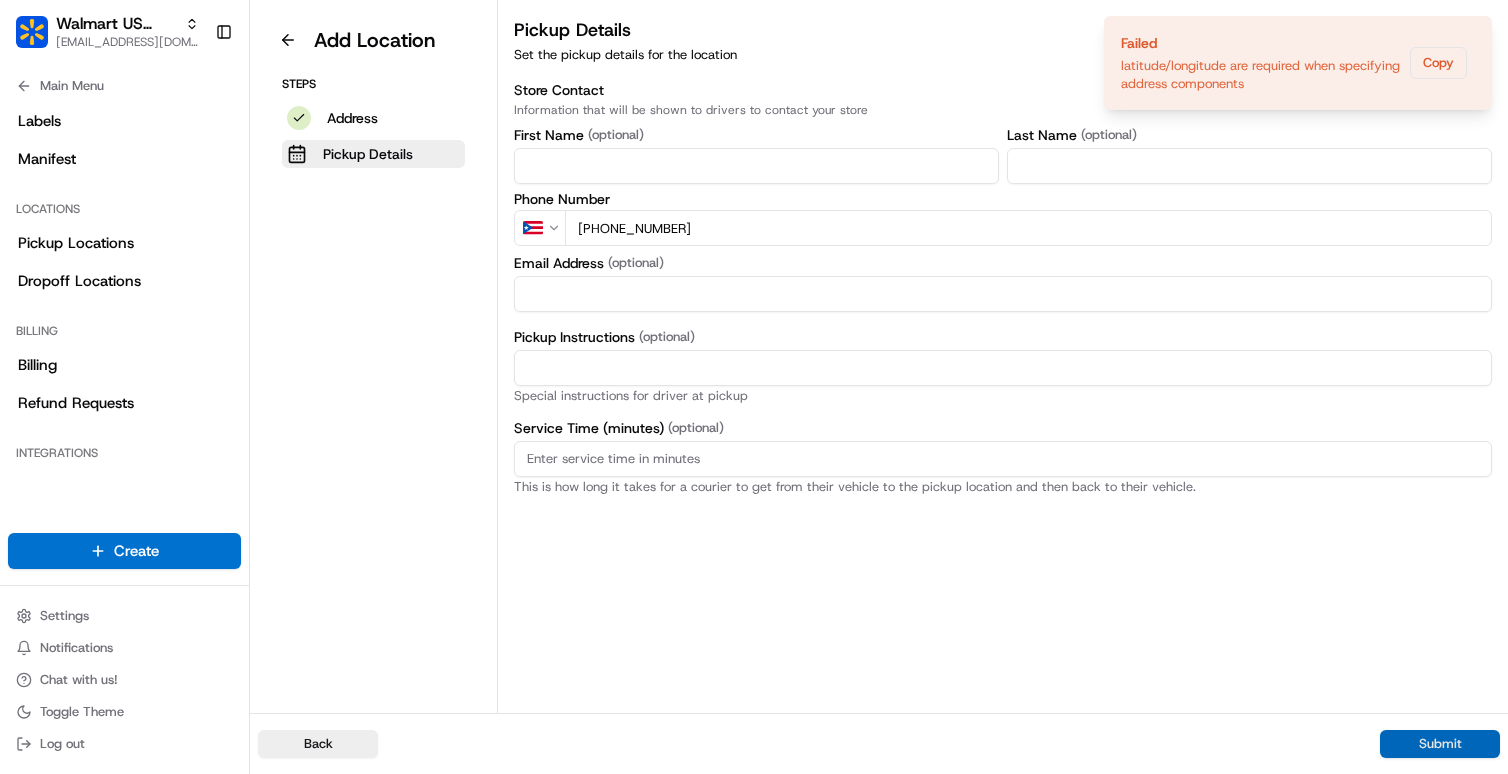 click on "Submit" at bounding box center (1440, 744) 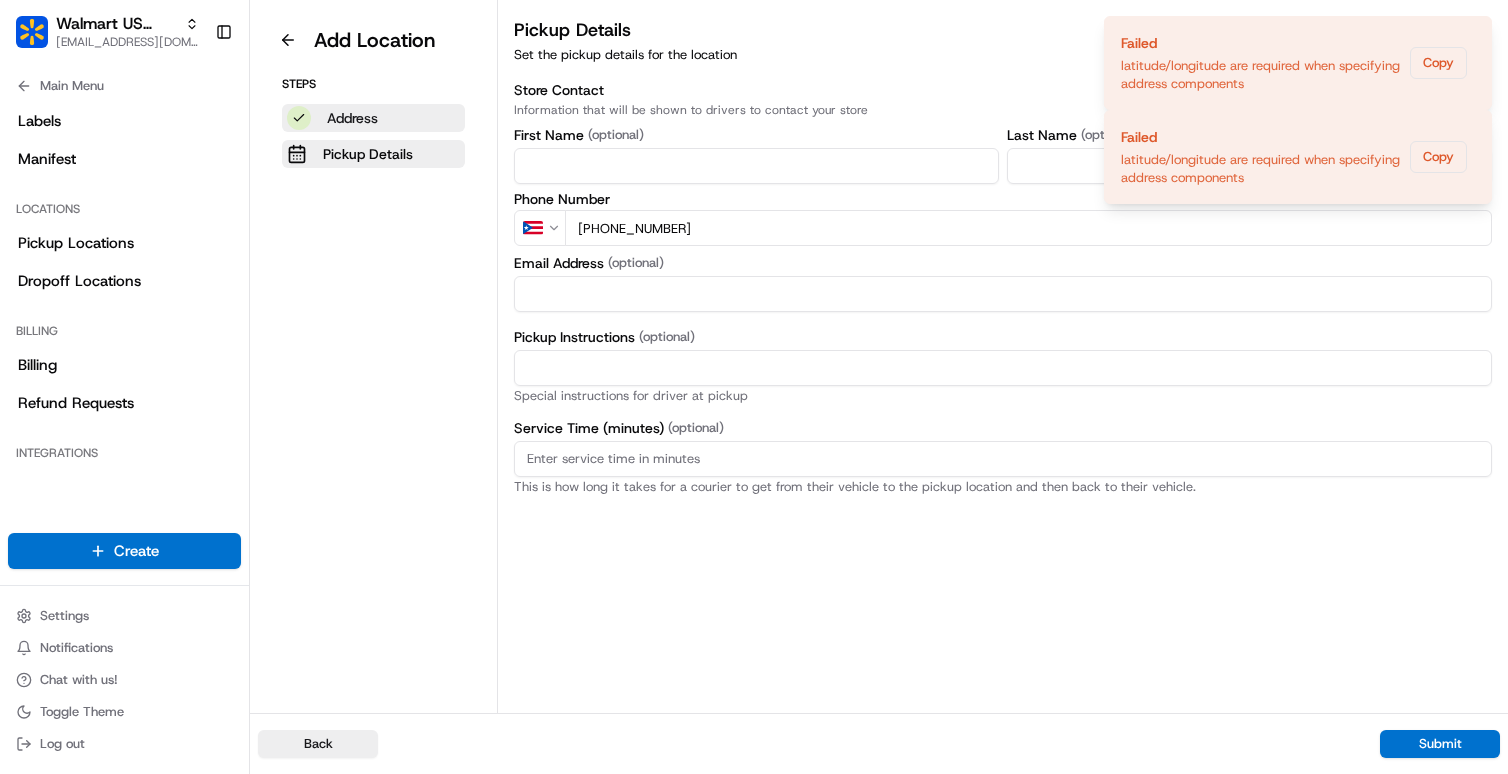 click on "Address" at bounding box center (373, 118) 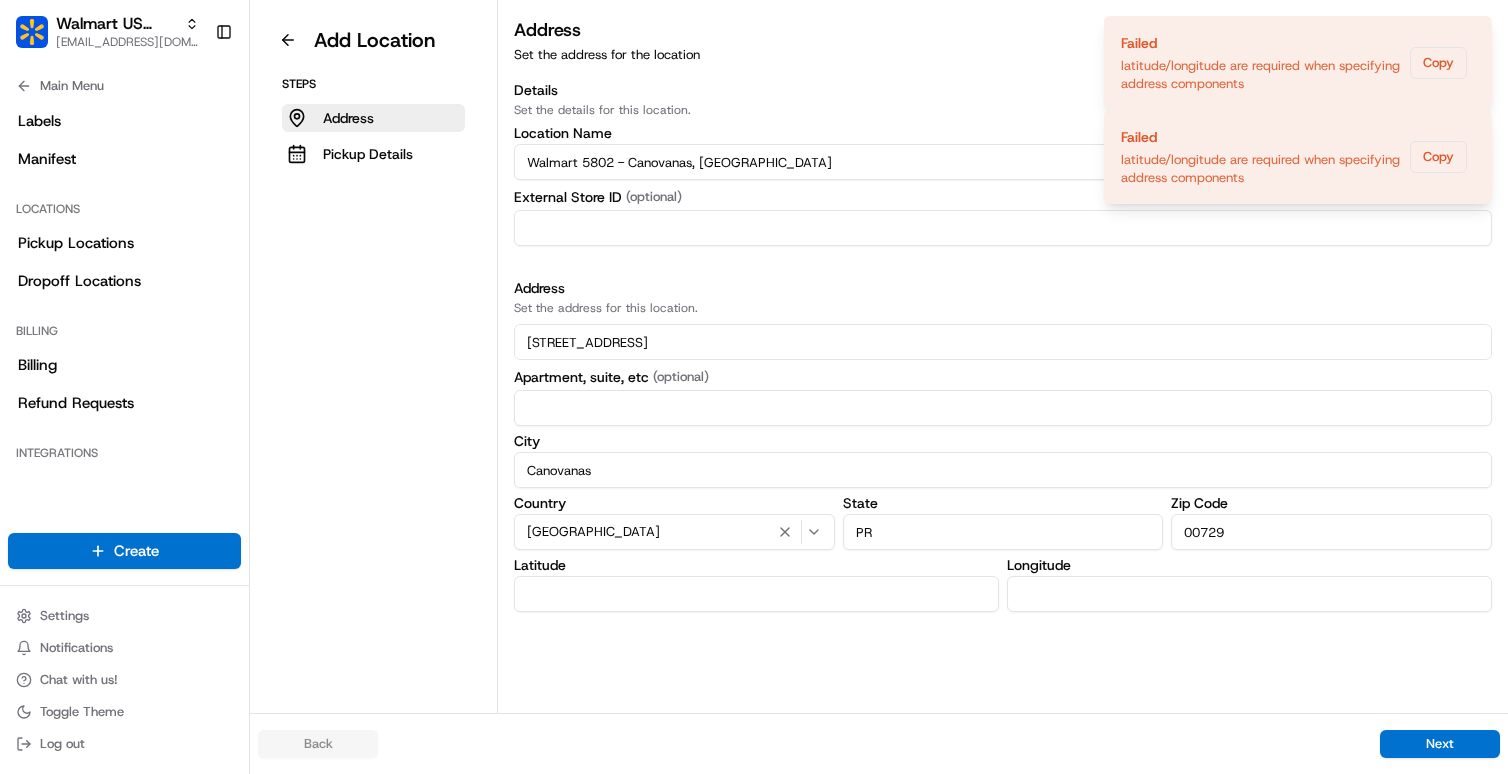 click on "5802 Plaza Canovanas Hwy 3 Int New Rt 66 Apartment, suite, etc  (optional) City Canovanas Country United States State PR Zip Code 00729 Latitude Longitude" at bounding box center [1003, 468] 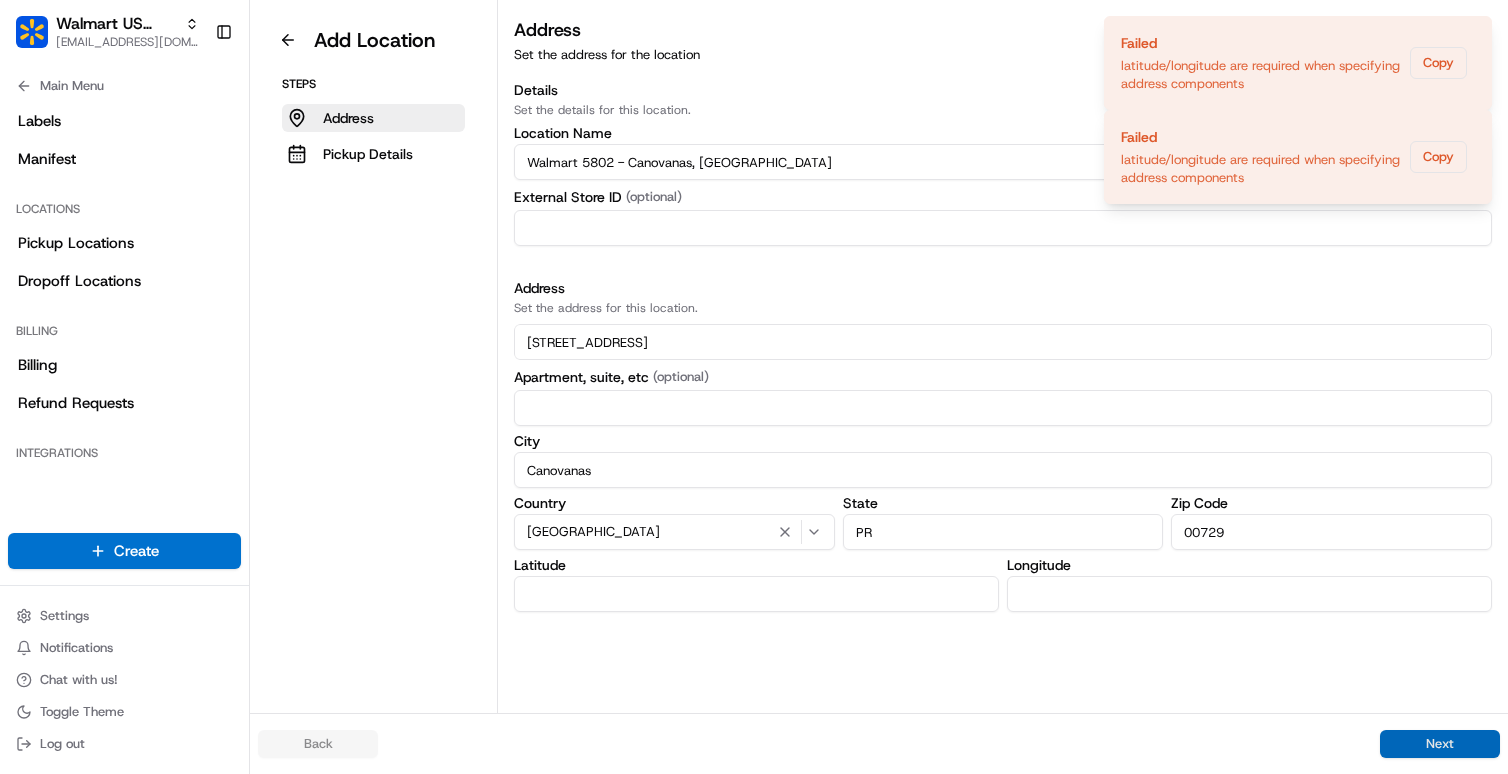 click on "Next" at bounding box center [1440, 744] 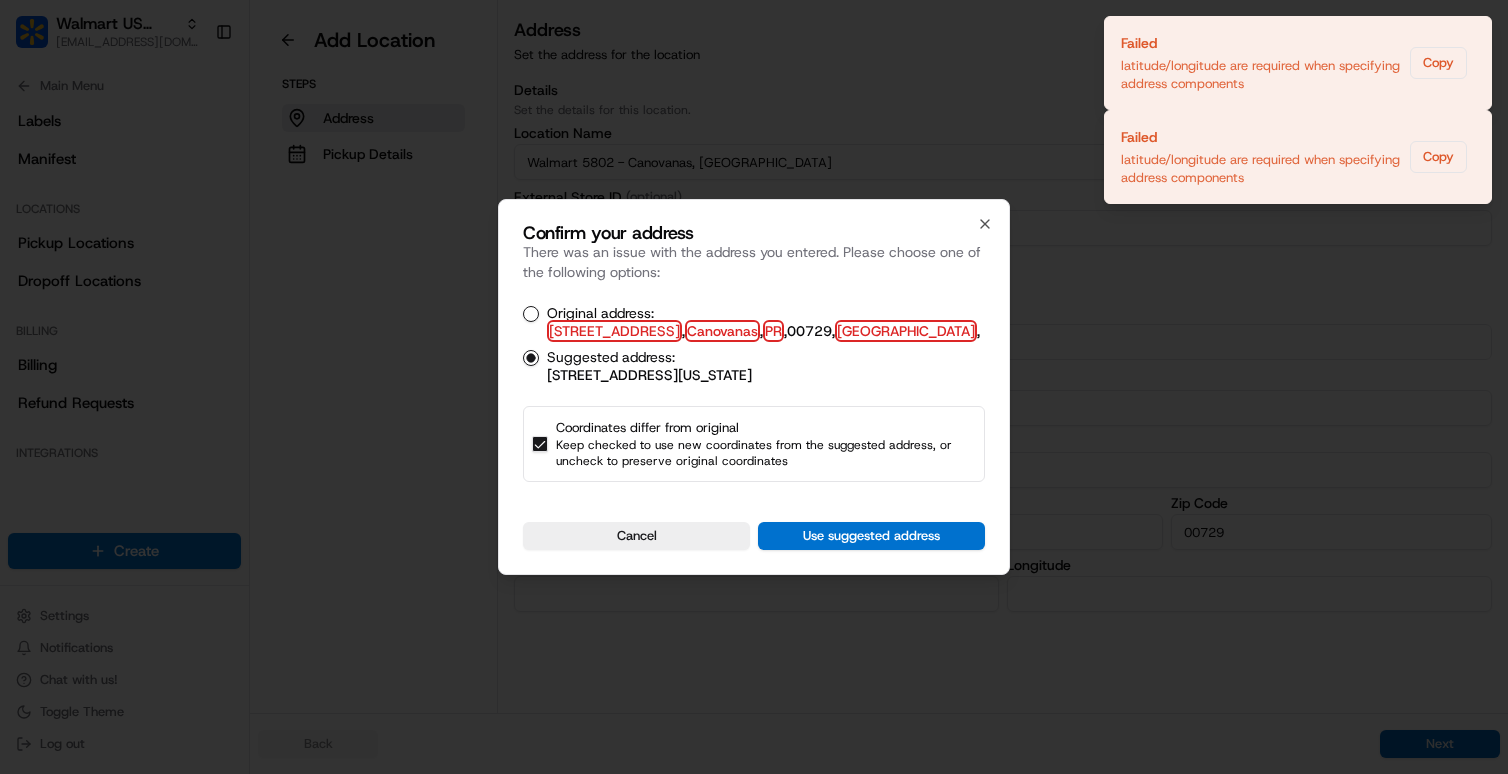 scroll, scrollTop: 52, scrollLeft: 0, axis: vertical 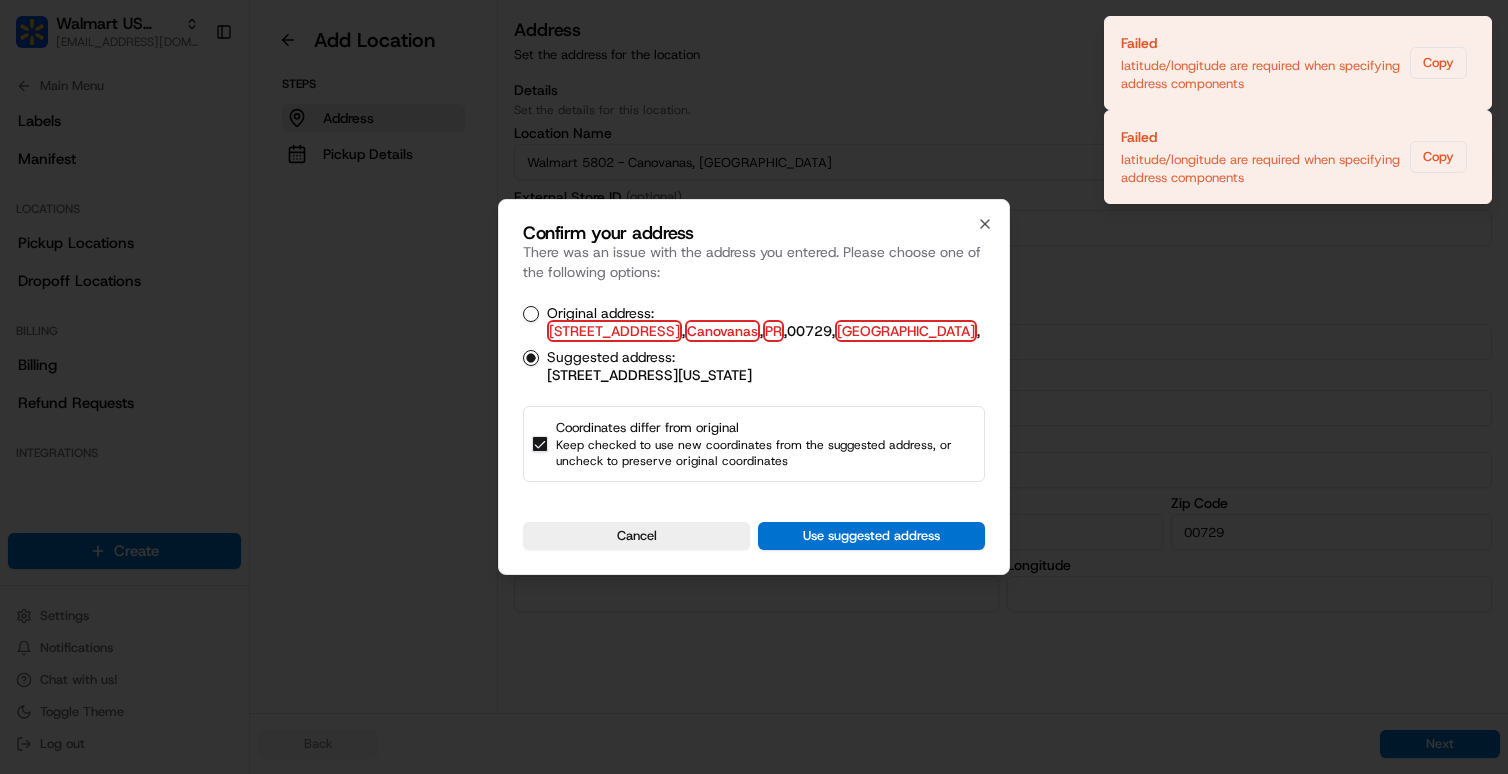 click on "Coordinates differ from original Keep checked to use new coordinates from the suggested address, or uncheck to preserve original coordinates" at bounding box center [540, 444] 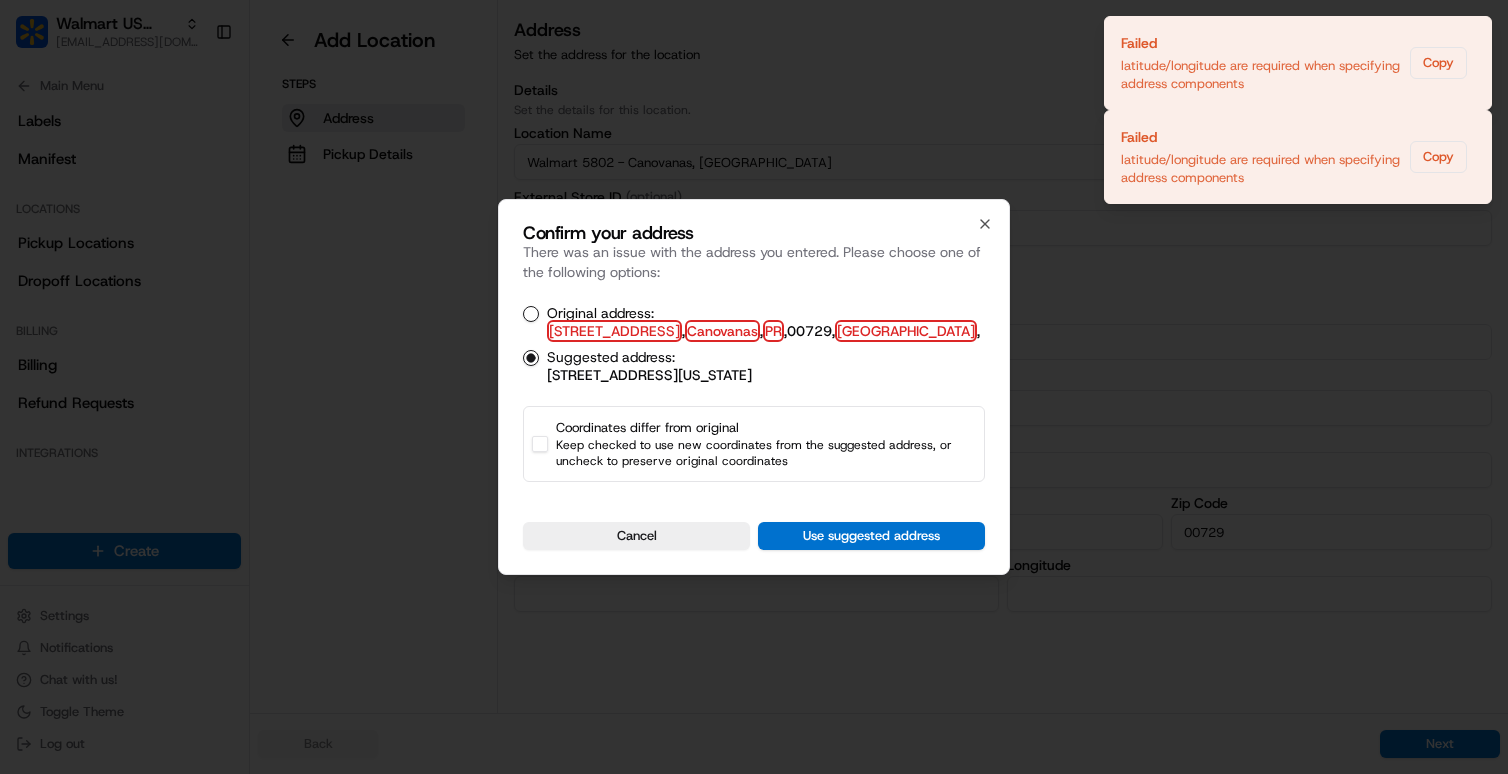 click on "Original address: 5802 Plaza Canovanas Hwy 3 Int New Rt 66 ,  Canovanas ,  PR ,  00729 ,  United States ," at bounding box center (531, 314) 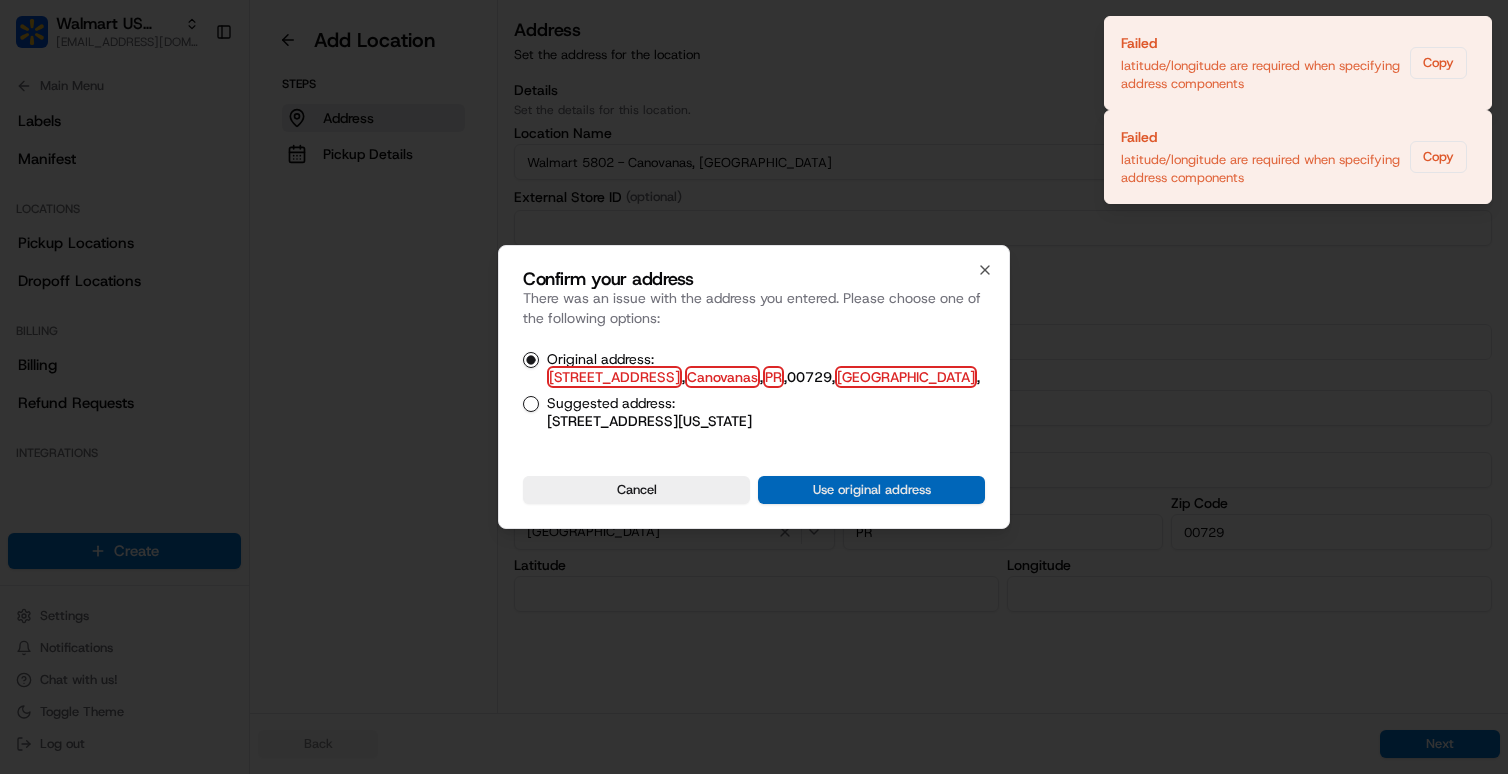 click on "Use original address" at bounding box center [871, 490] 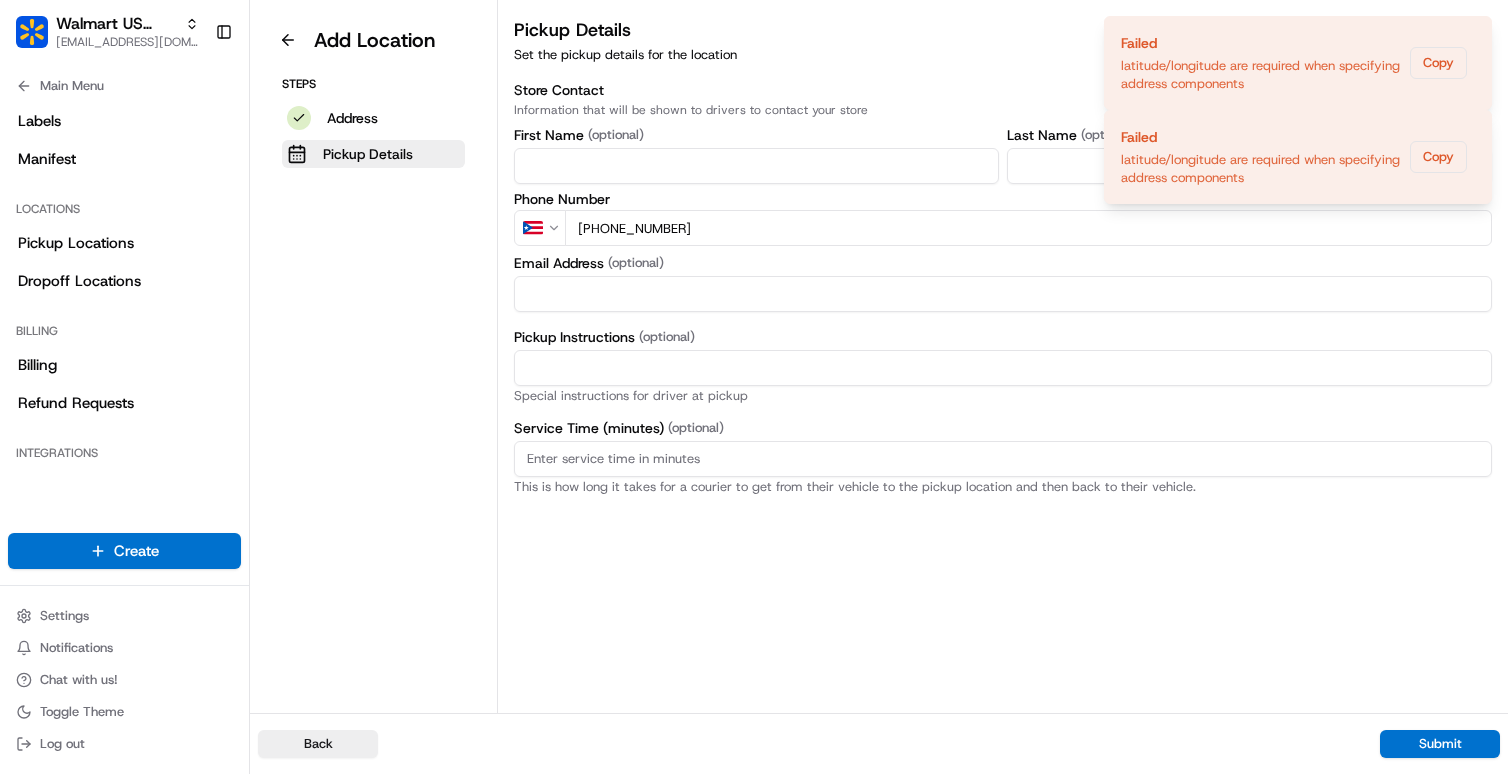 scroll, scrollTop: 52, scrollLeft: 0, axis: vertical 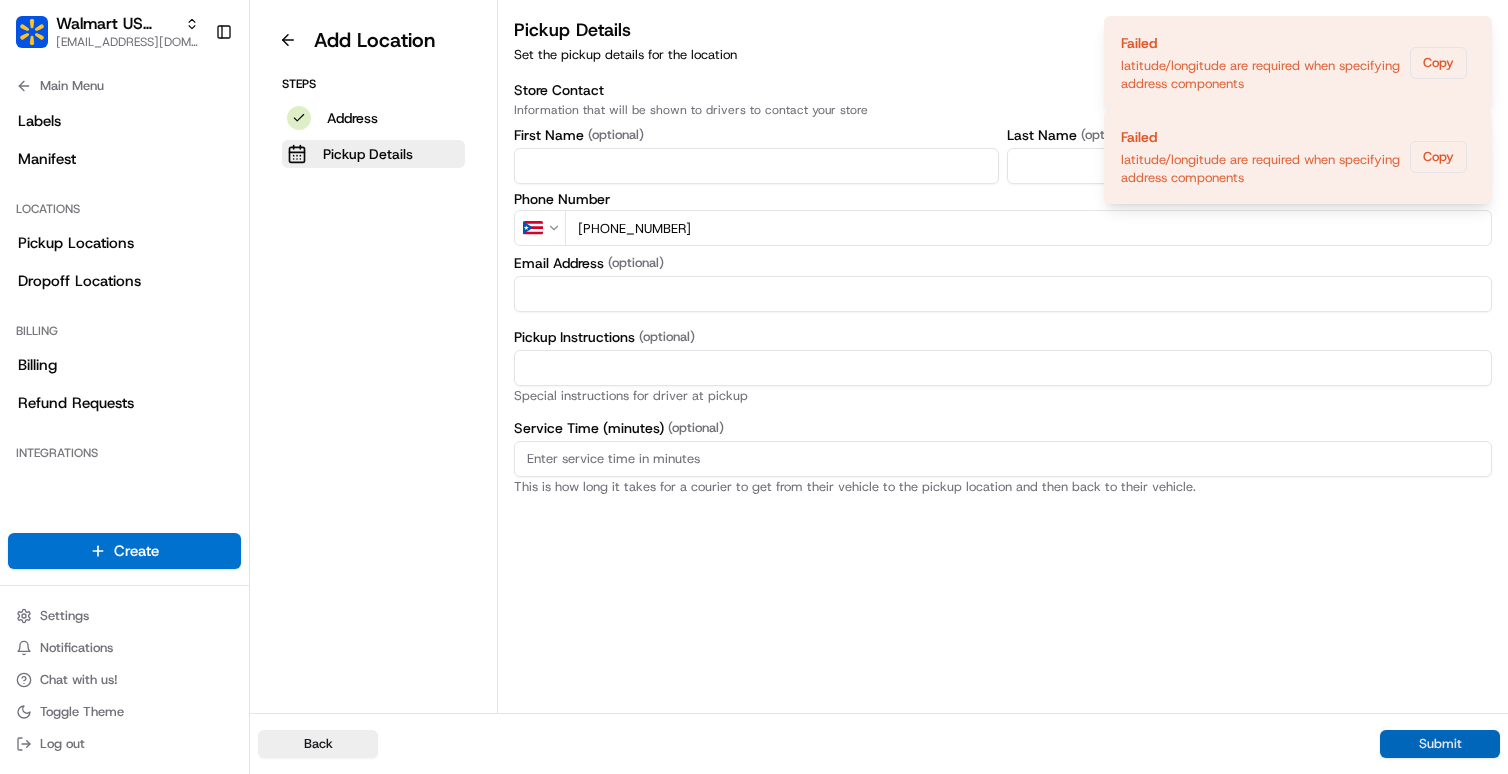click on "Submit" at bounding box center (1440, 744) 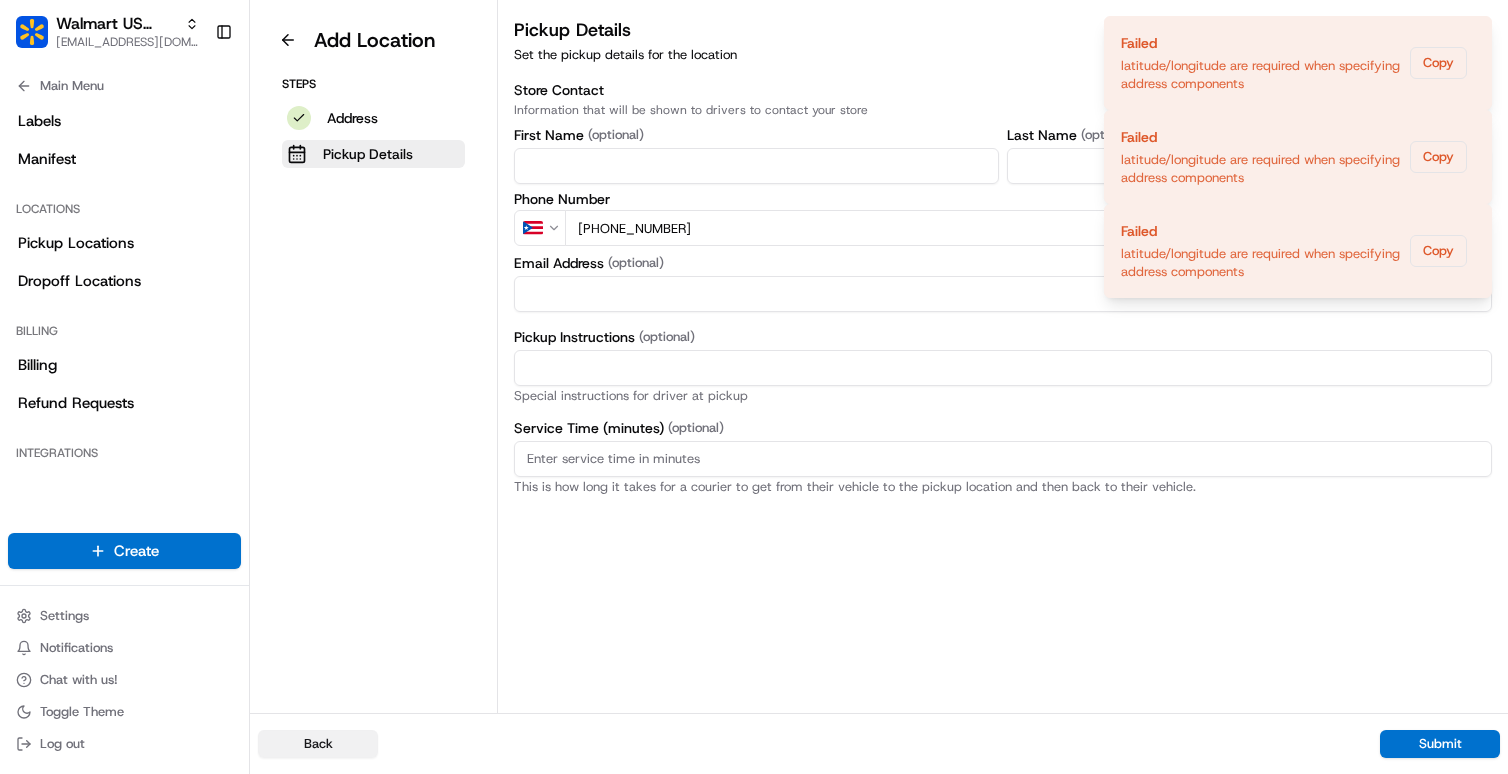 click on "Back" at bounding box center [318, 744] 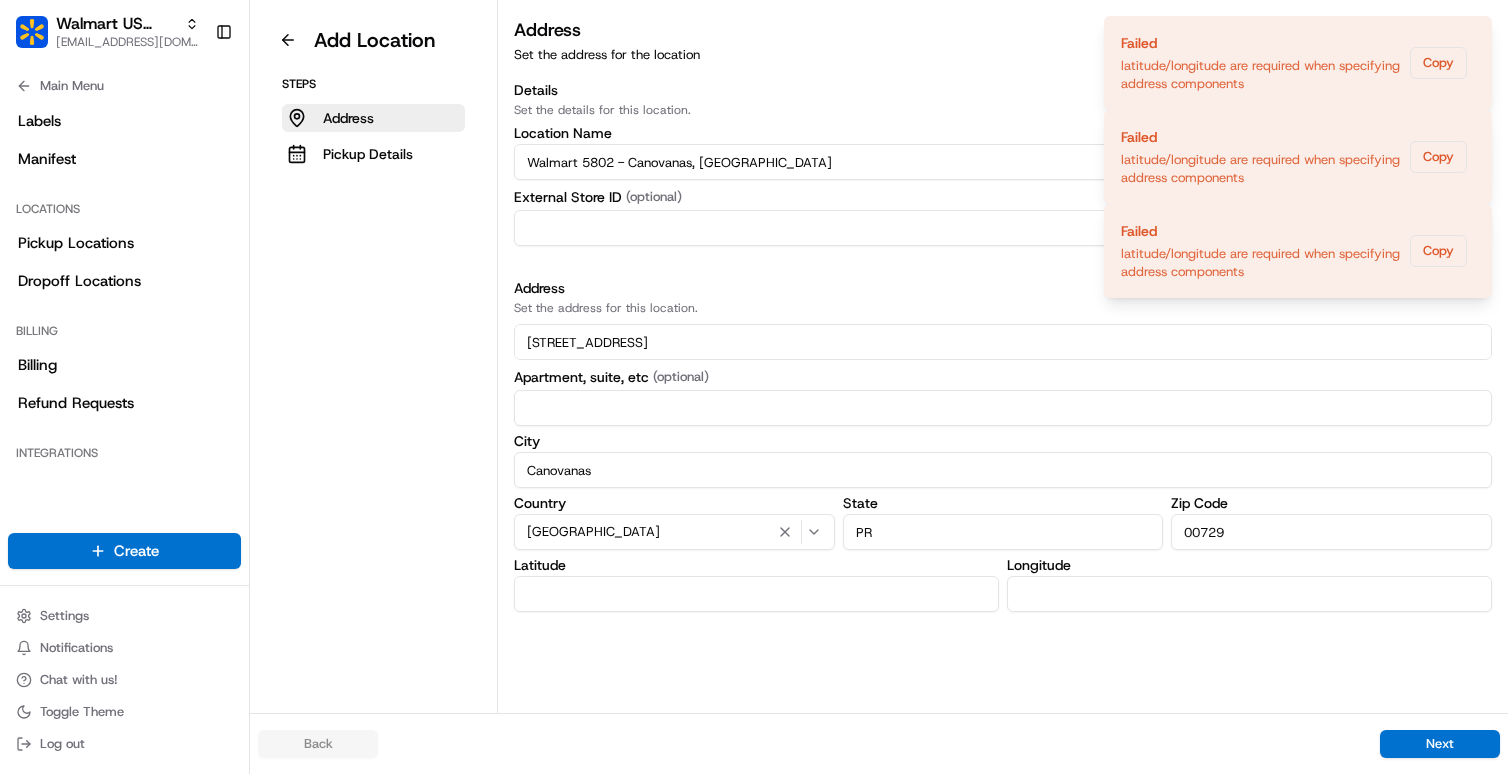 click on "Country" at bounding box center (674, 503) 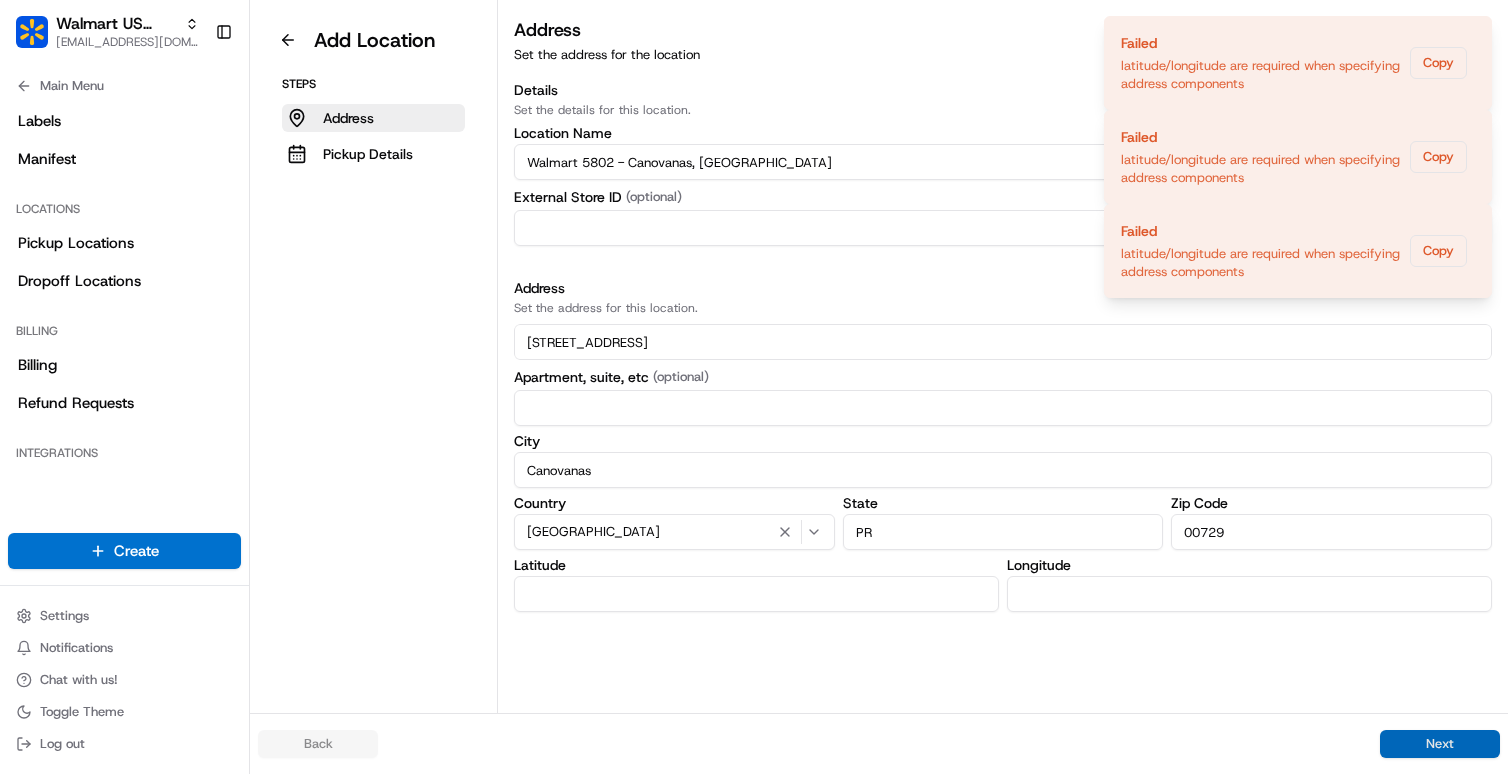 click on "Next" at bounding box center (1440, 744) 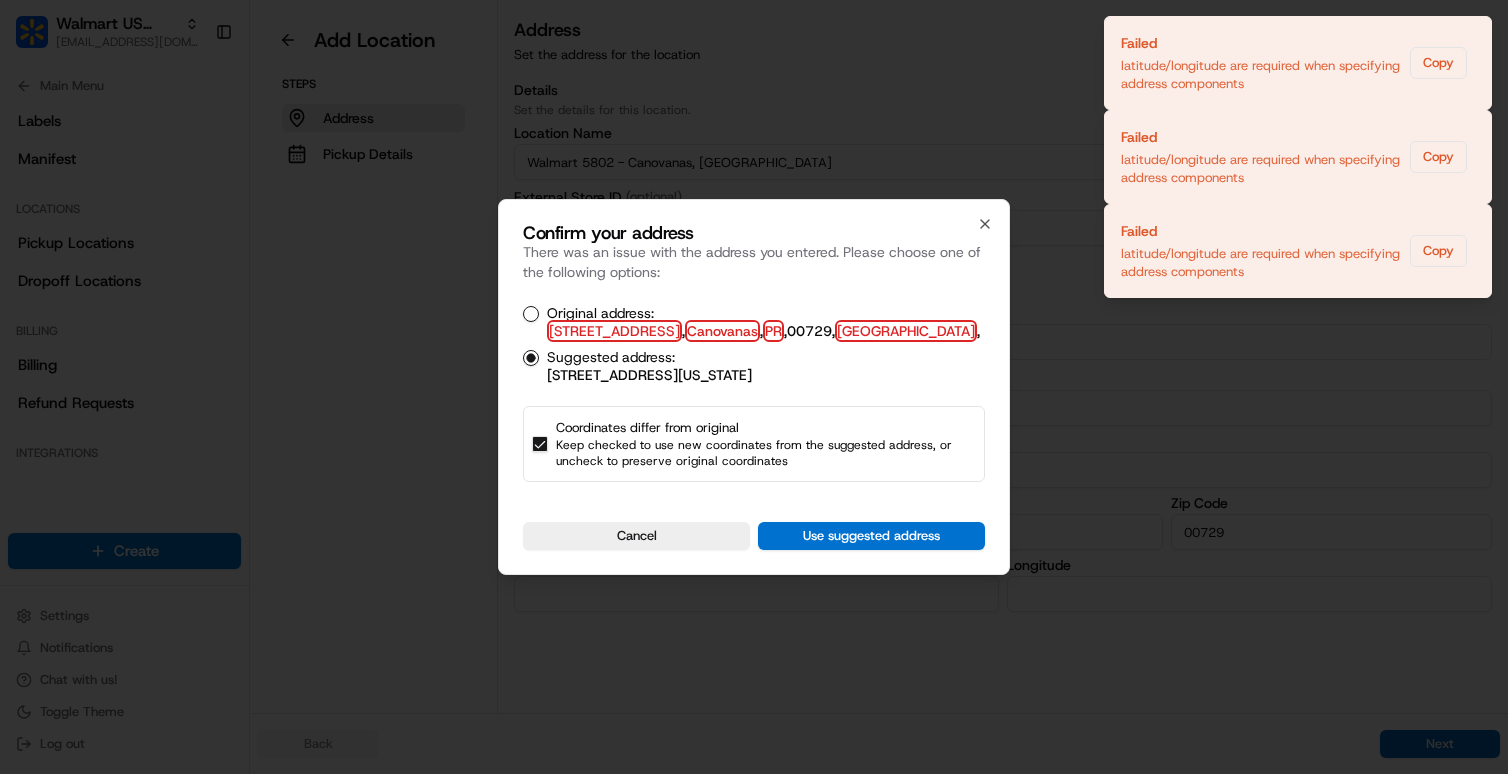 scroll, scrollTop: 52, scrollLeft: 0, axis: vertical 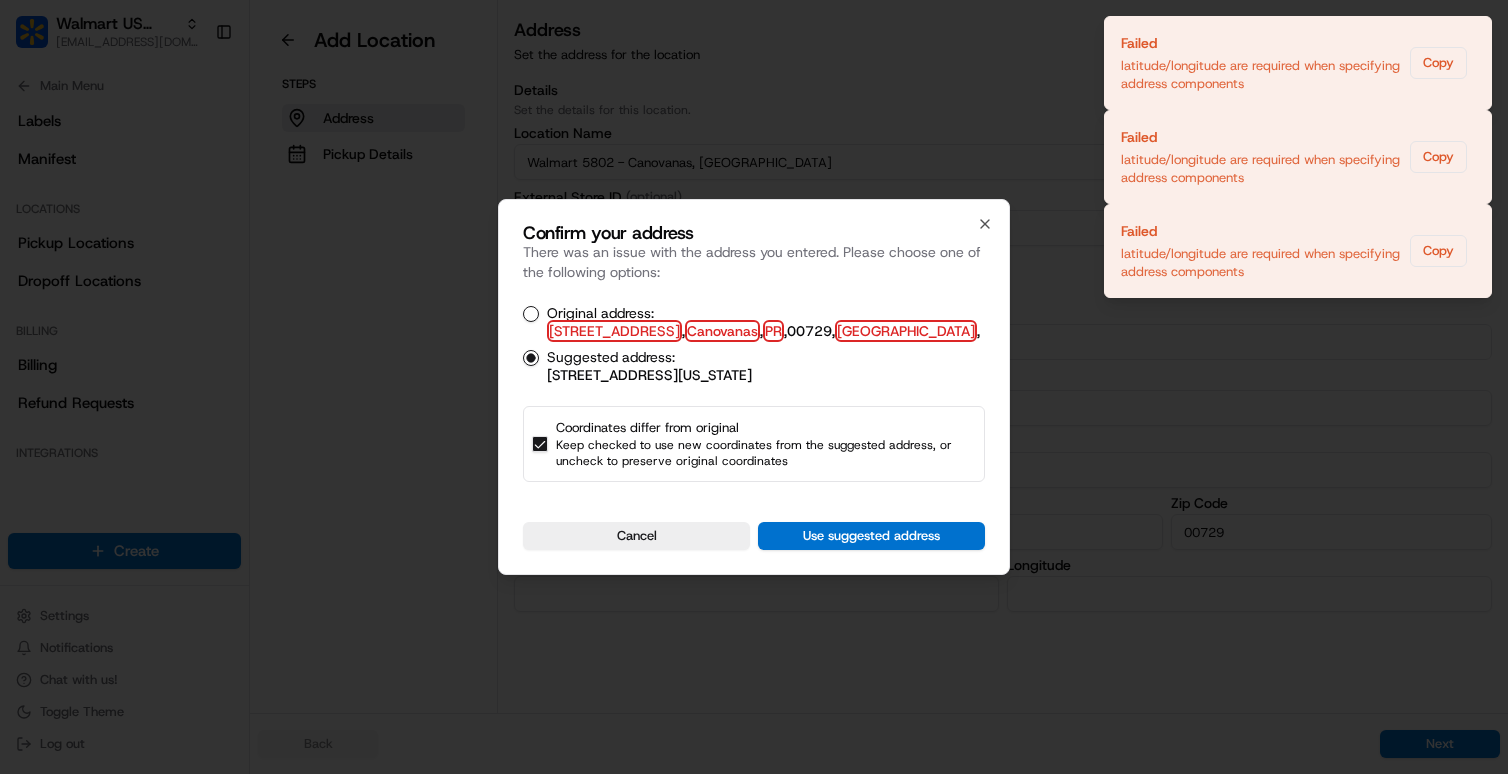 type on "on" 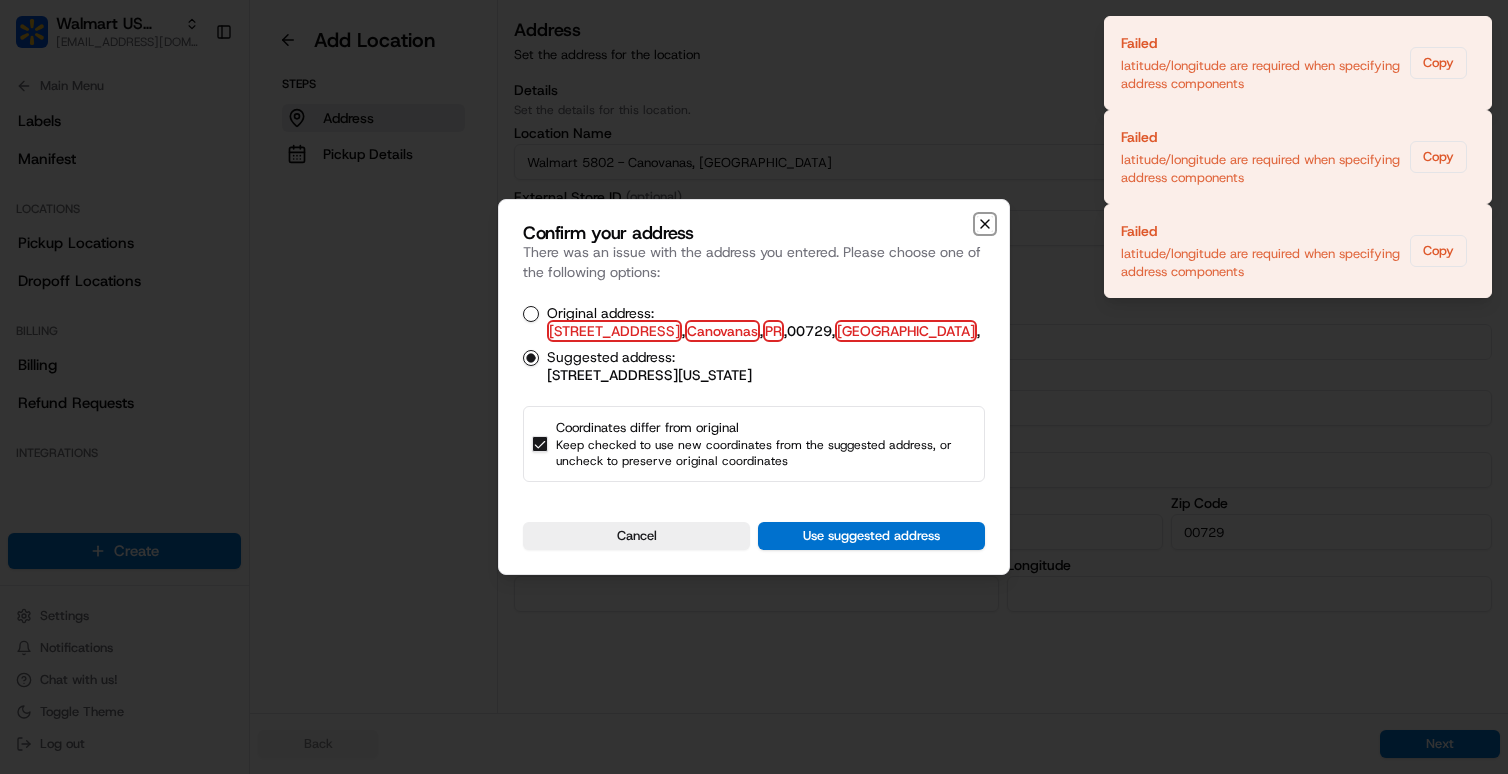 click 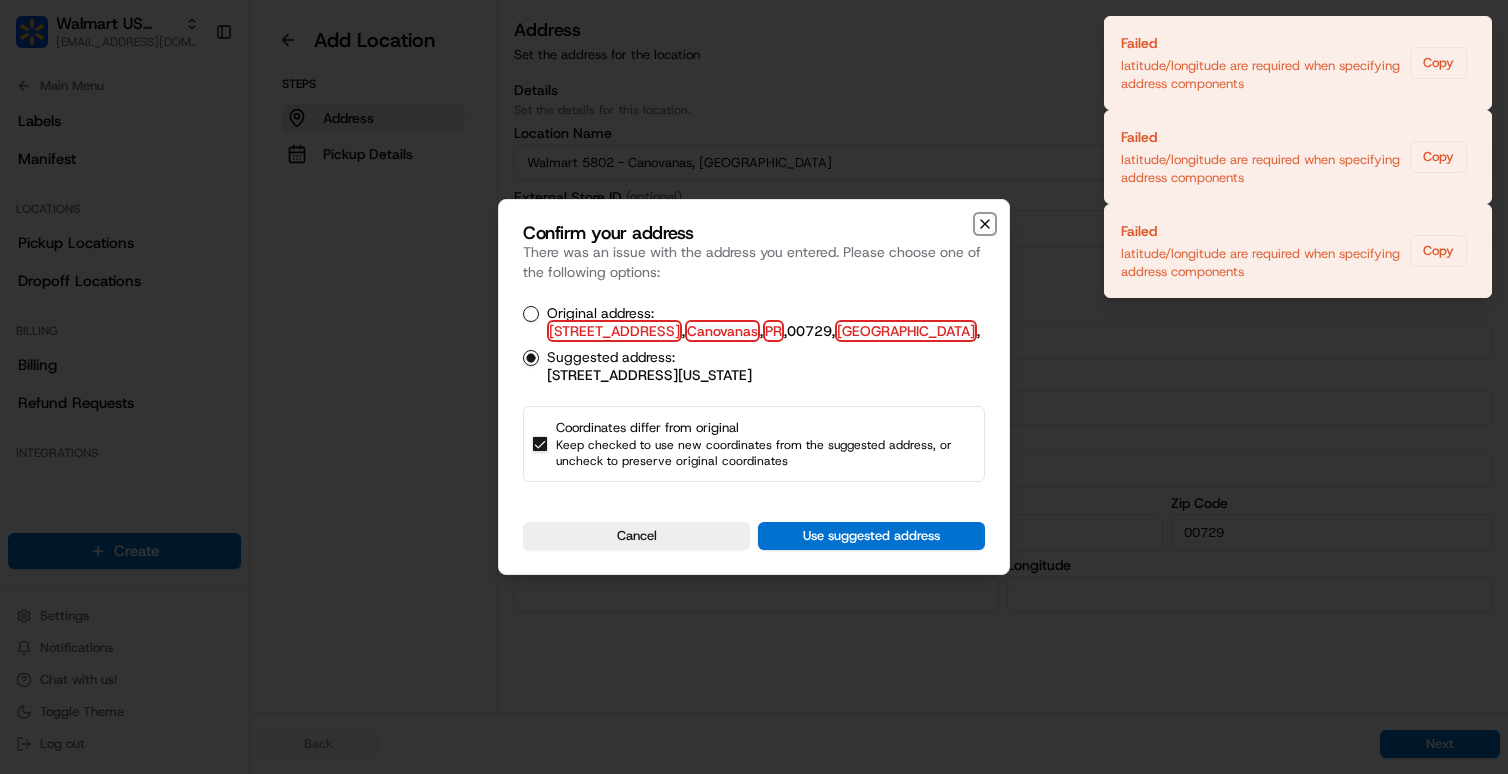 scroll, scrollTop: 52, scrollLeft: 0, axis: vertical 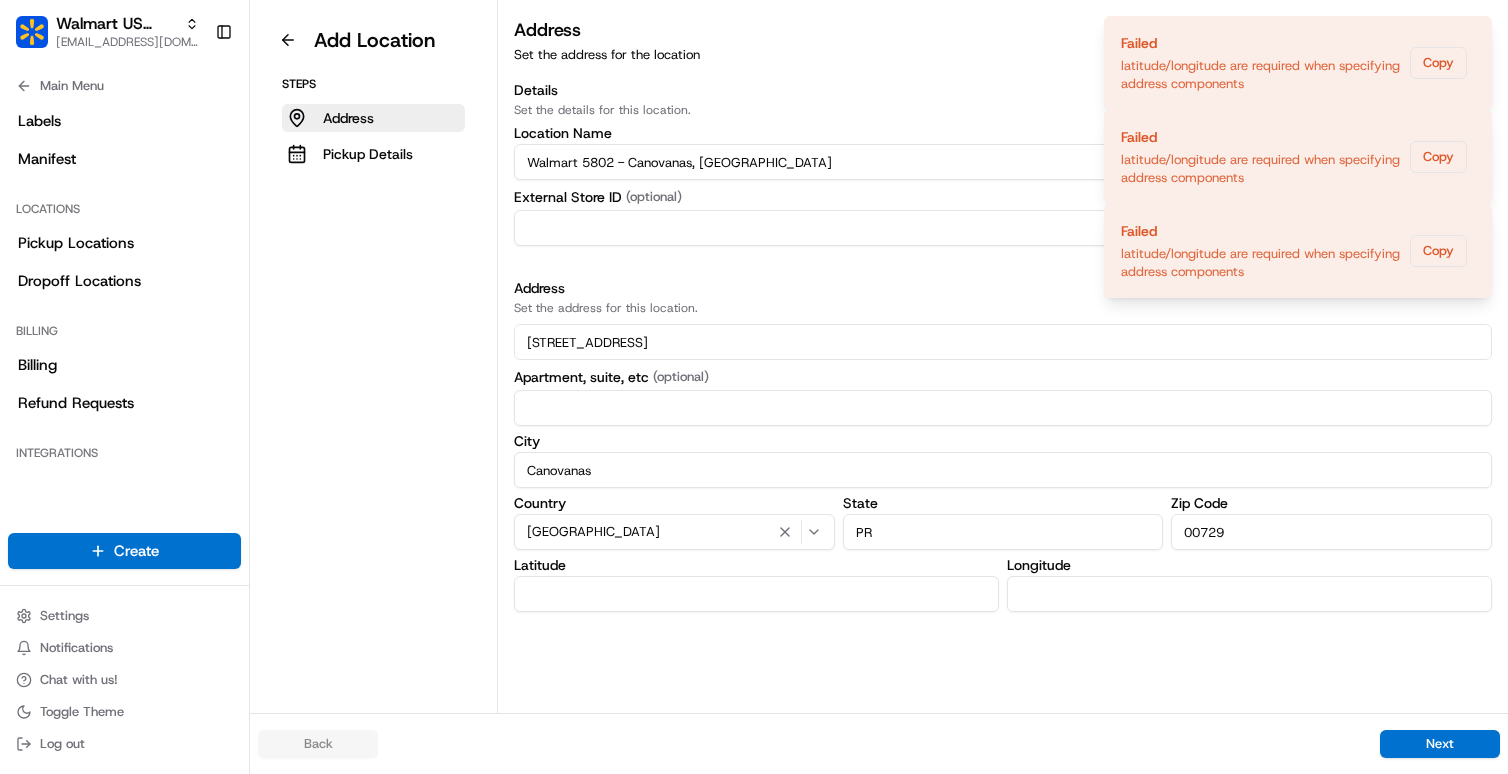 click on "Add Location Steps Address Pickup Details" at bounding box center (374, 356) 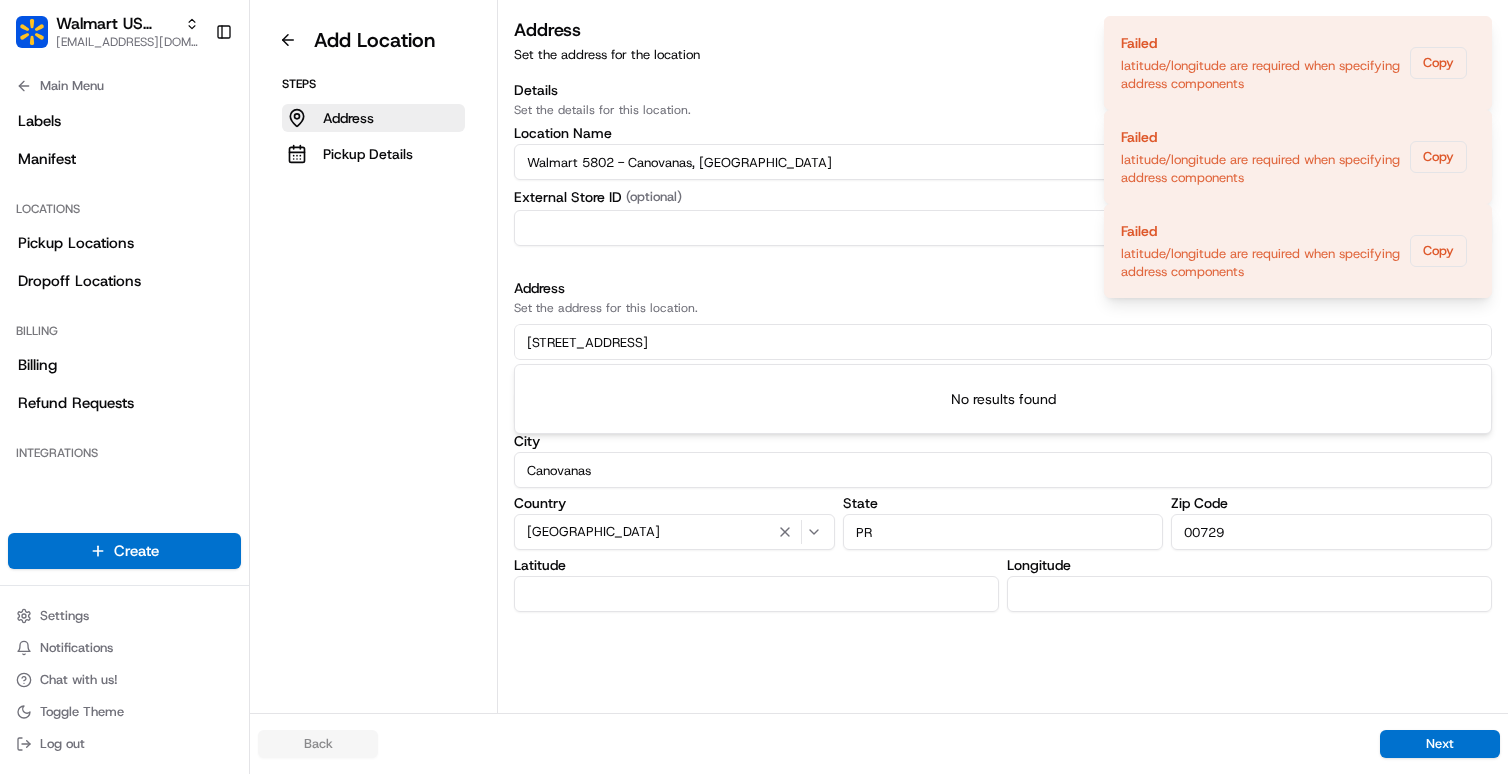 click on "5802 Plaza Canovanas Hwy 3 Int New Rt 66" at bounding box center [1003, 342] 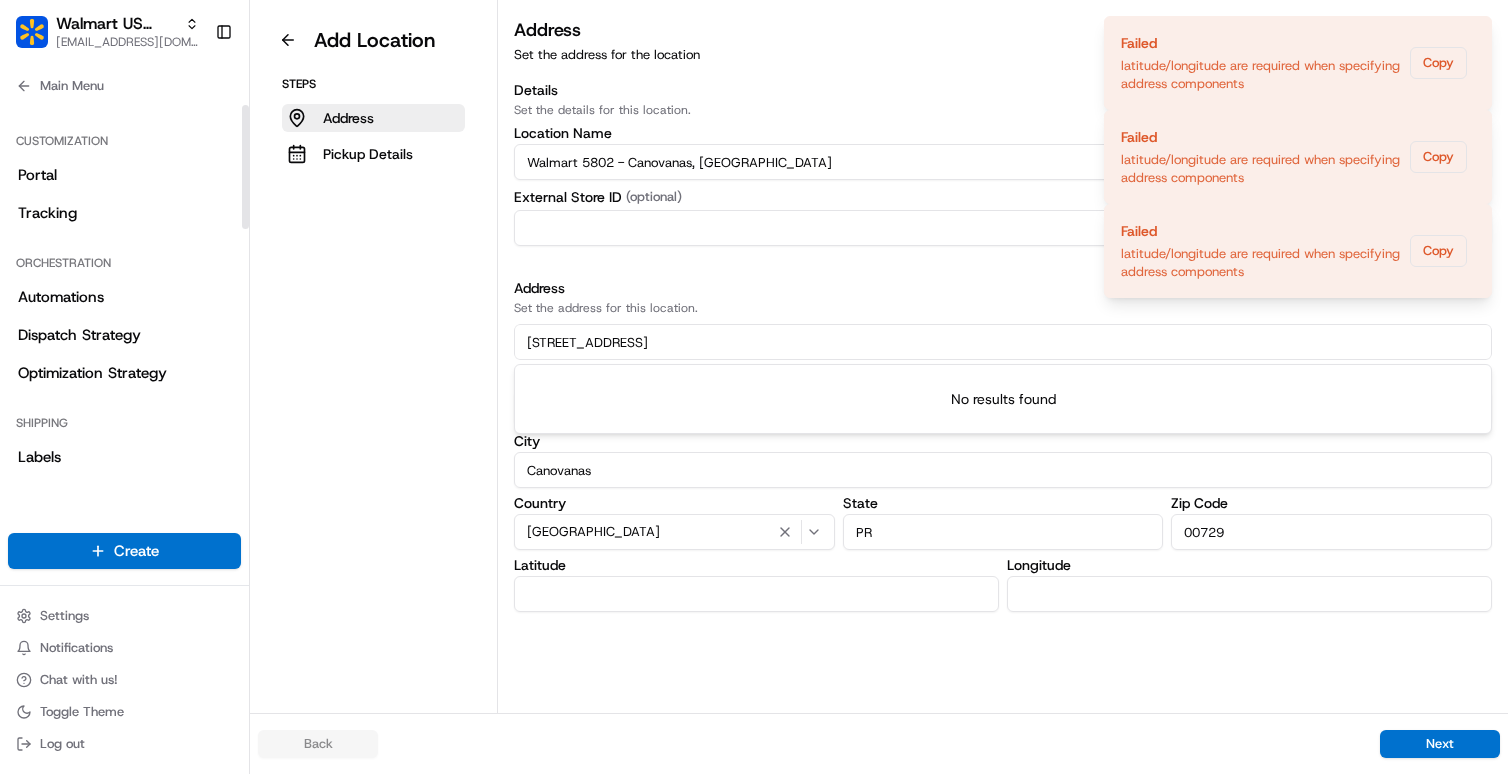 scroll, scrollTop: 0, scrollLeft: 0, axis: both 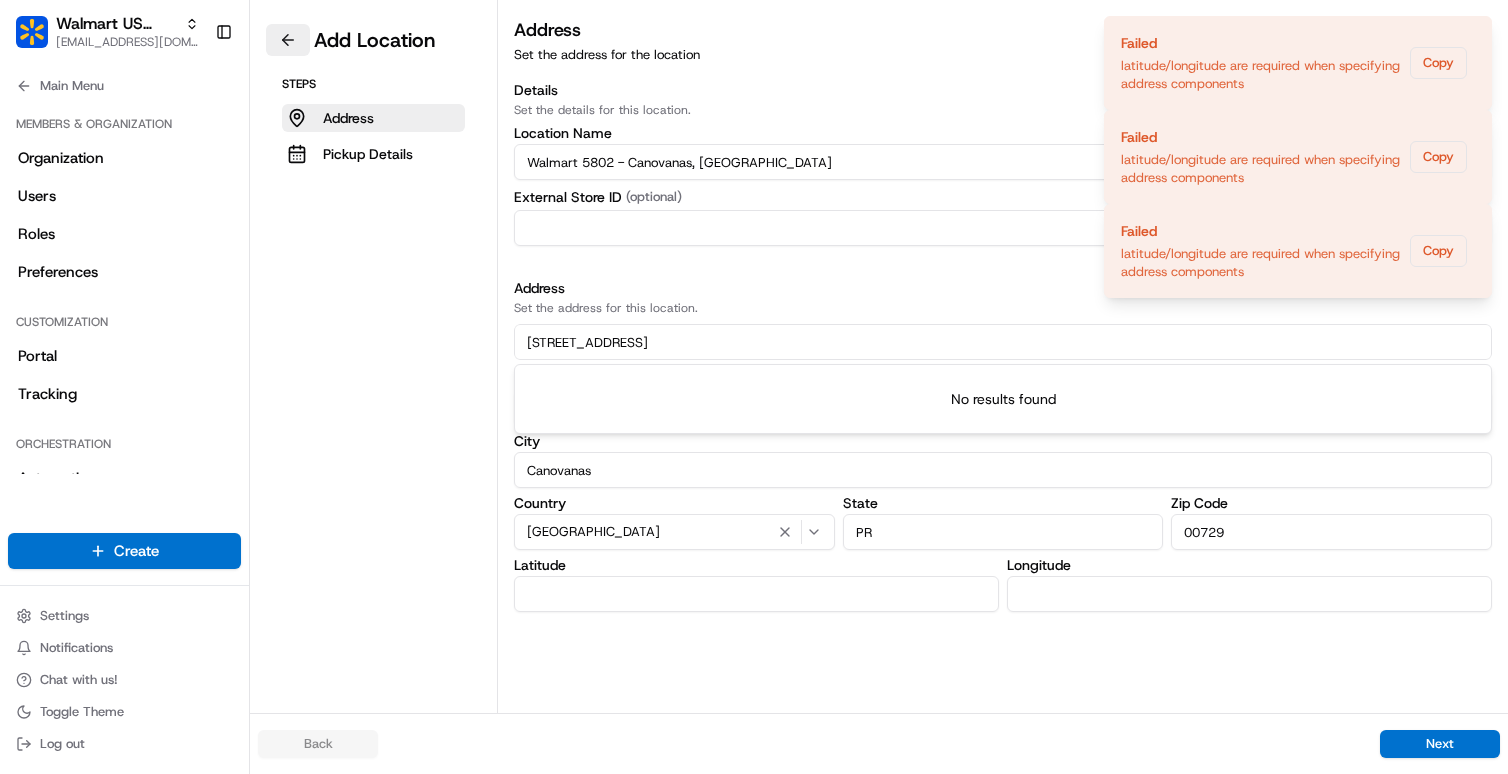 click at bounding box center [288, 40] 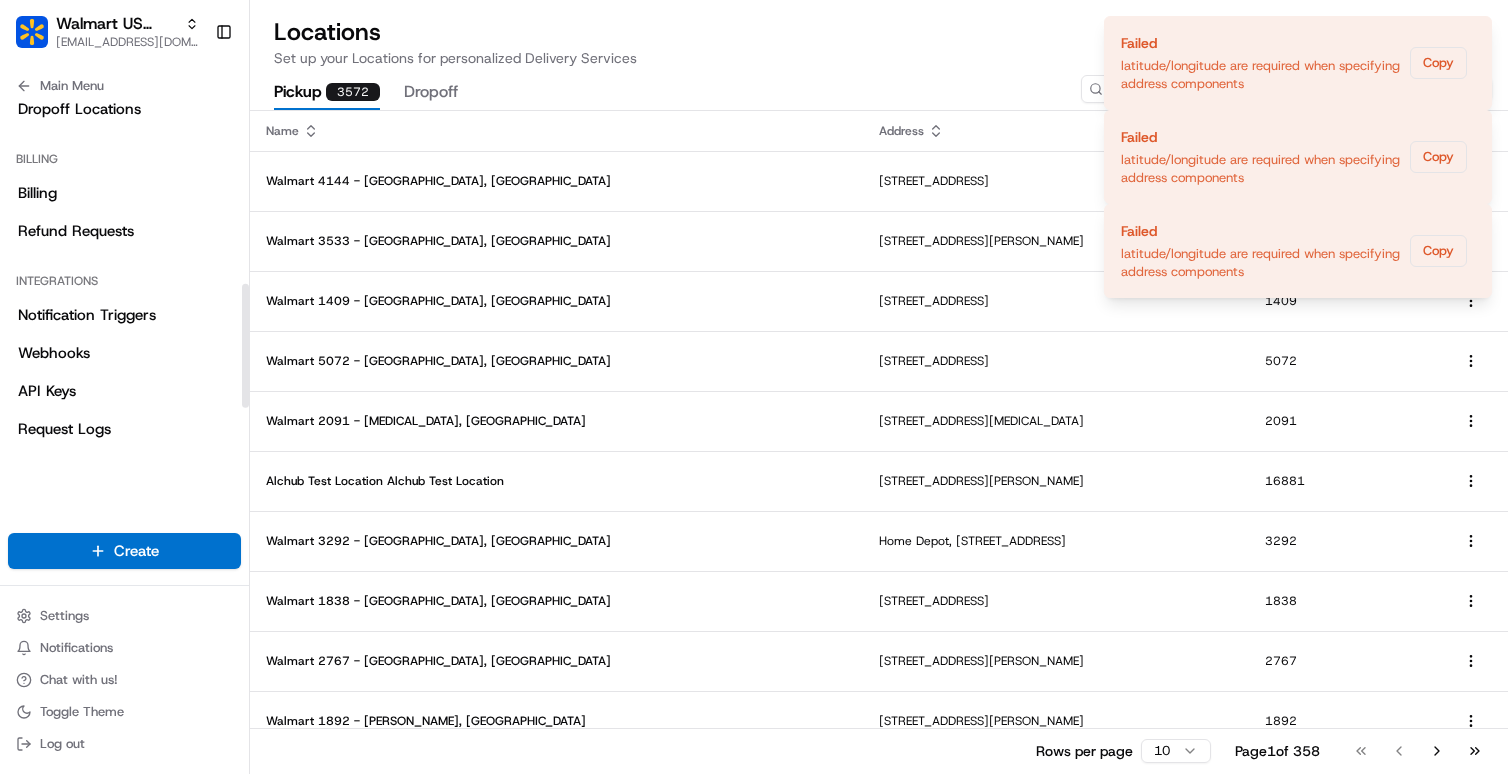 scroll, scrollTop: 754, scrollLeft: 0, axis: vertical 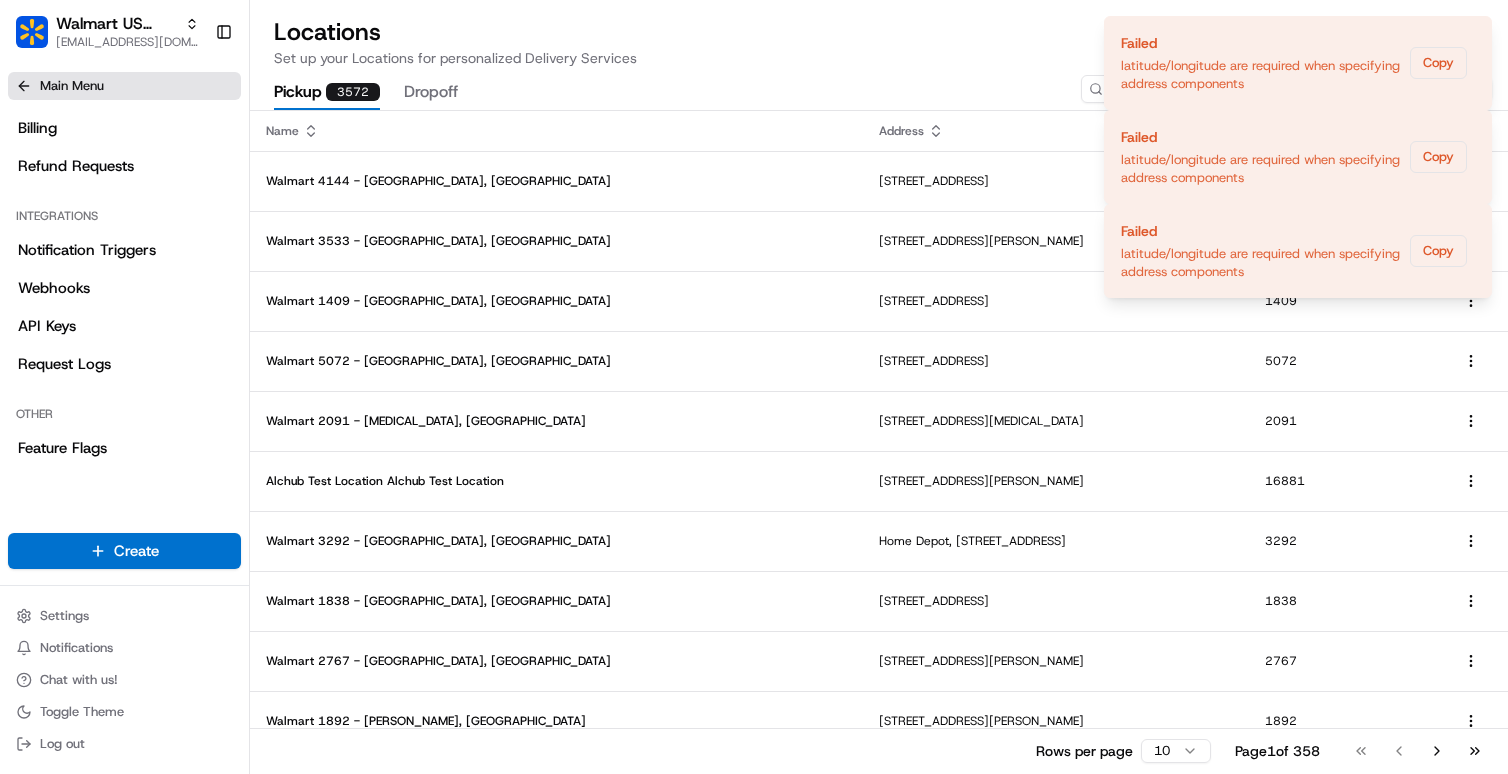 click on "Main Menu" at bounding box center [72, 86] 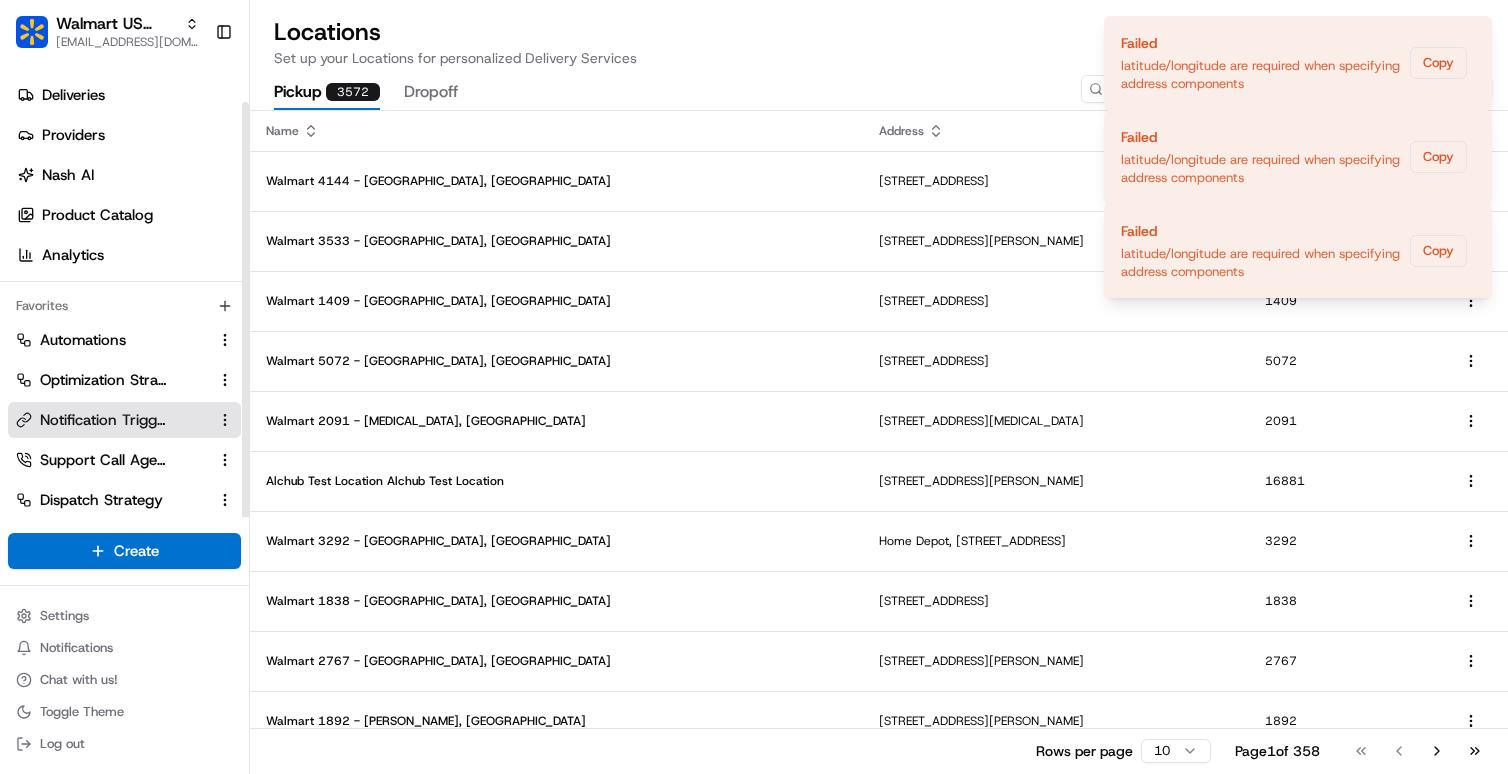 scroll, scrollTop: 52, scrollLeft: 0, axis: vertical 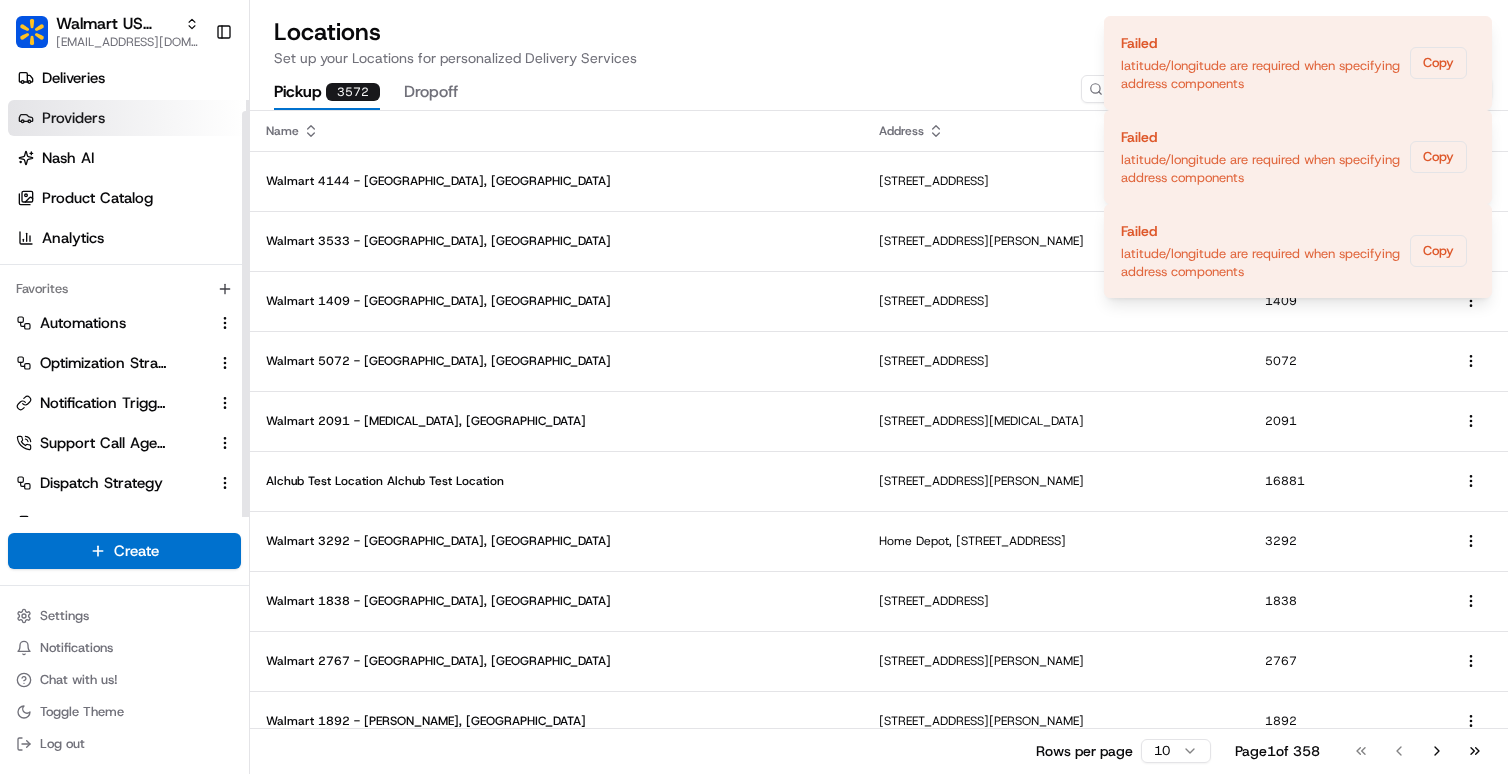 click on "Providers" at bounding box center (128, 118) 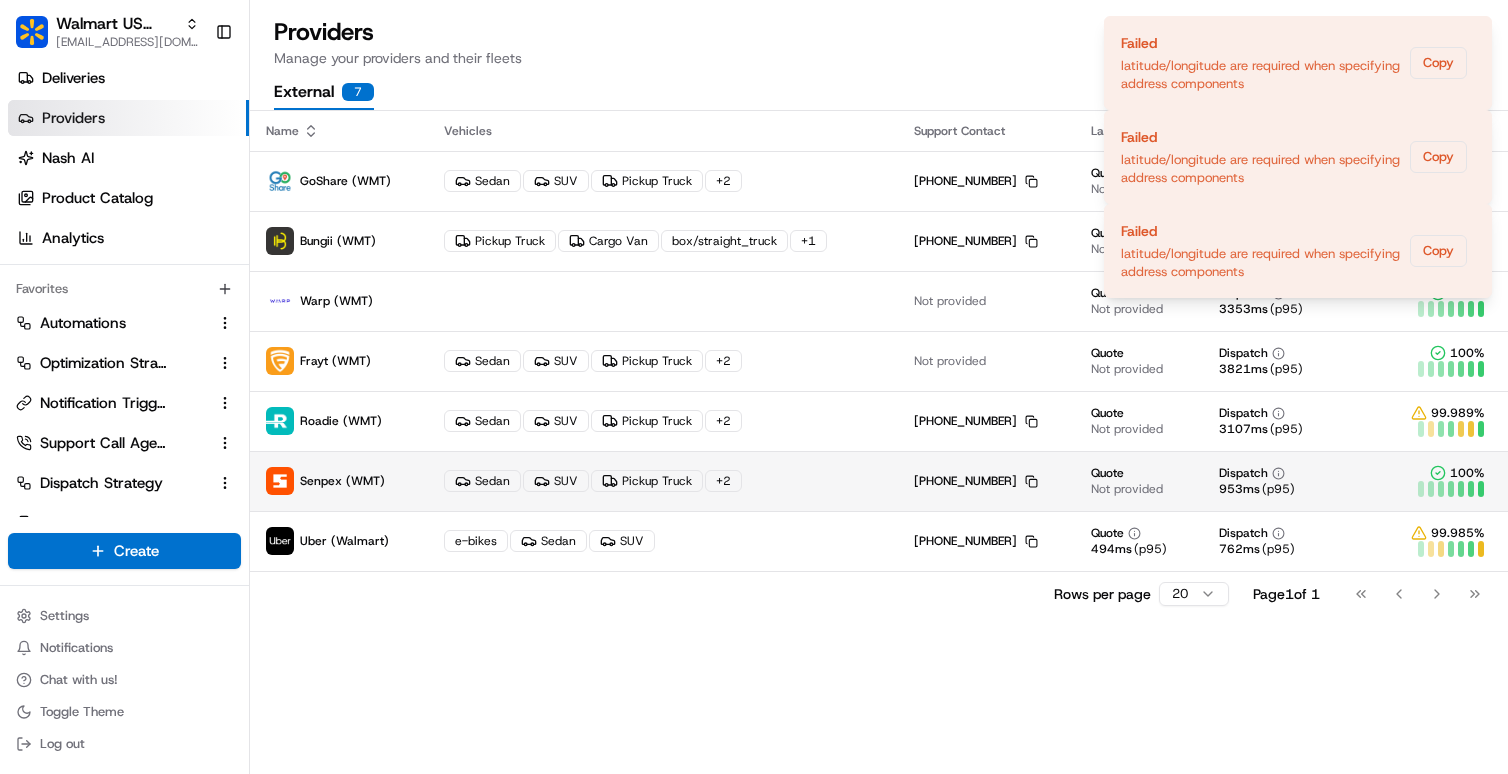 click on "+1 650 788 3883   Copy  +16507883883" at bounding box center [986, 481] 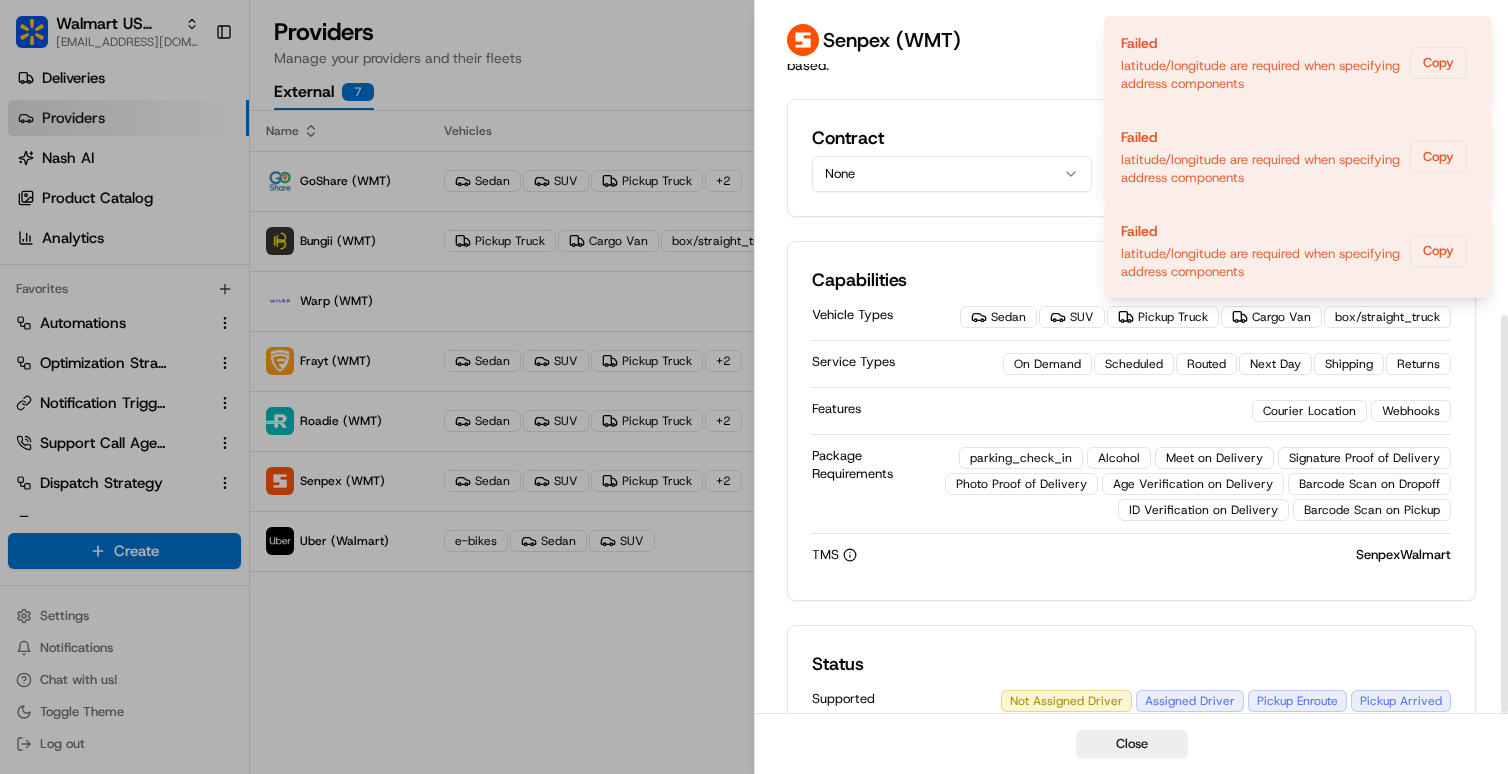 scroll, scrollTop: 0, scrollLeft: 0, axis: both 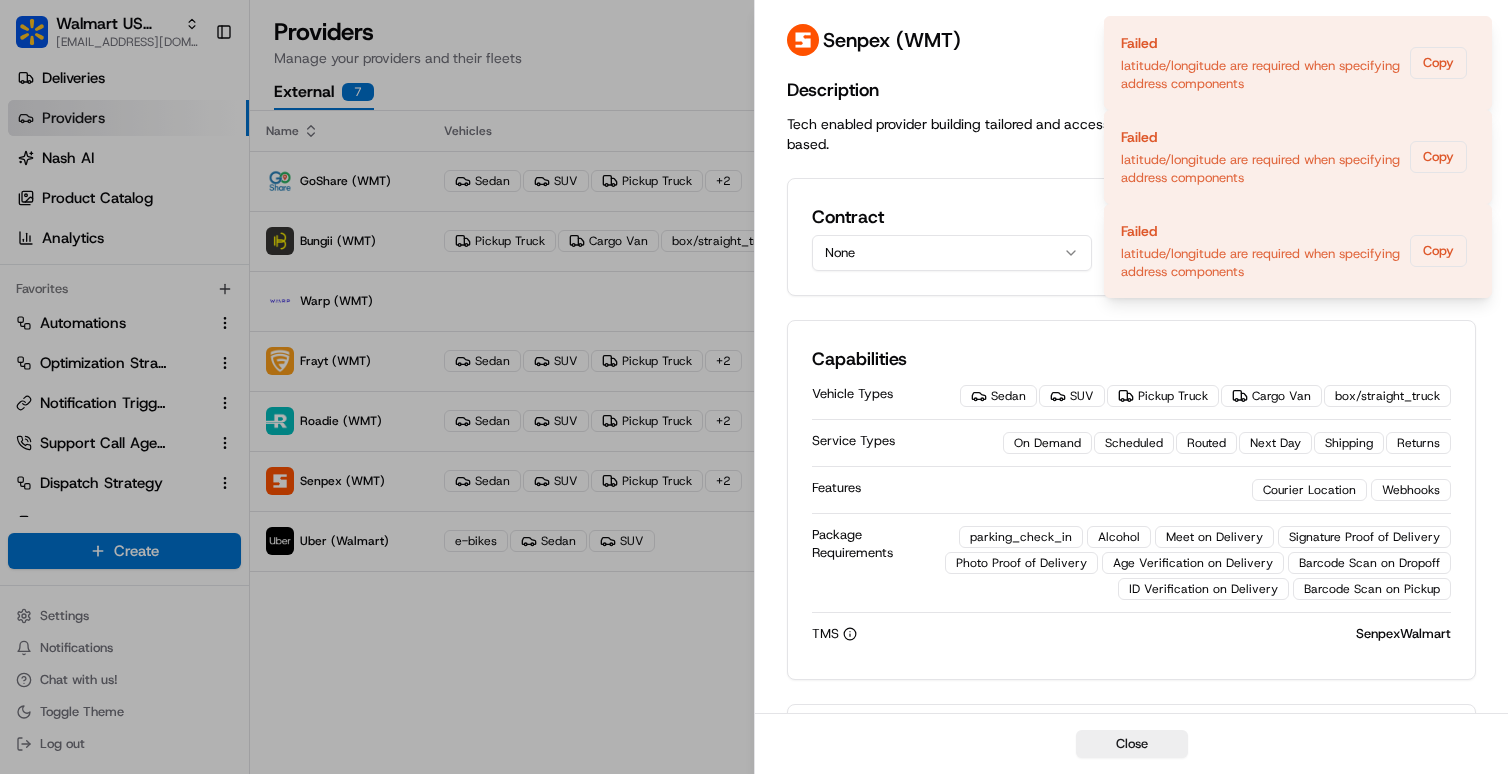 click on "Senpex (WMT)" at bounding box center (1131, 44) 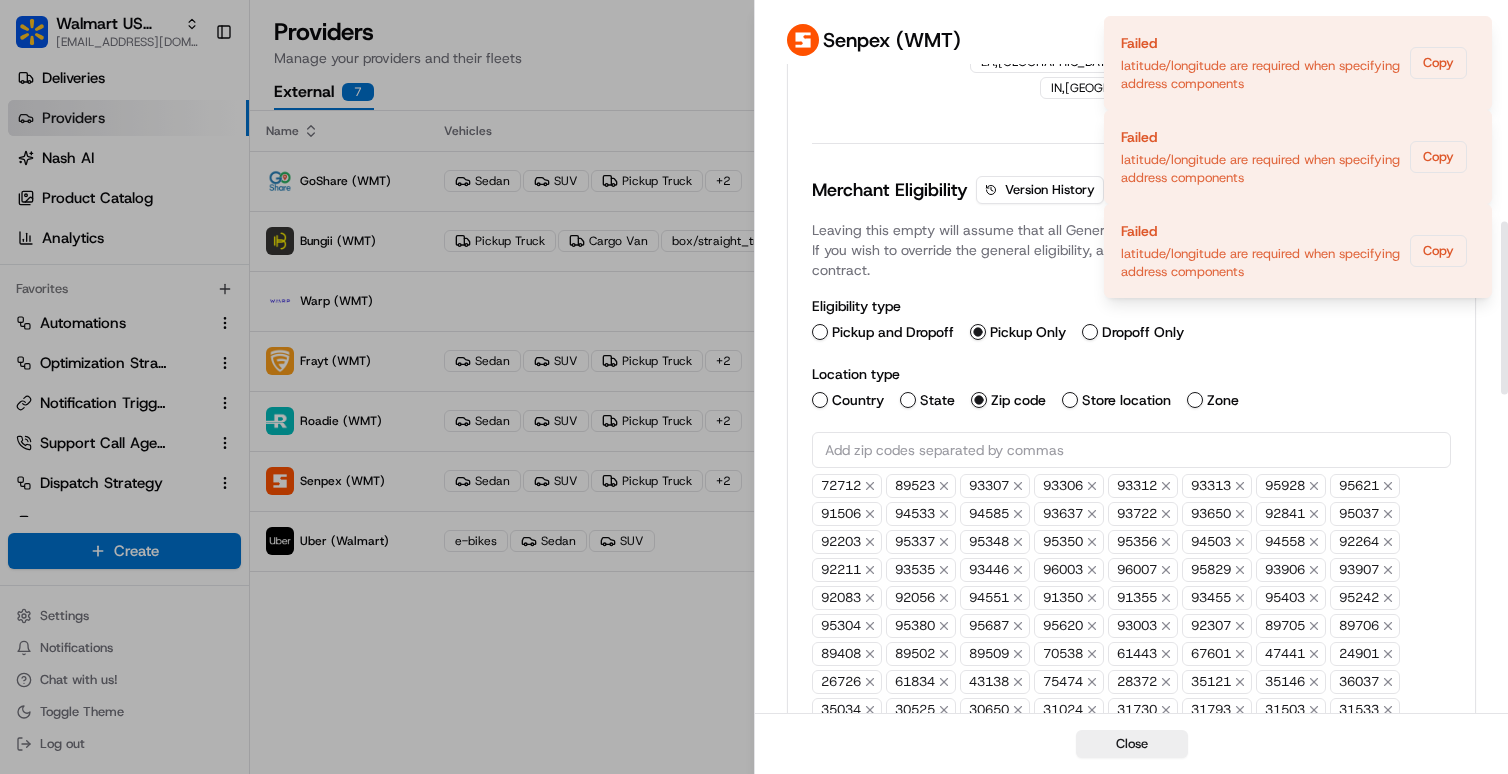 scroll, scrollTop: 598, scrollLeft: 0, axis: vertical 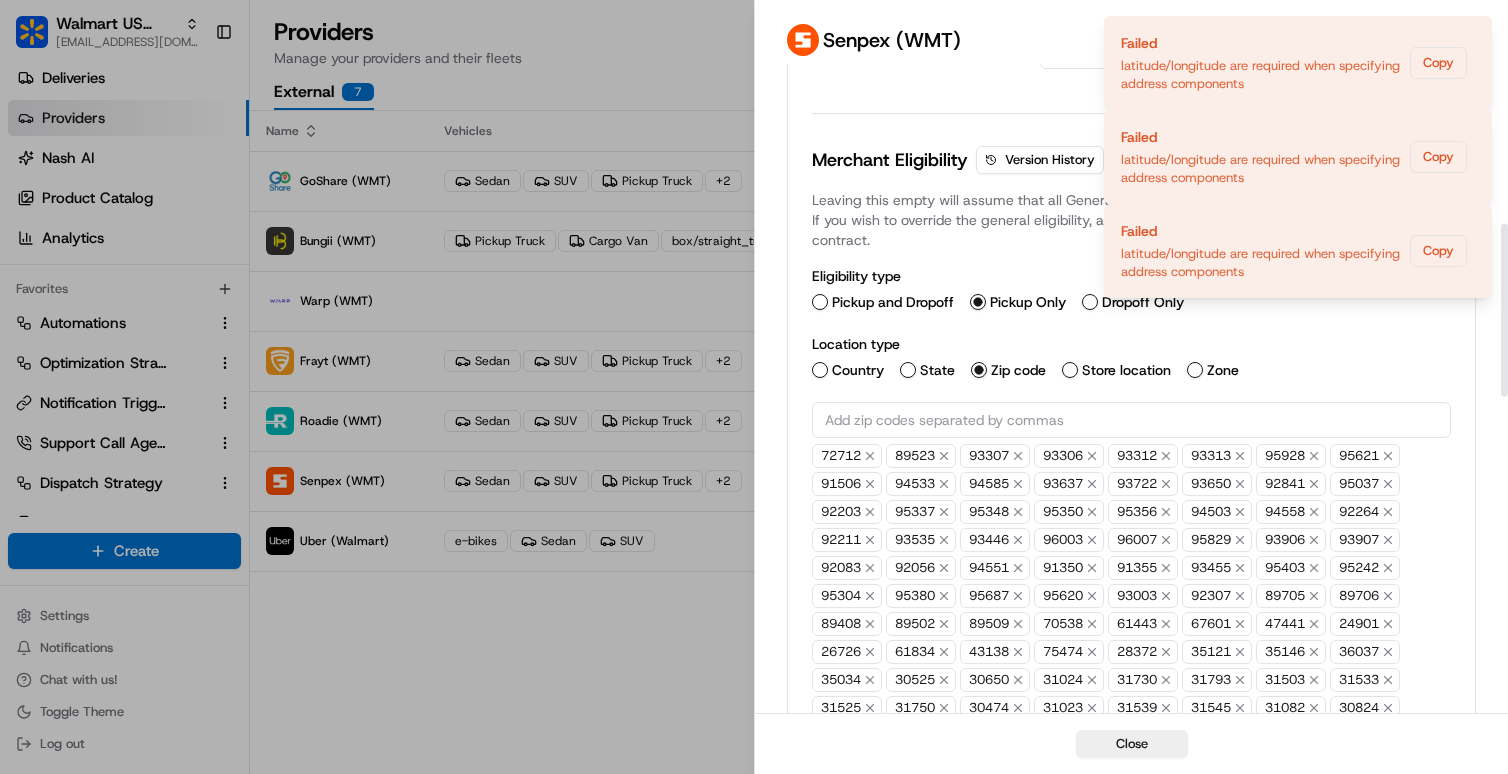 click at bounding box center (1131, 420) 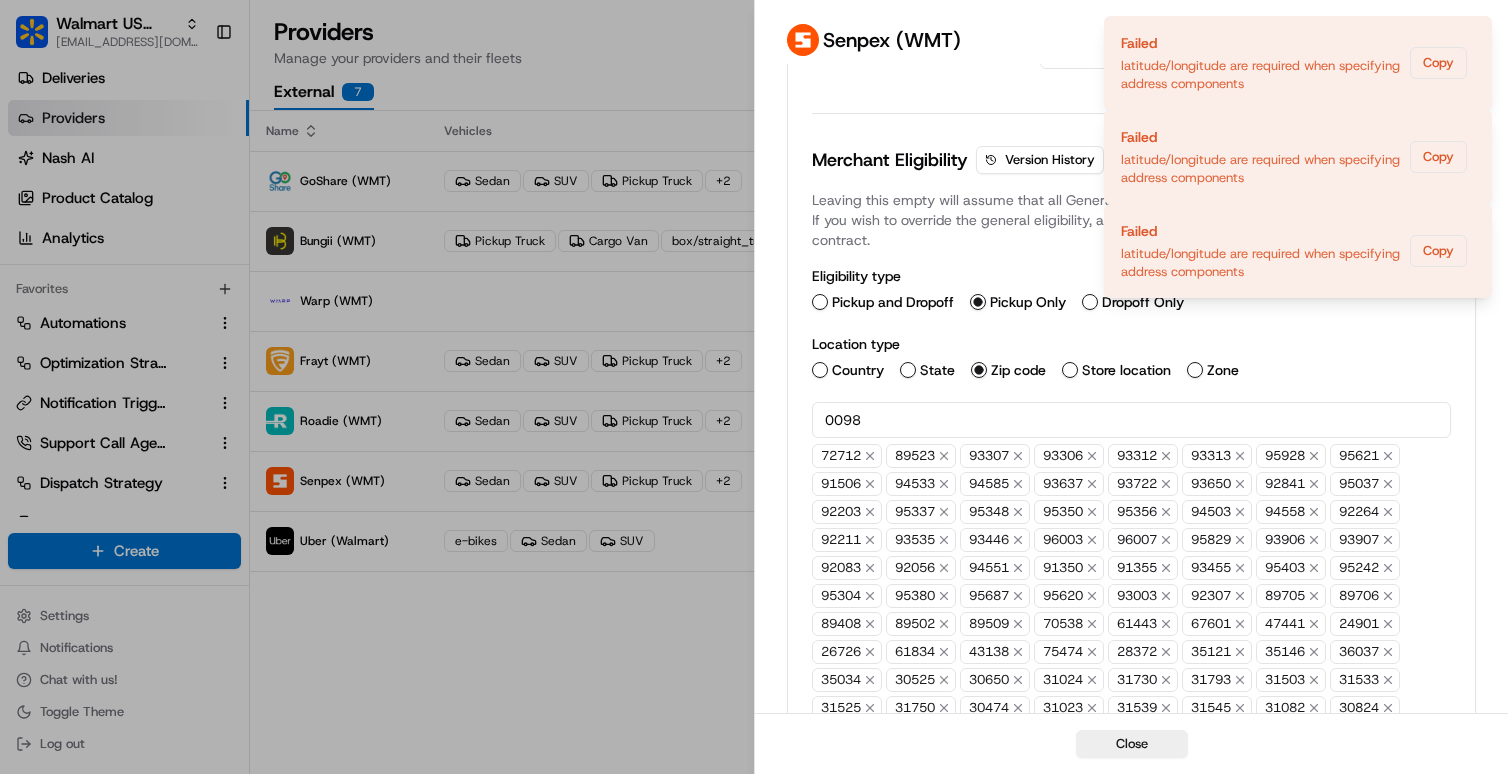 type on "00987" 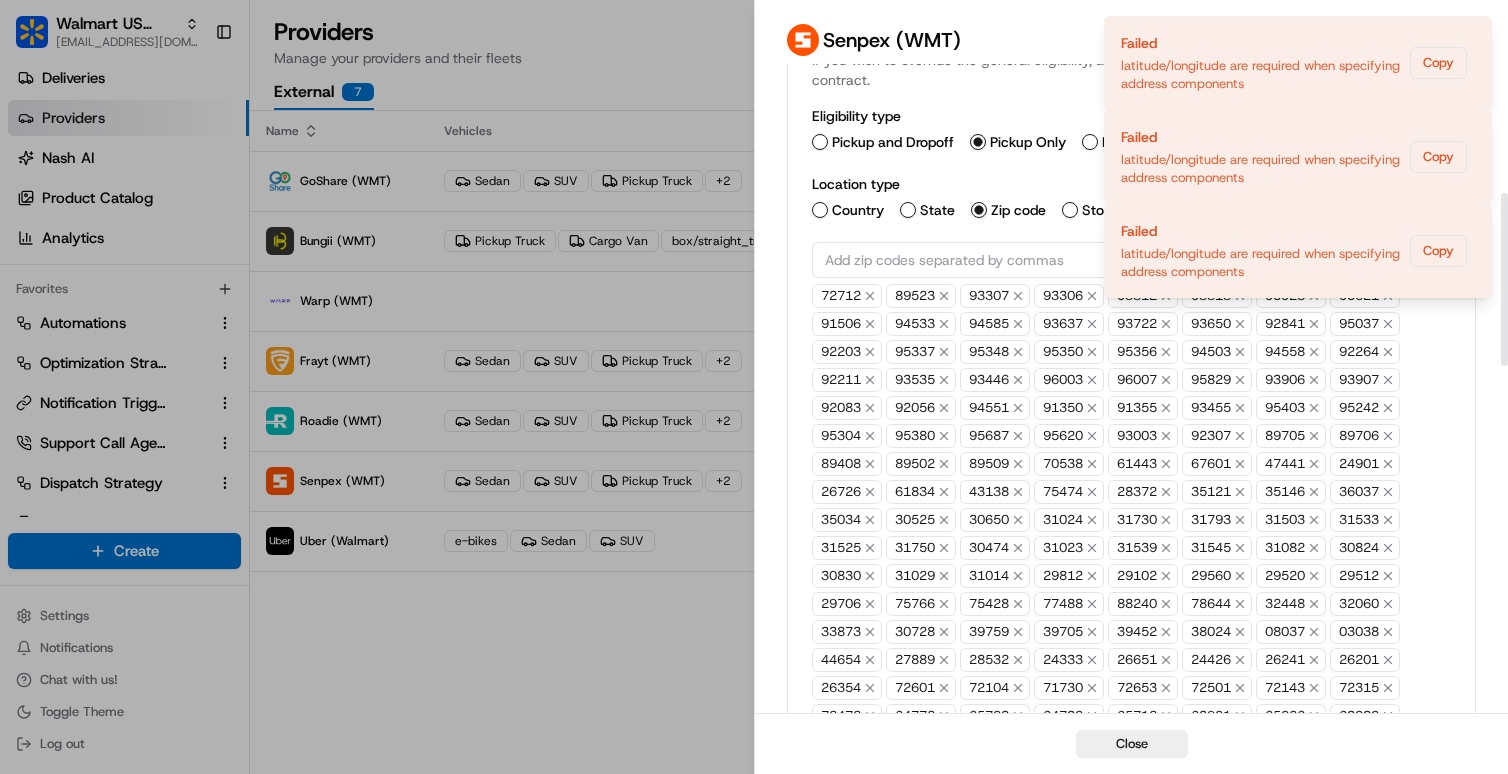 scroll, scrollTop: 434, scrollLeft: 0, axis: vertical 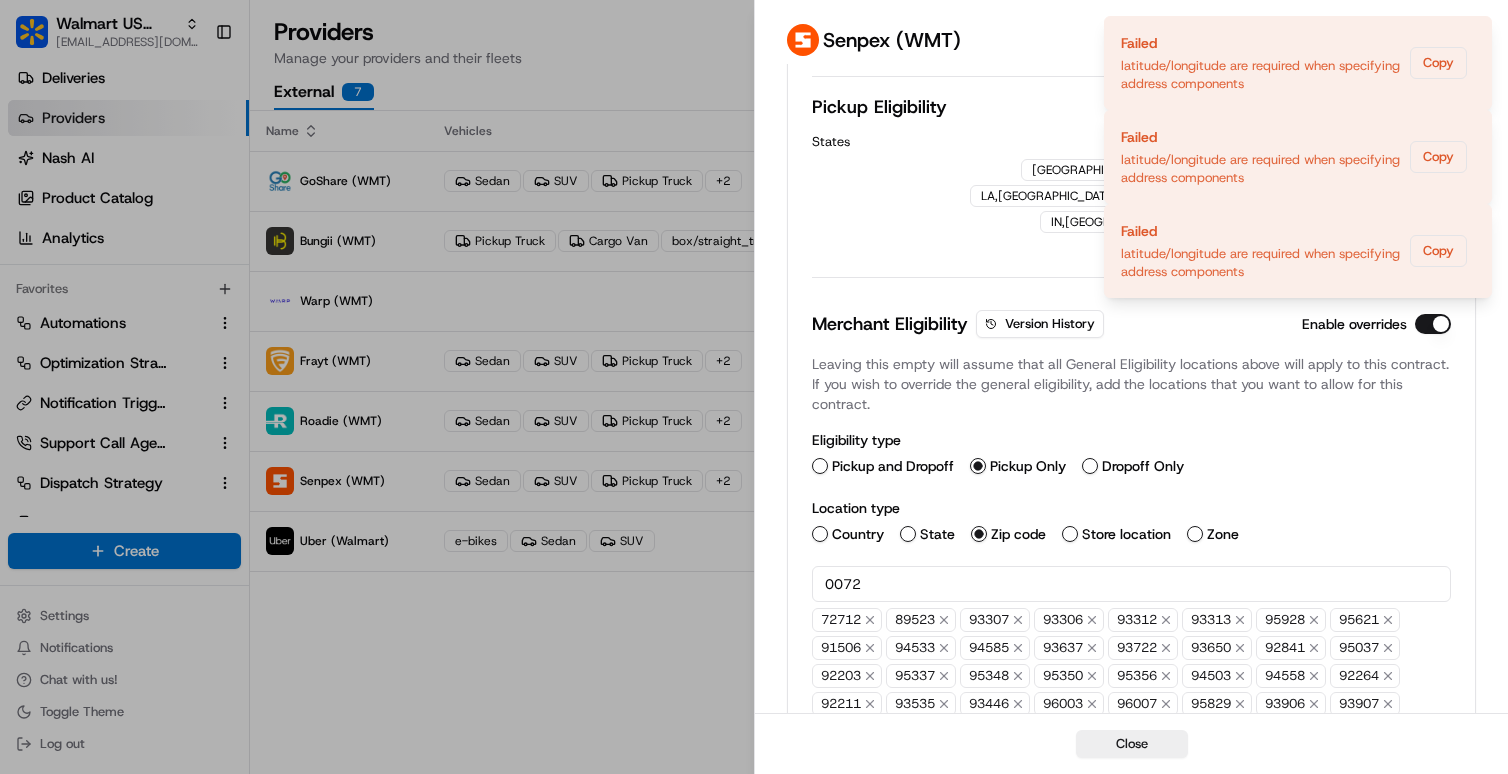 type on "00725" 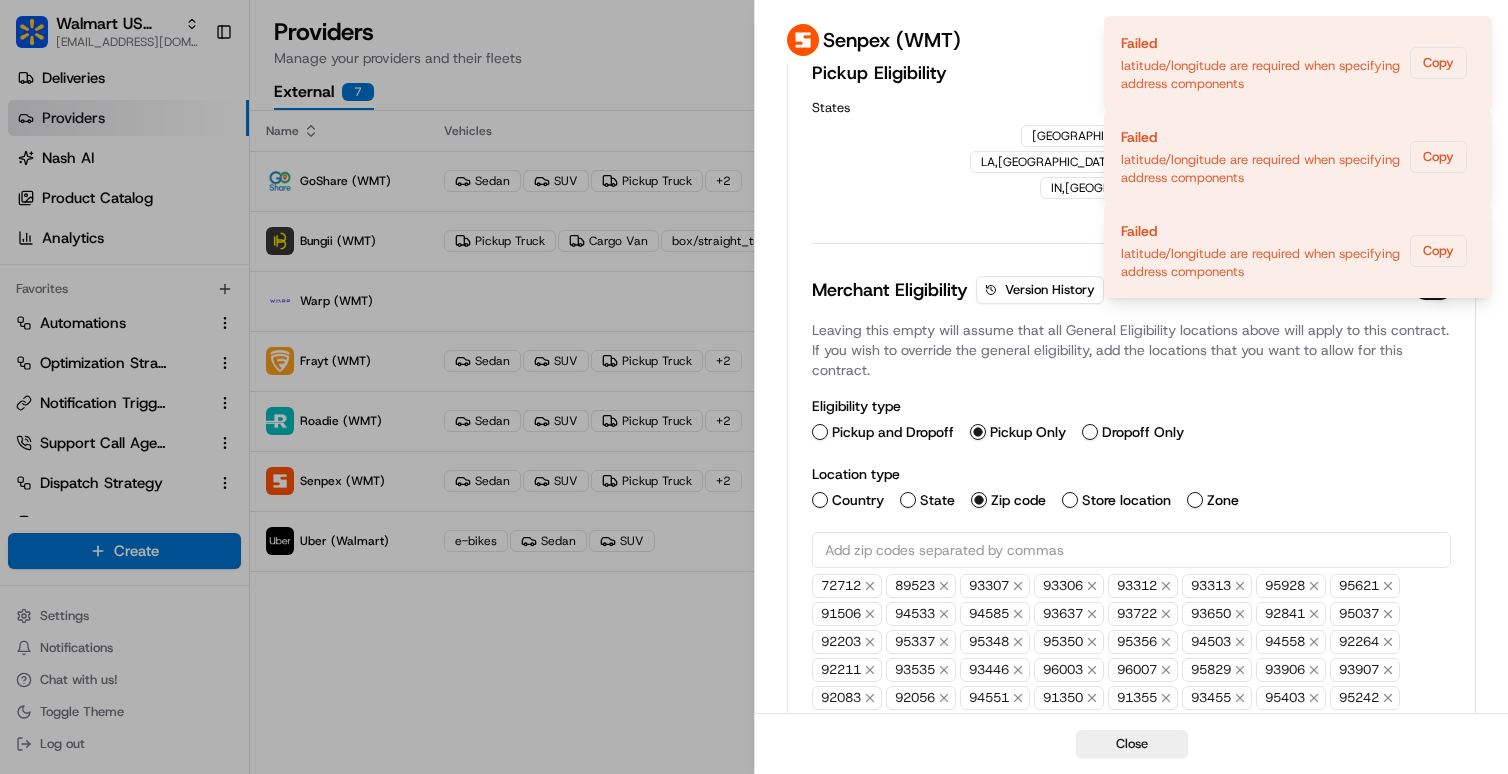 scroll, scrollTop: 471, scrollLeft: 0, axis: vertical 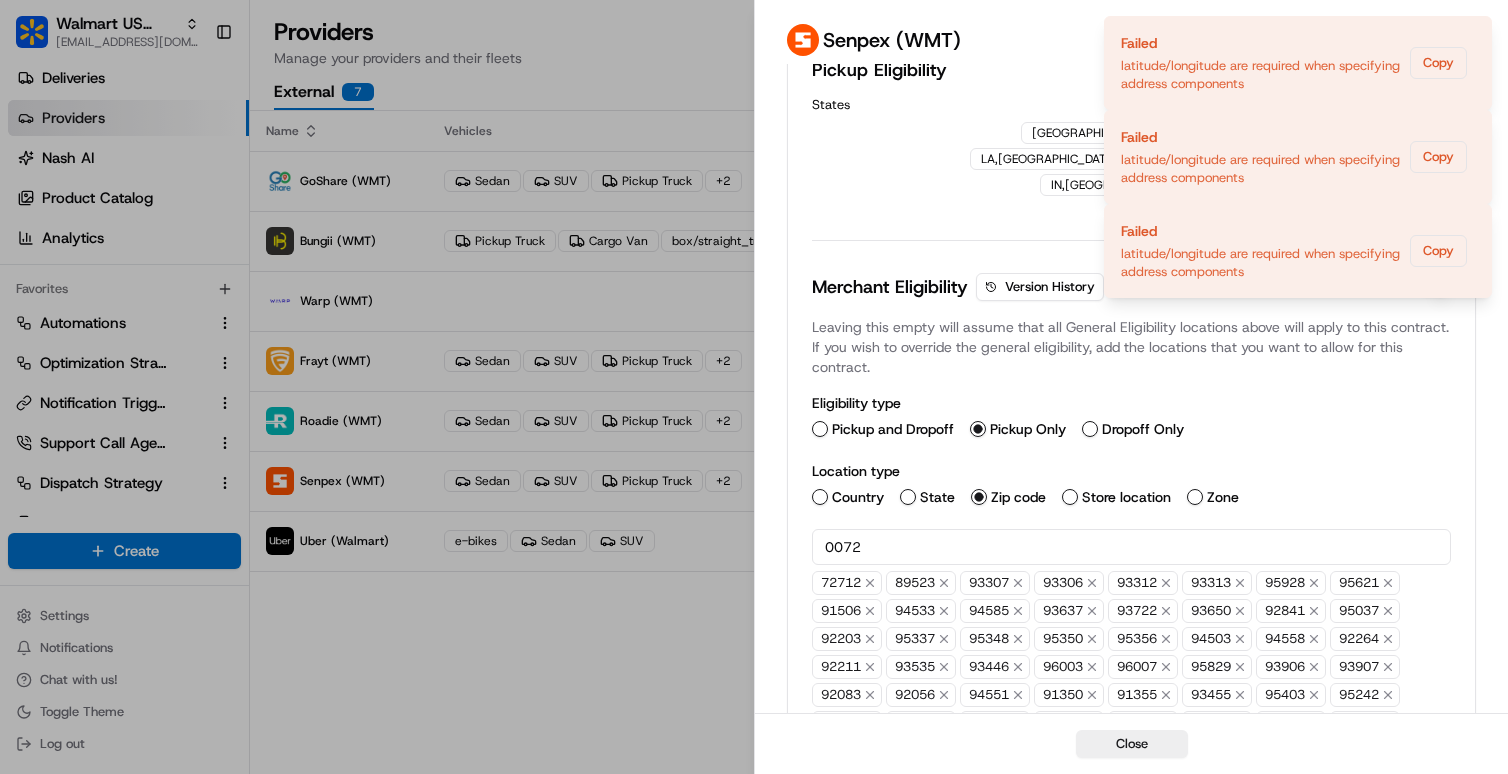 type on "00729" 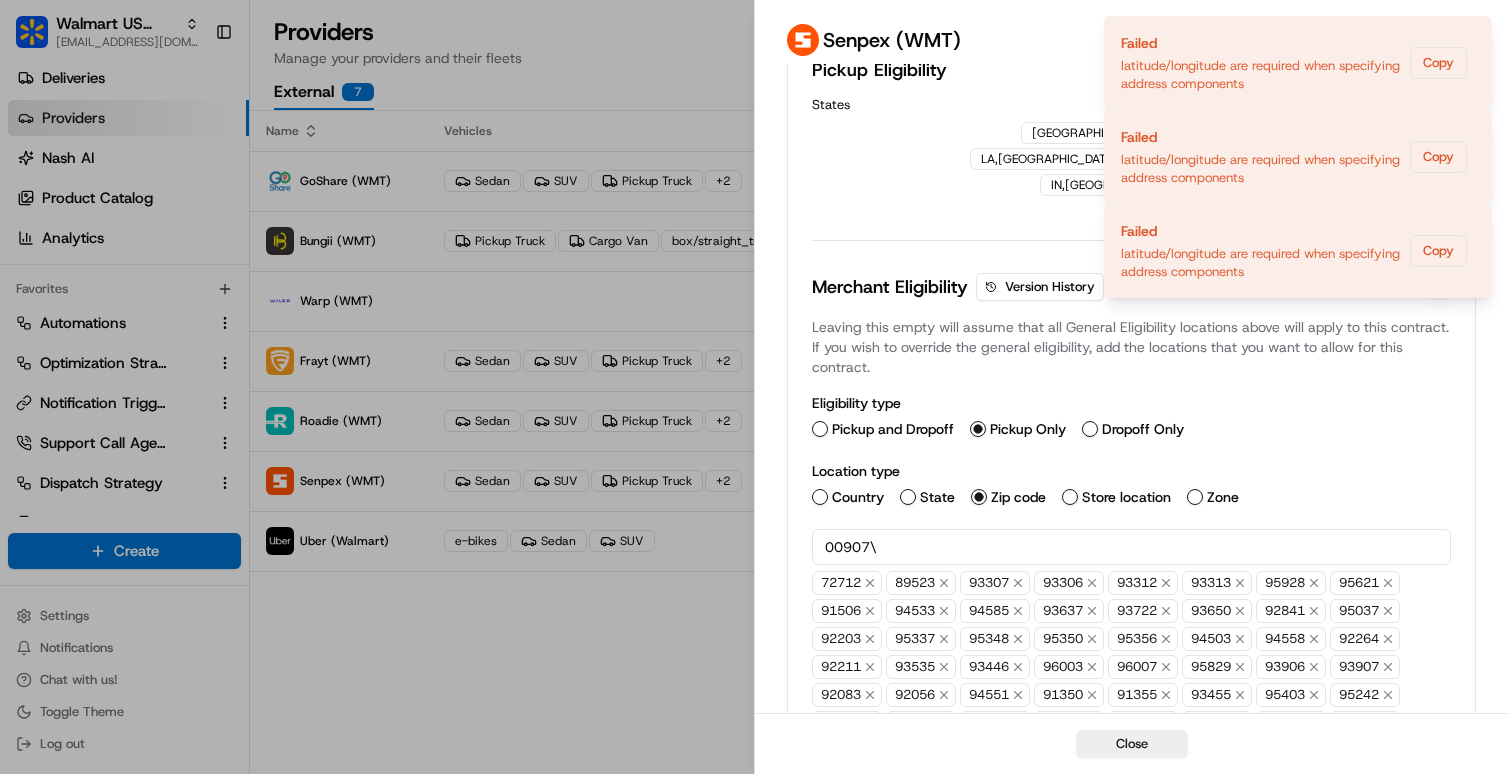 type on "00907" 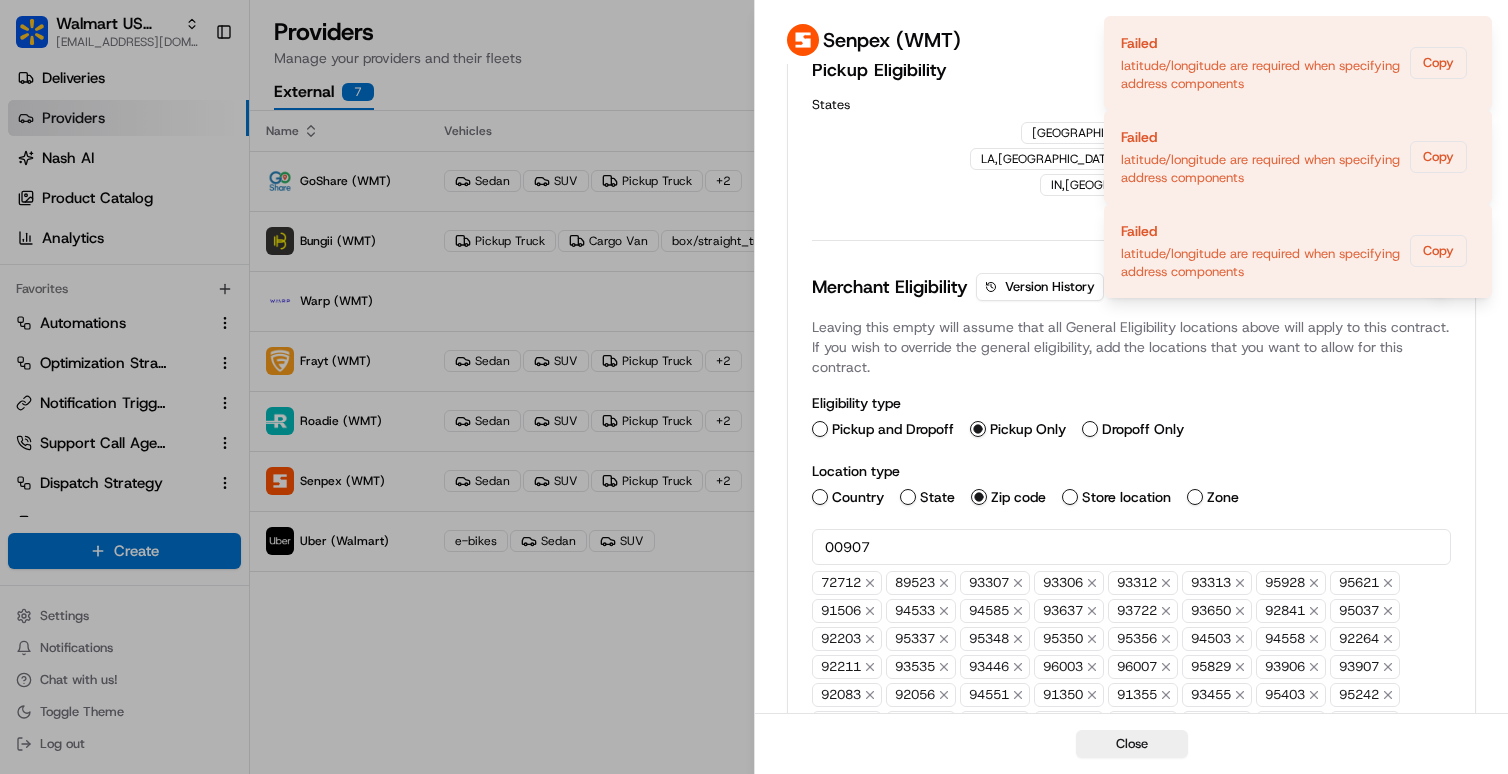 type 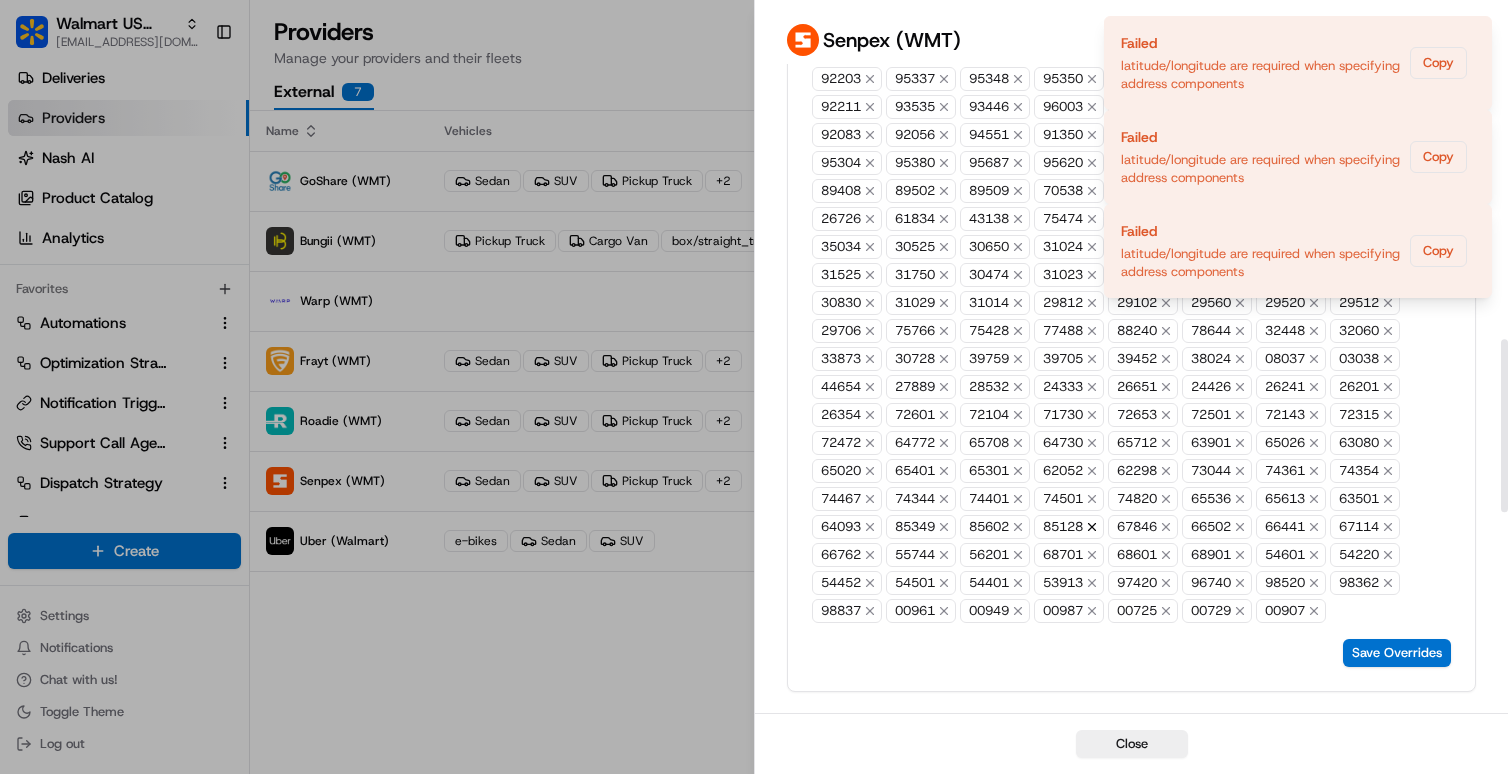 scroll, scrollTop: 1074, scrollLeft: 0, axis: vertical 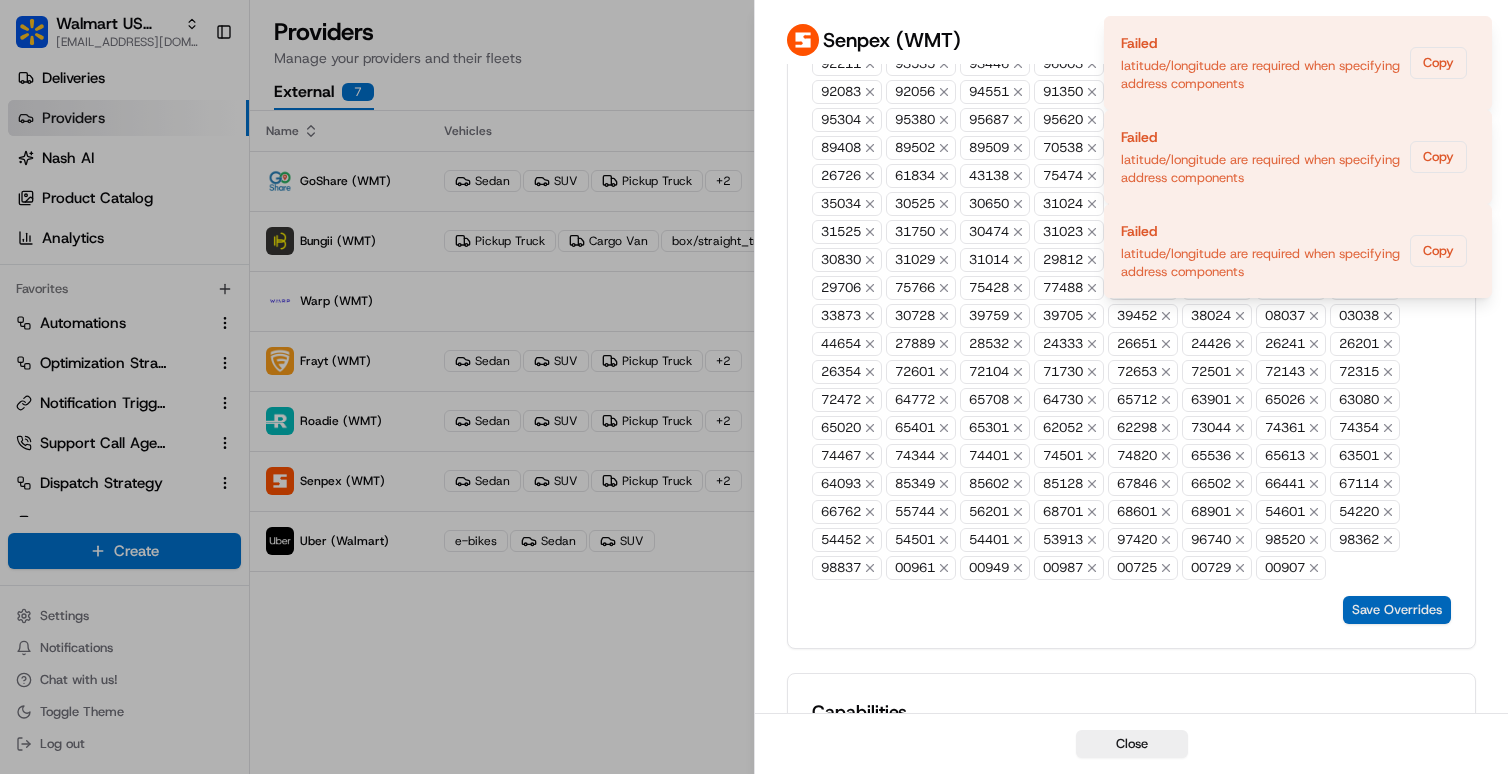 click on "Save Overrides" at bounding box center [1397, 610] 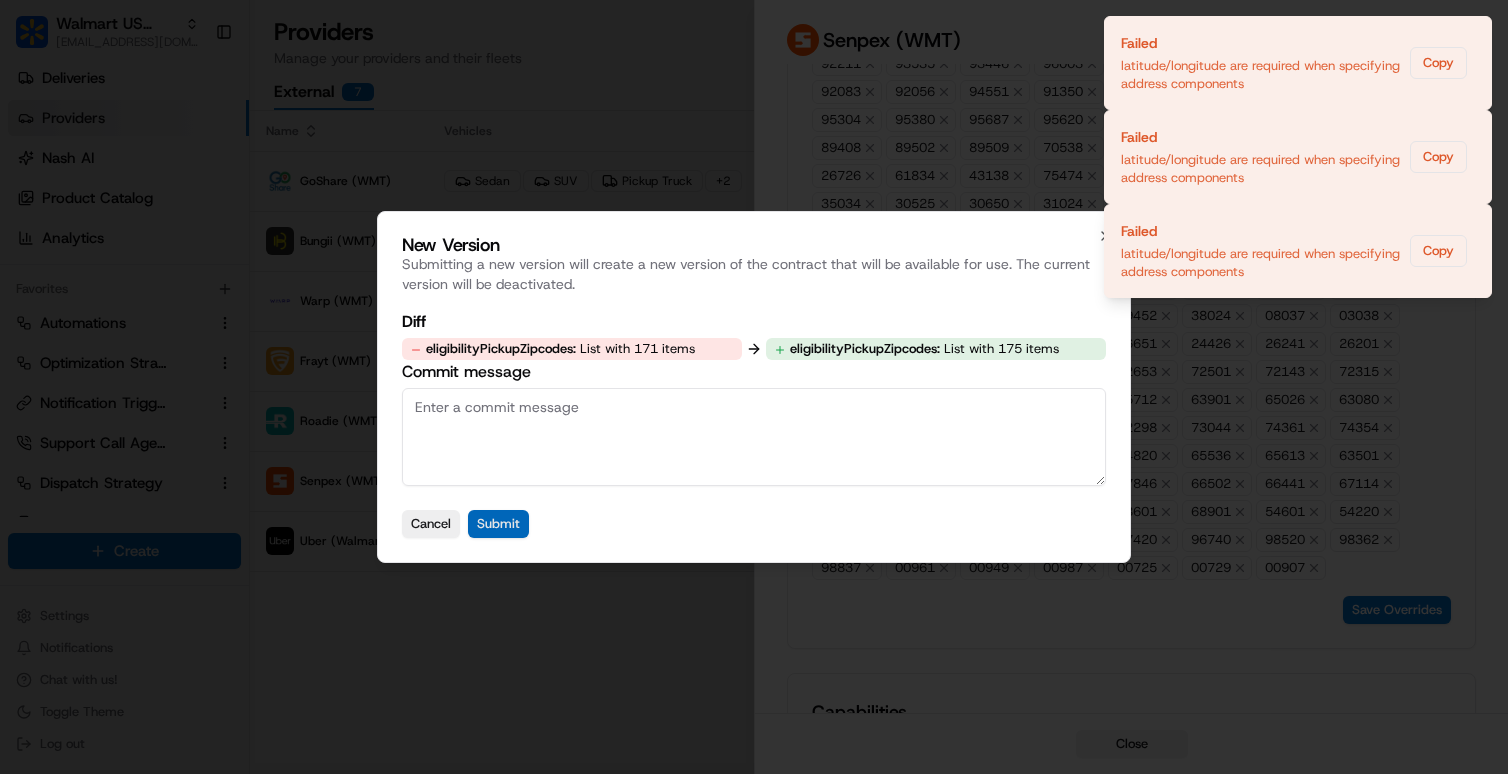 click on "Submit" at bounding box center [498, 524] 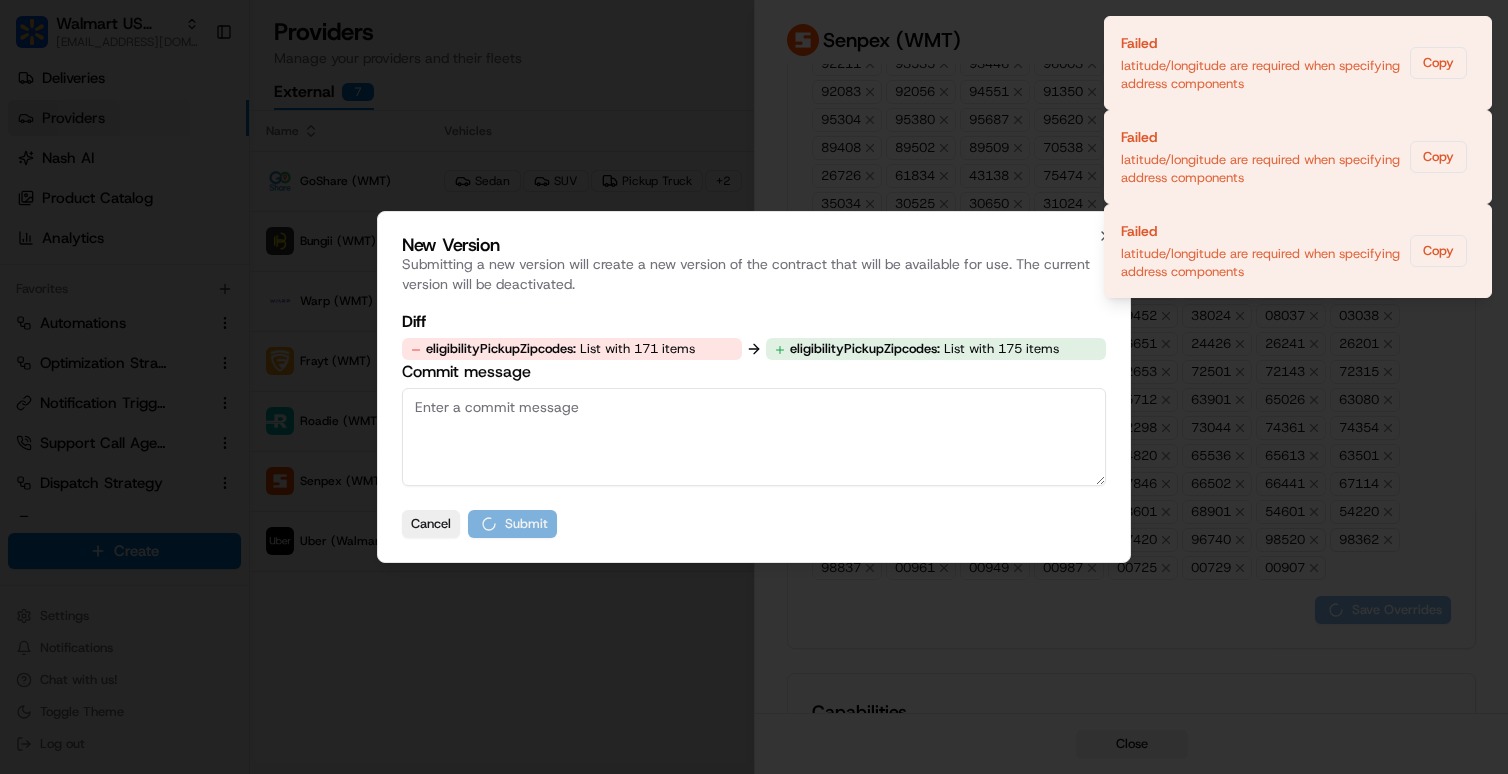 scroll, scrollTop: 1784, scrollLeft: 0, axis: vertical 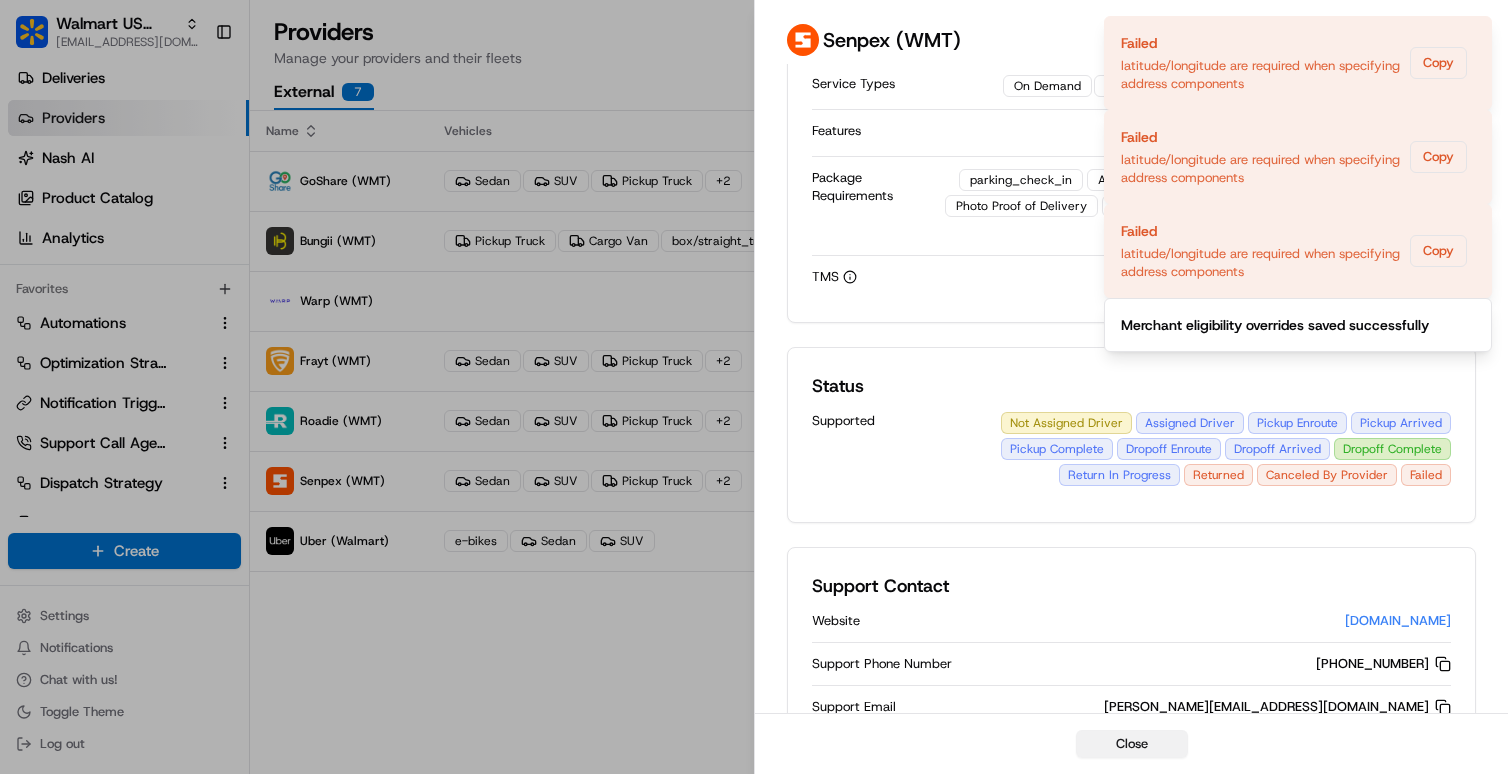 click on "Close" at bounding box center (1132, 744) 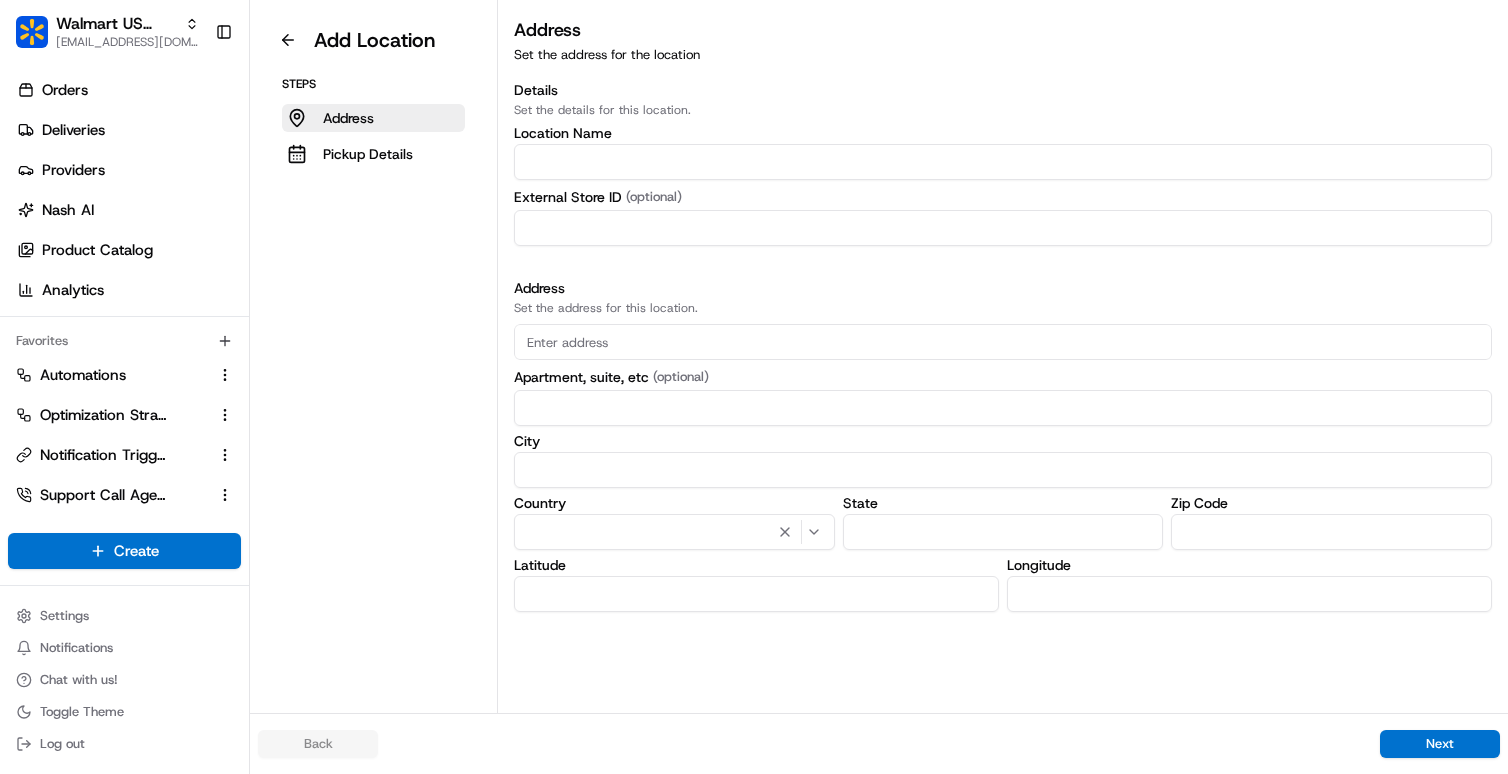 scroll, scrollTop: 0, scrollLeft: 0, axis: both 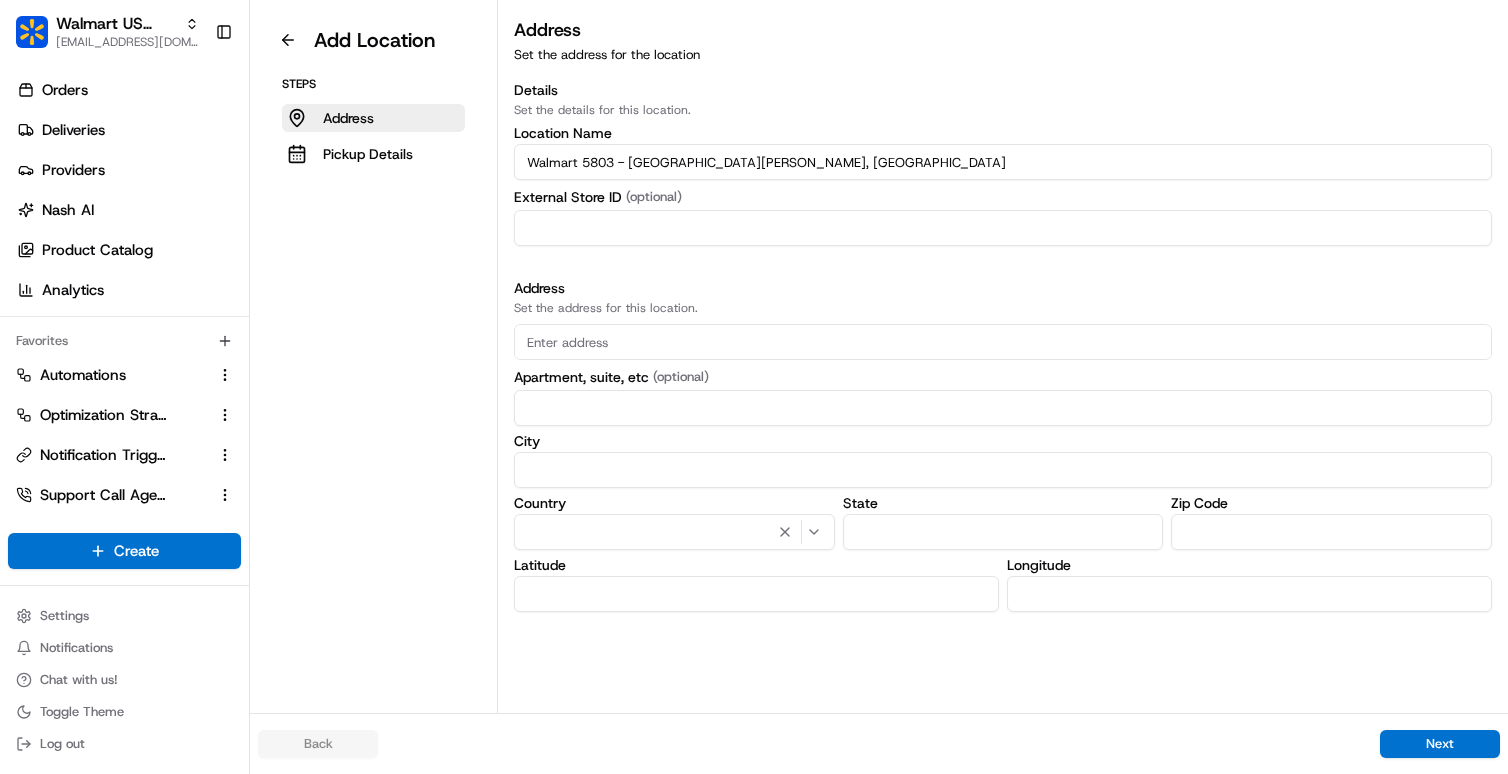 type on "Walmart 5803 - San Juan, PR" 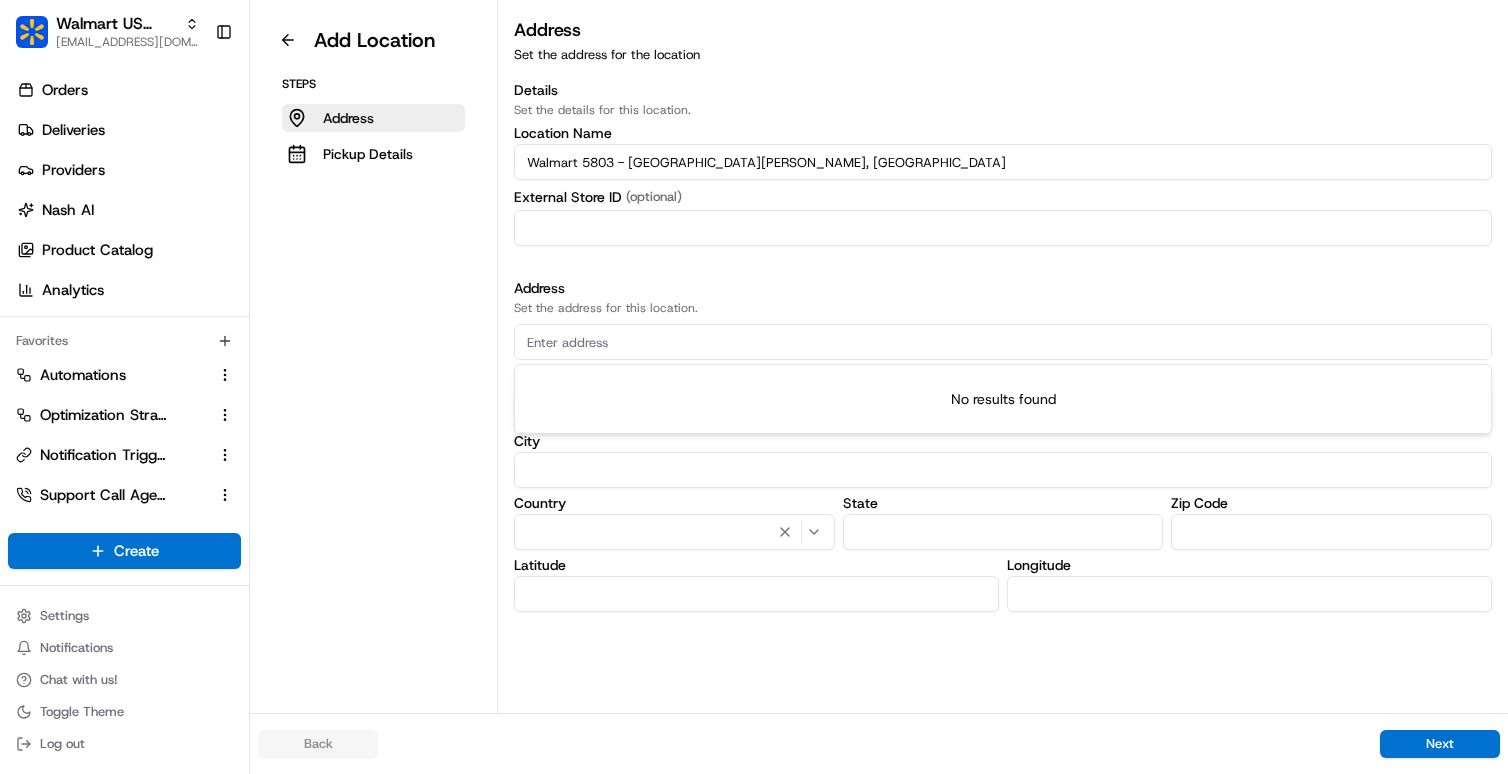 paste on "701 Av. Roberto H. Todd, San Juan, 00907, Puerto Rico" 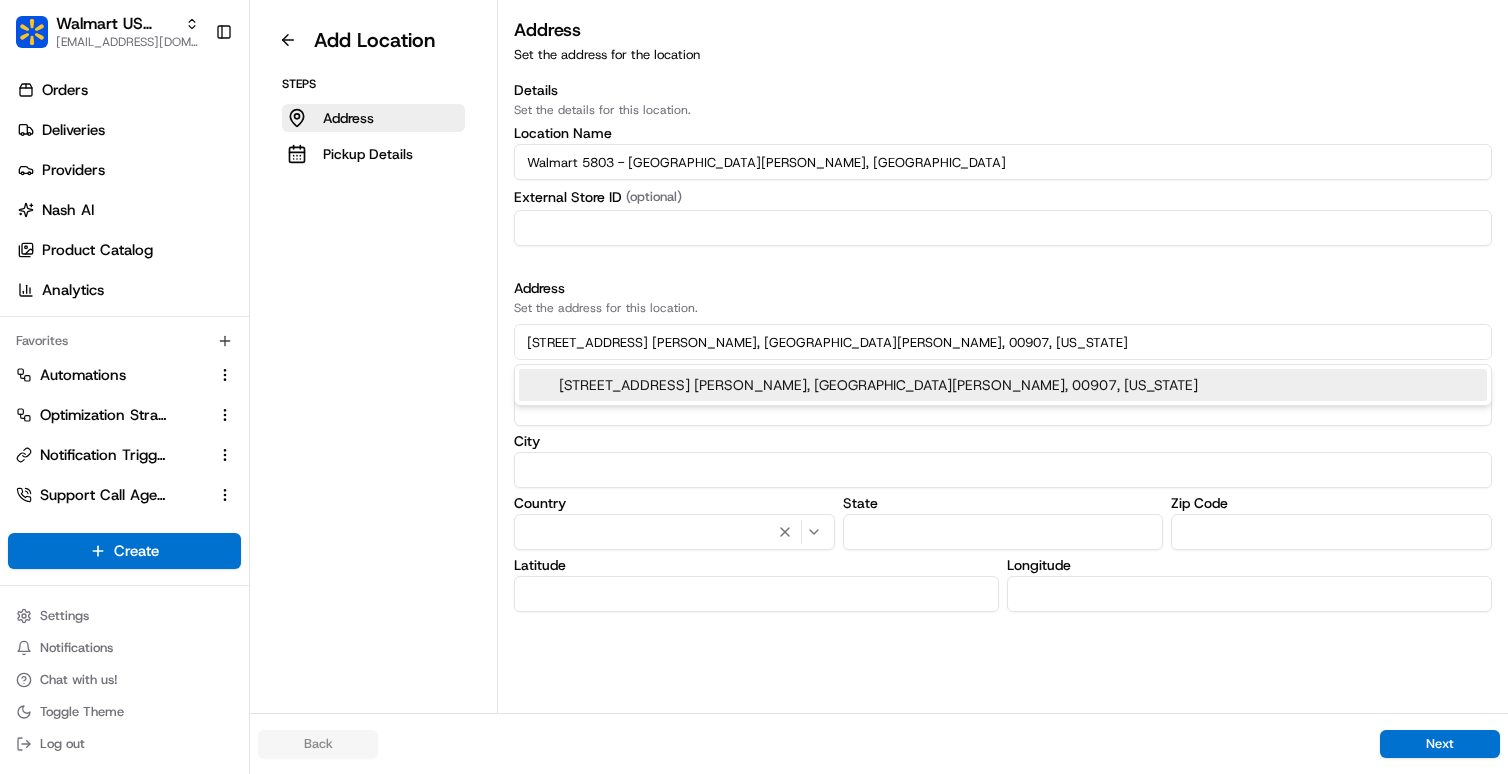 click on "701 Av. Roberto H. Todd, San Juan, 00907, Puerto Rico" at bounding box center [1003, 385] 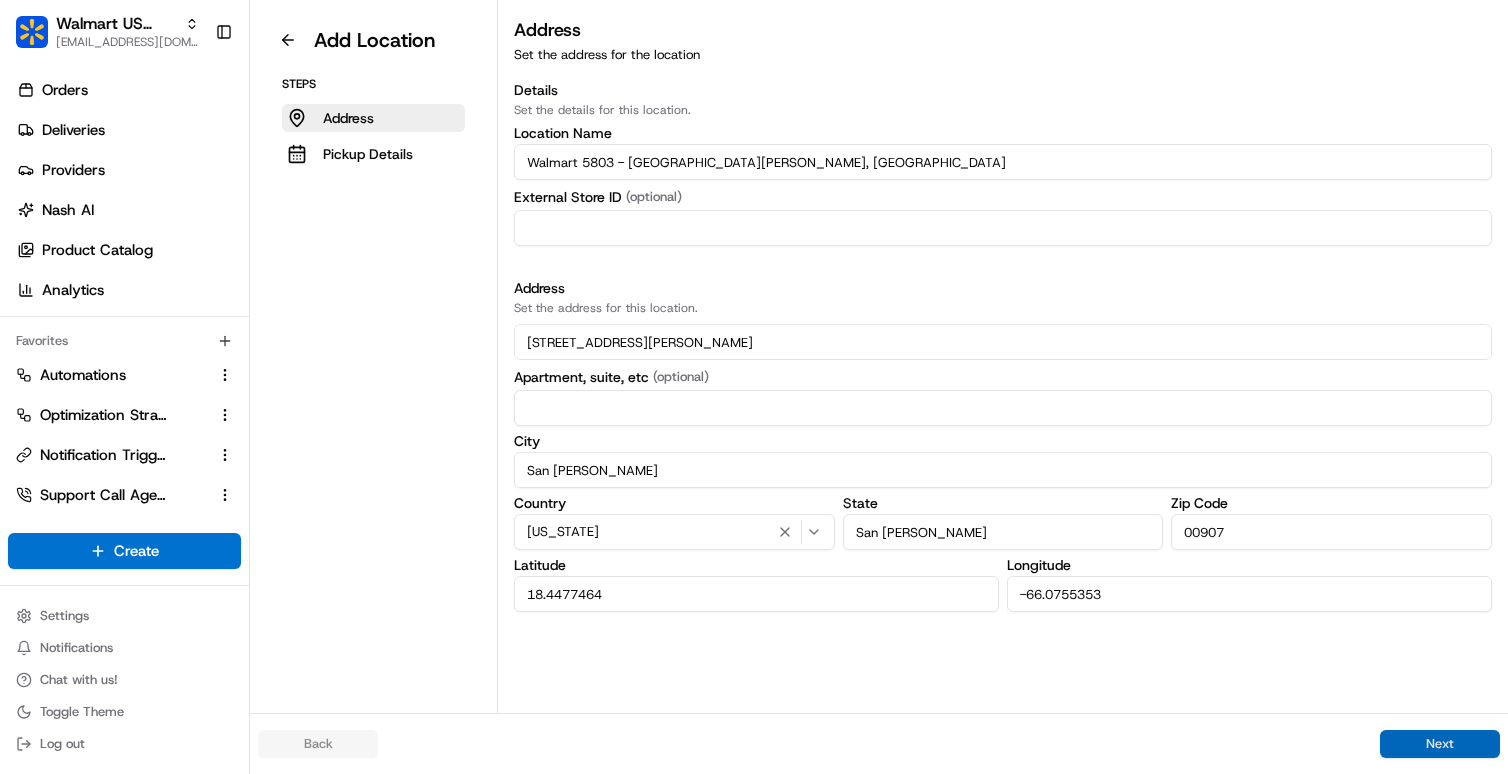 type on "701 Avenida Roberto H. Todd" 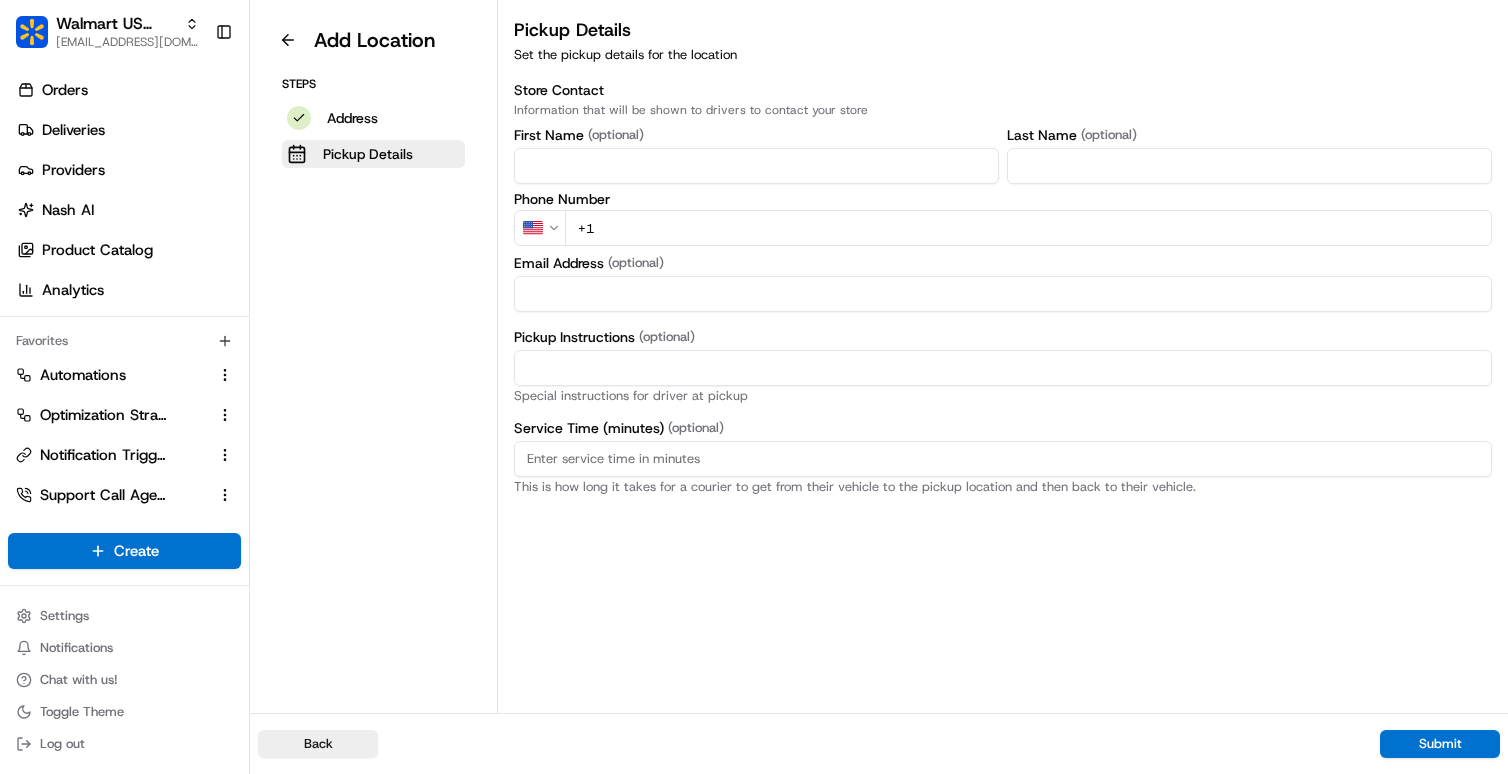 click on "+1" at bounding box center [1028, 228] 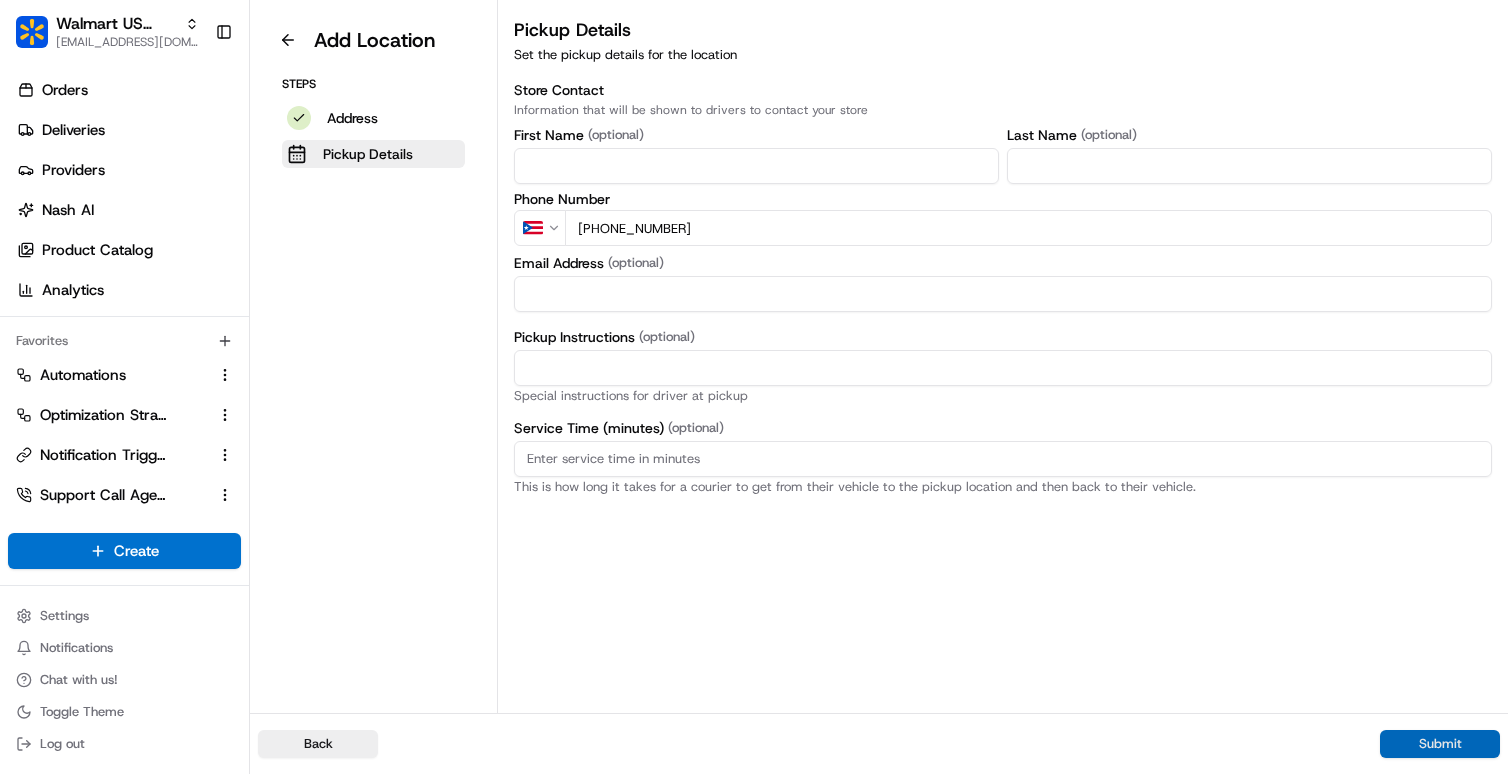type on "+1 787 641 5600" 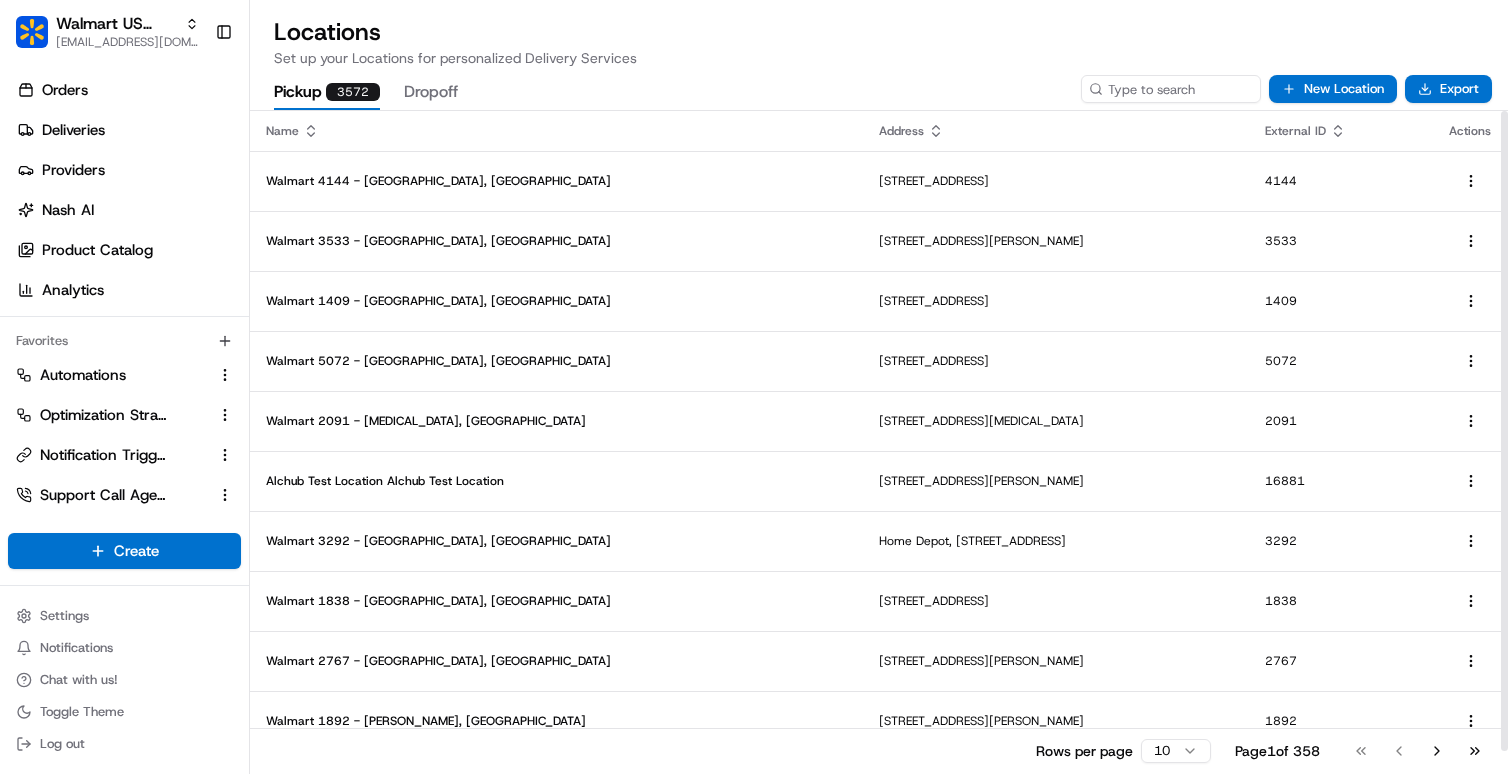 click on "Pickup 3572 Dropoff New Location Export" at bounding box center [879, 89] 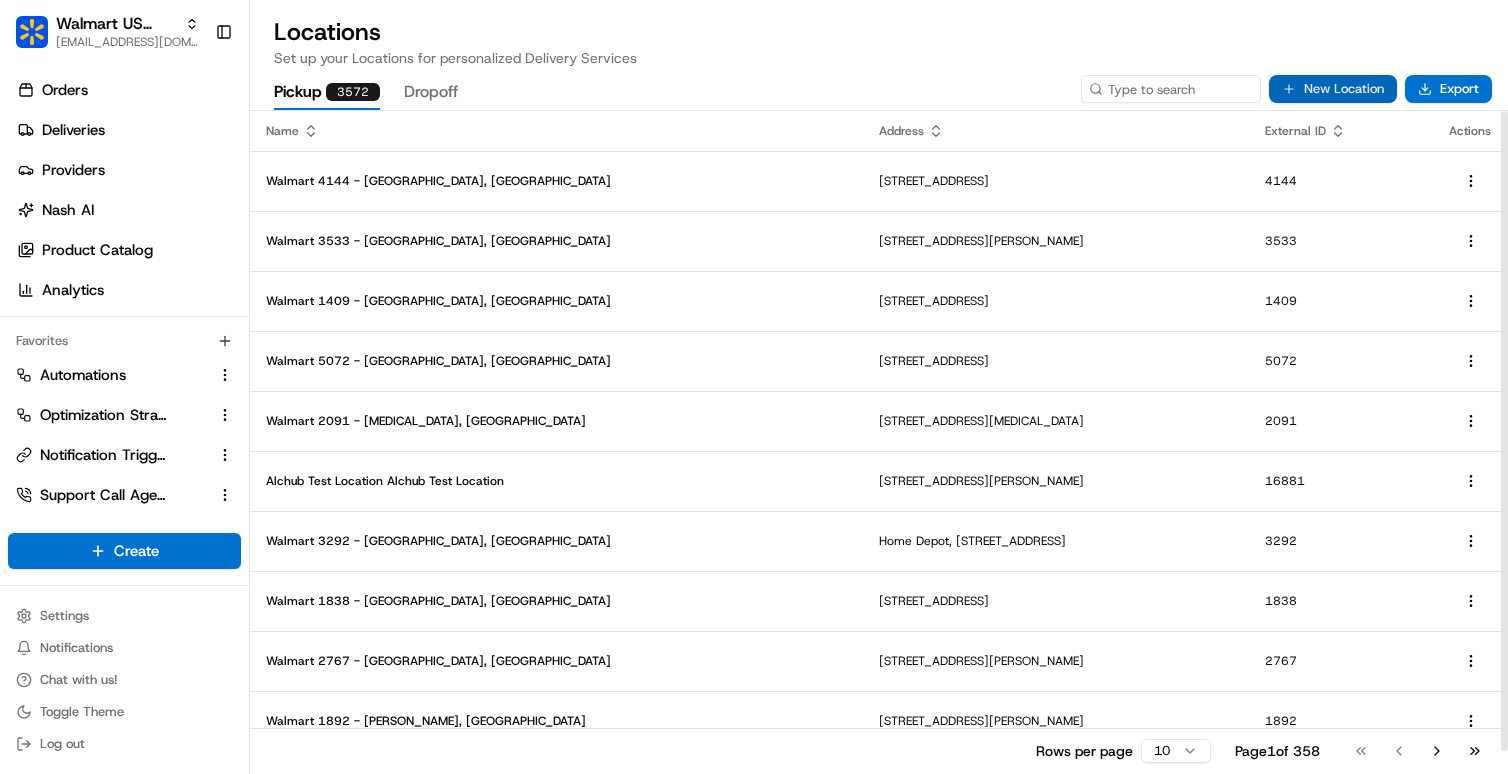 click on "New Location" at bounding box center (1333, 89) 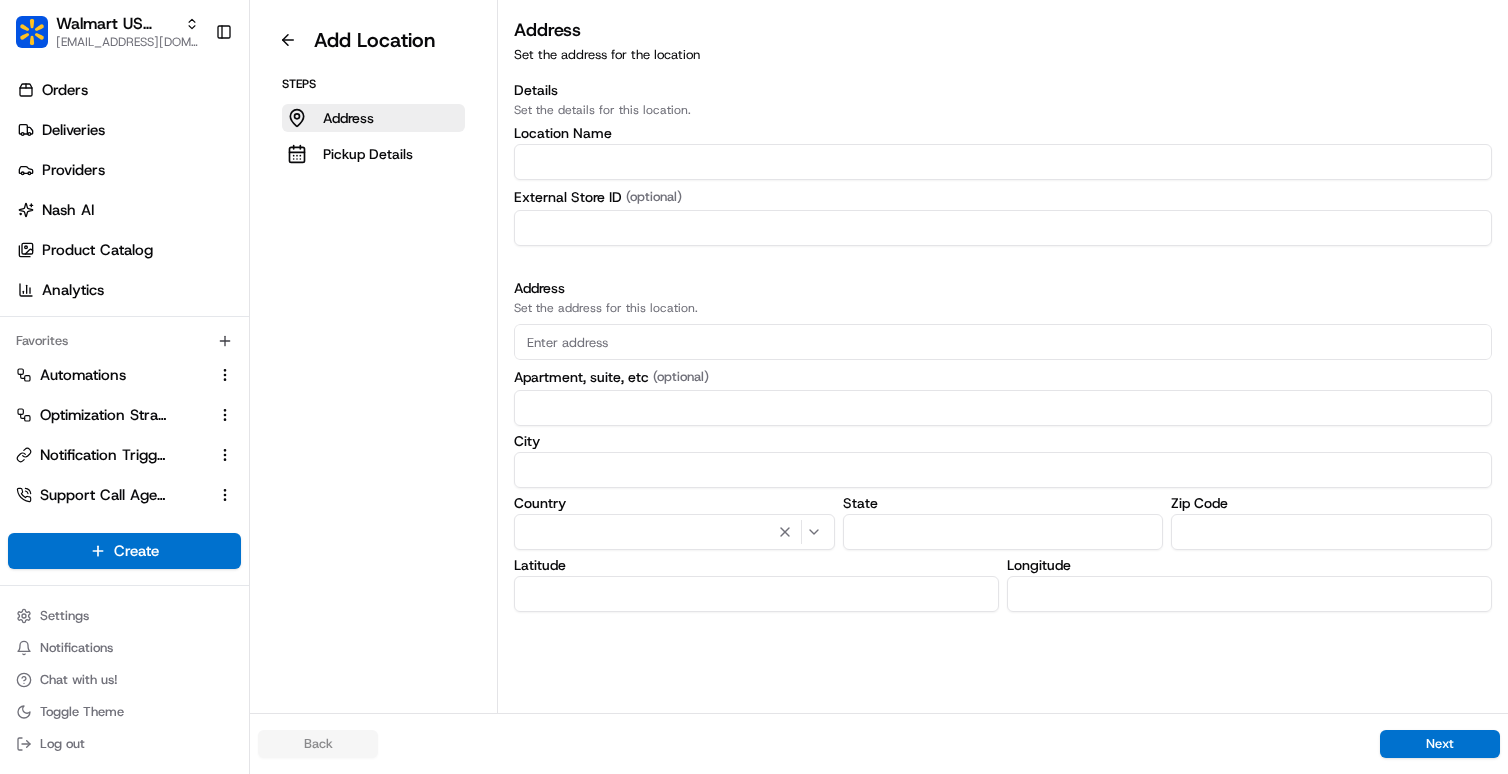 click at bounding box center (1003, 162) 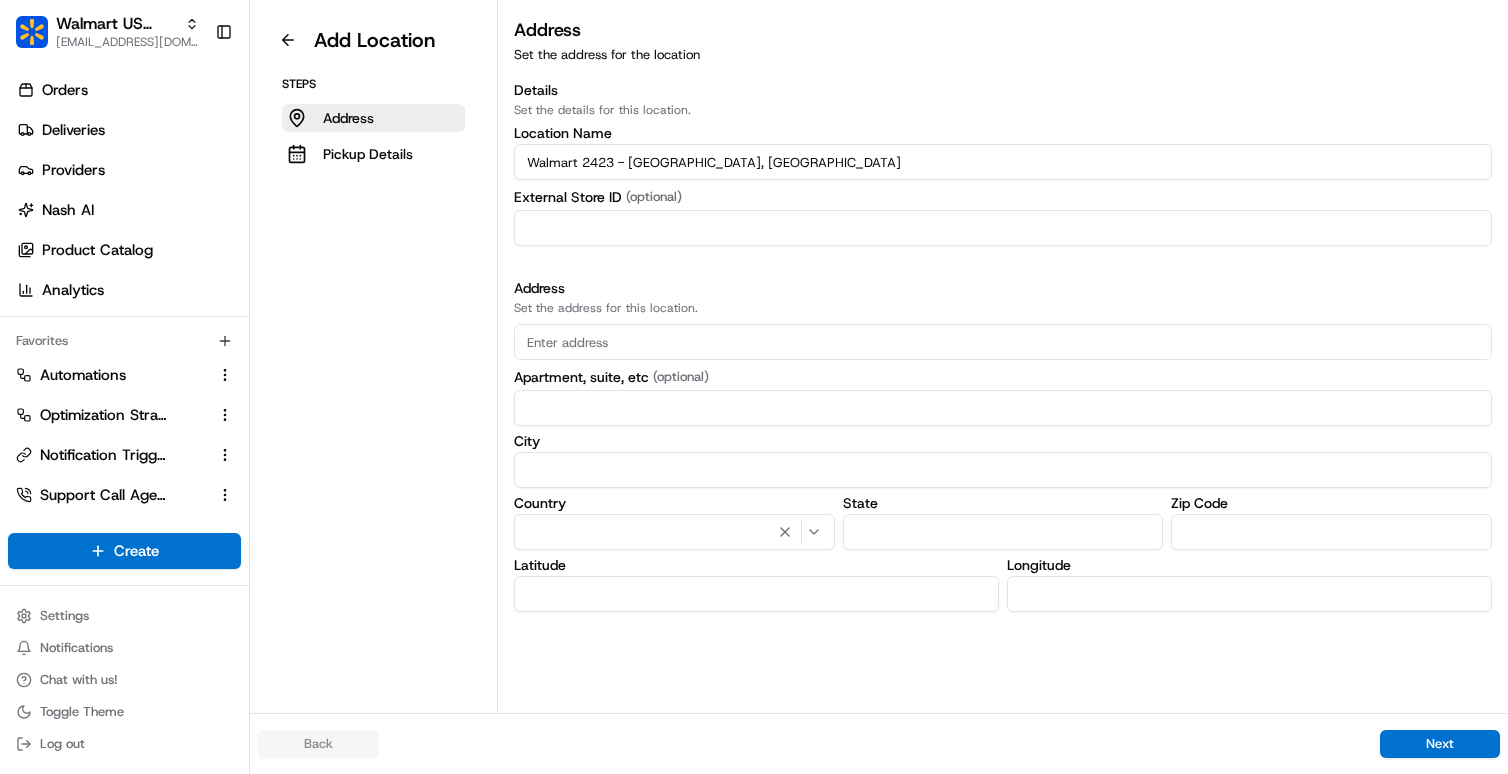 type on "Walmart 2423 - Carolina, PR" 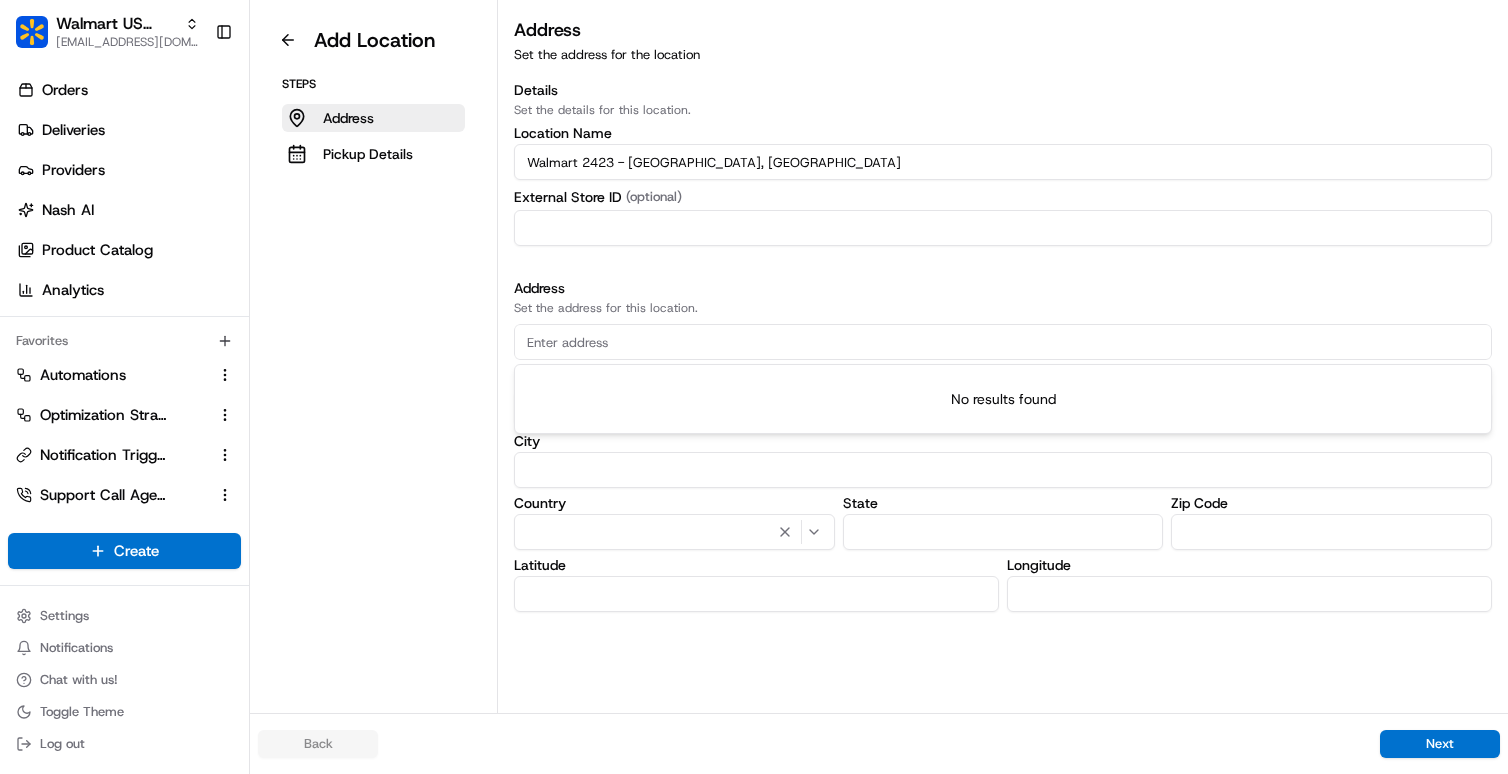 paste on "Parque Escorial" 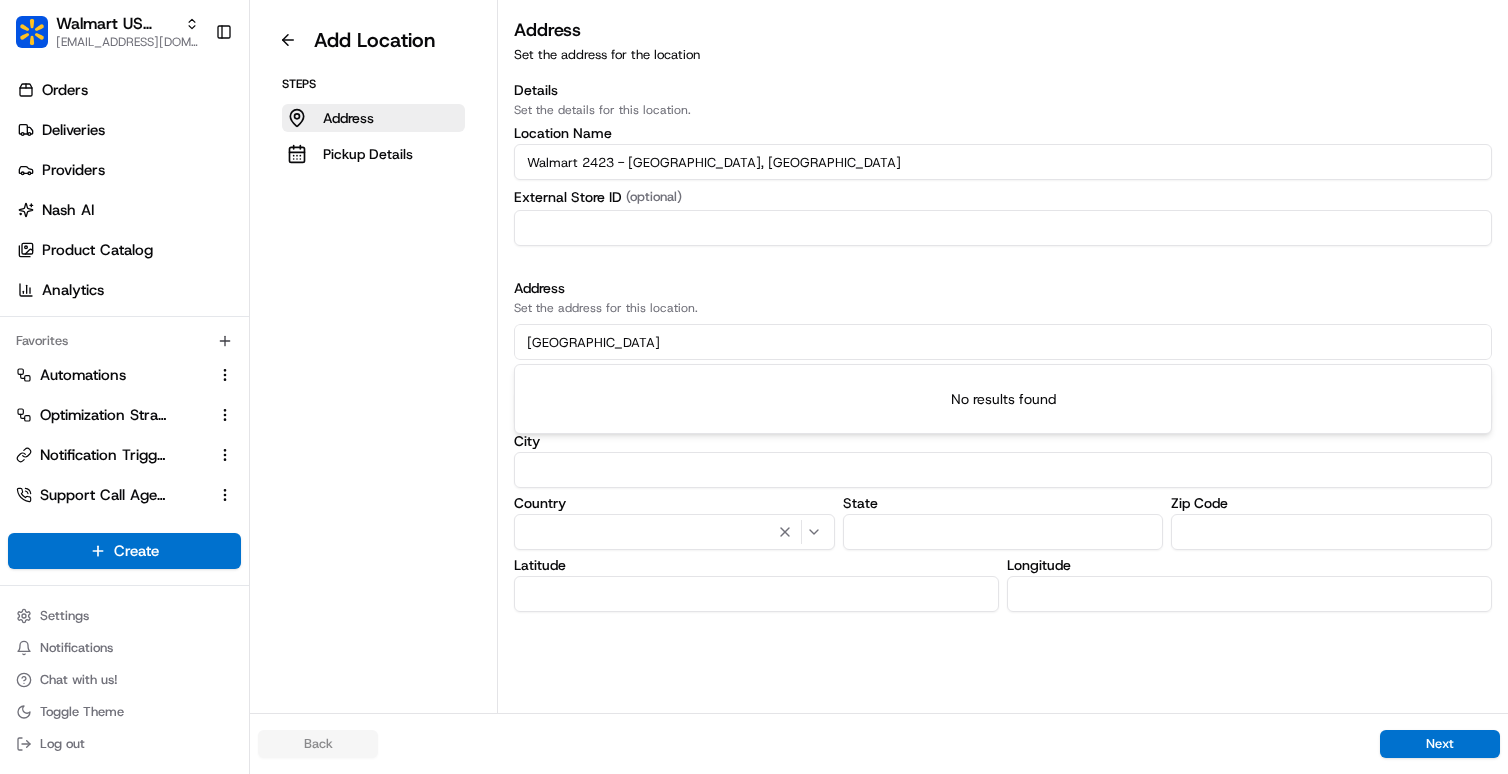 click on "Parque Escorial" at bounding box center (1003, 342) 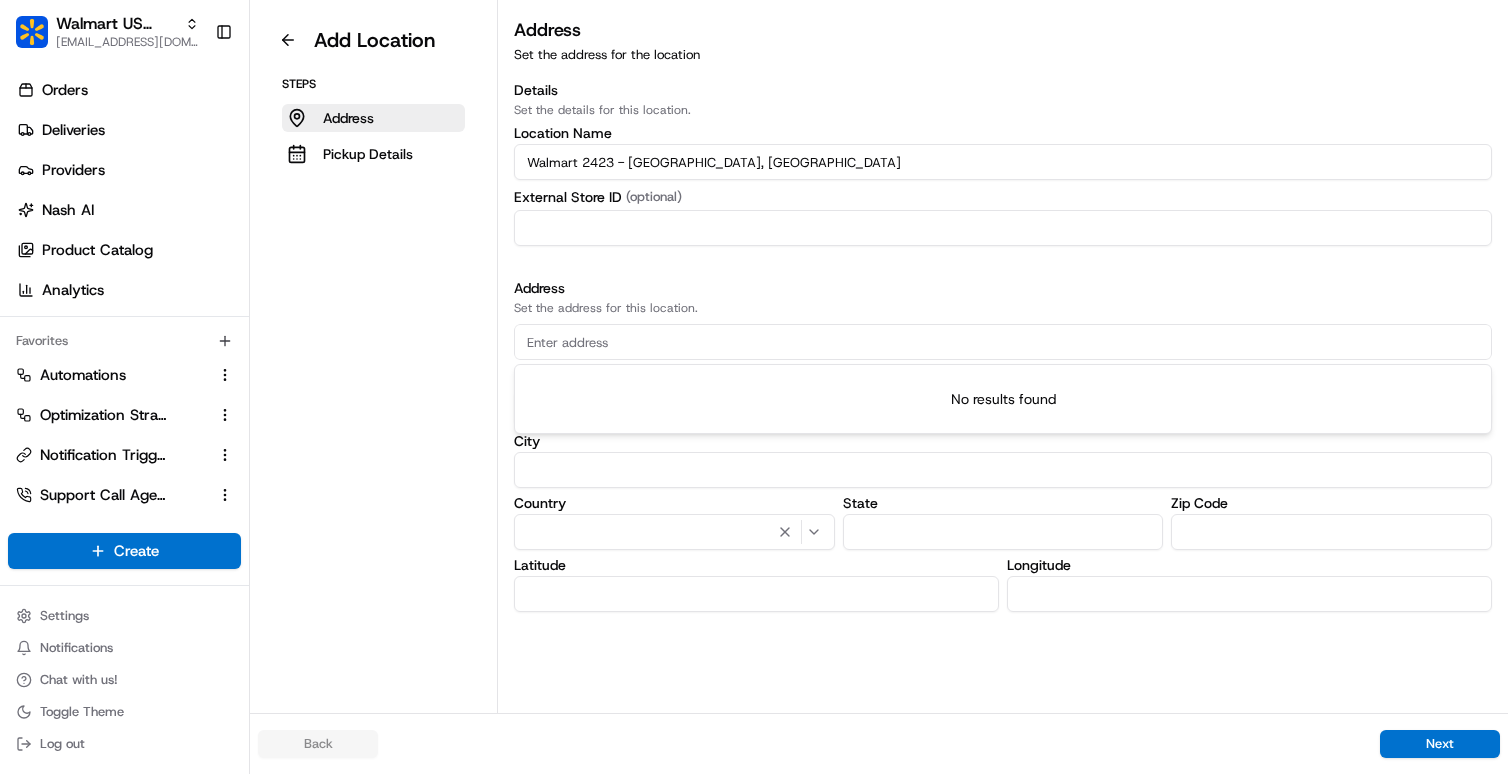 paste on "Parque Escorial, Carolina, 00987, Puerto Rico" 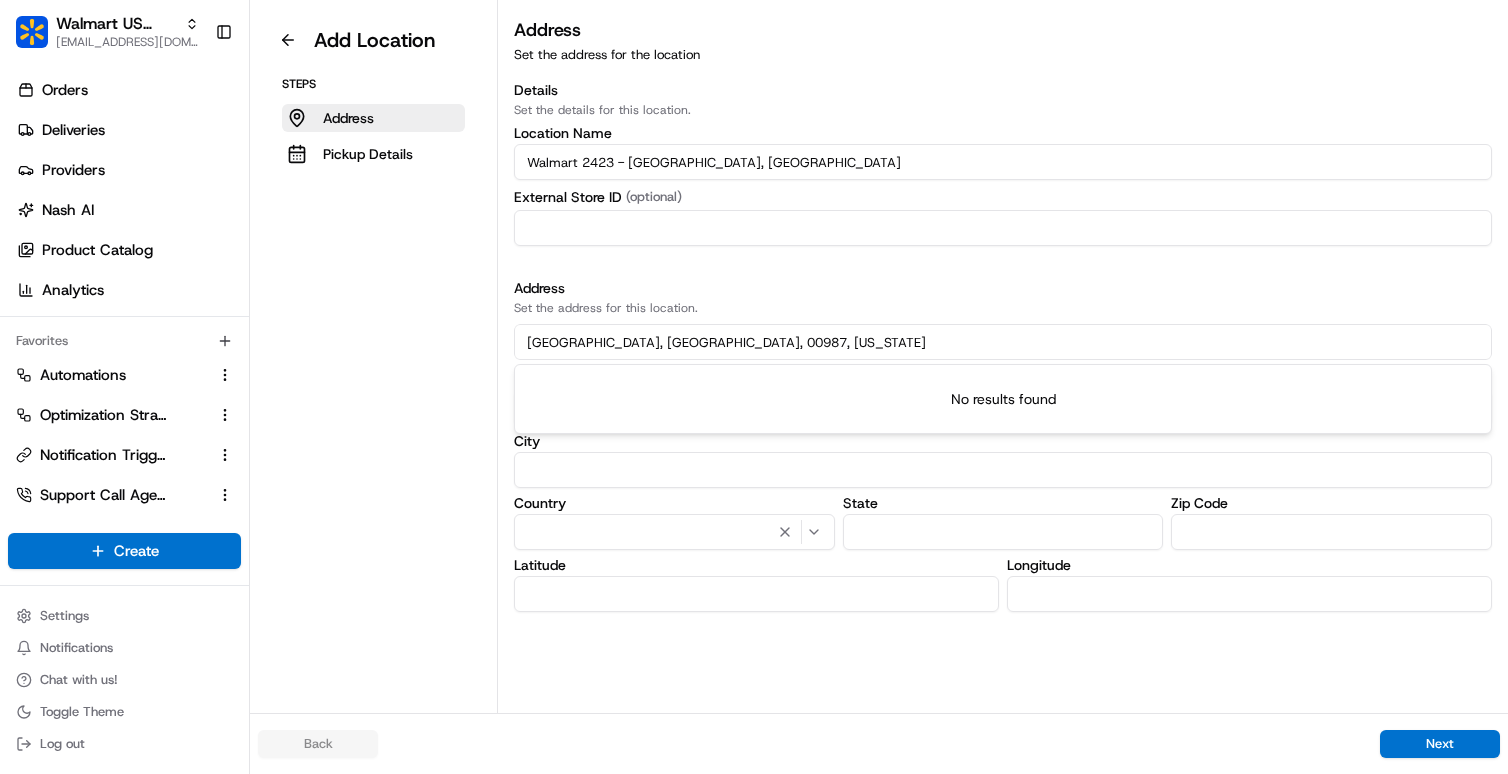 type on "Parque Escorial, Carolina, 00987, Puerto Rico" 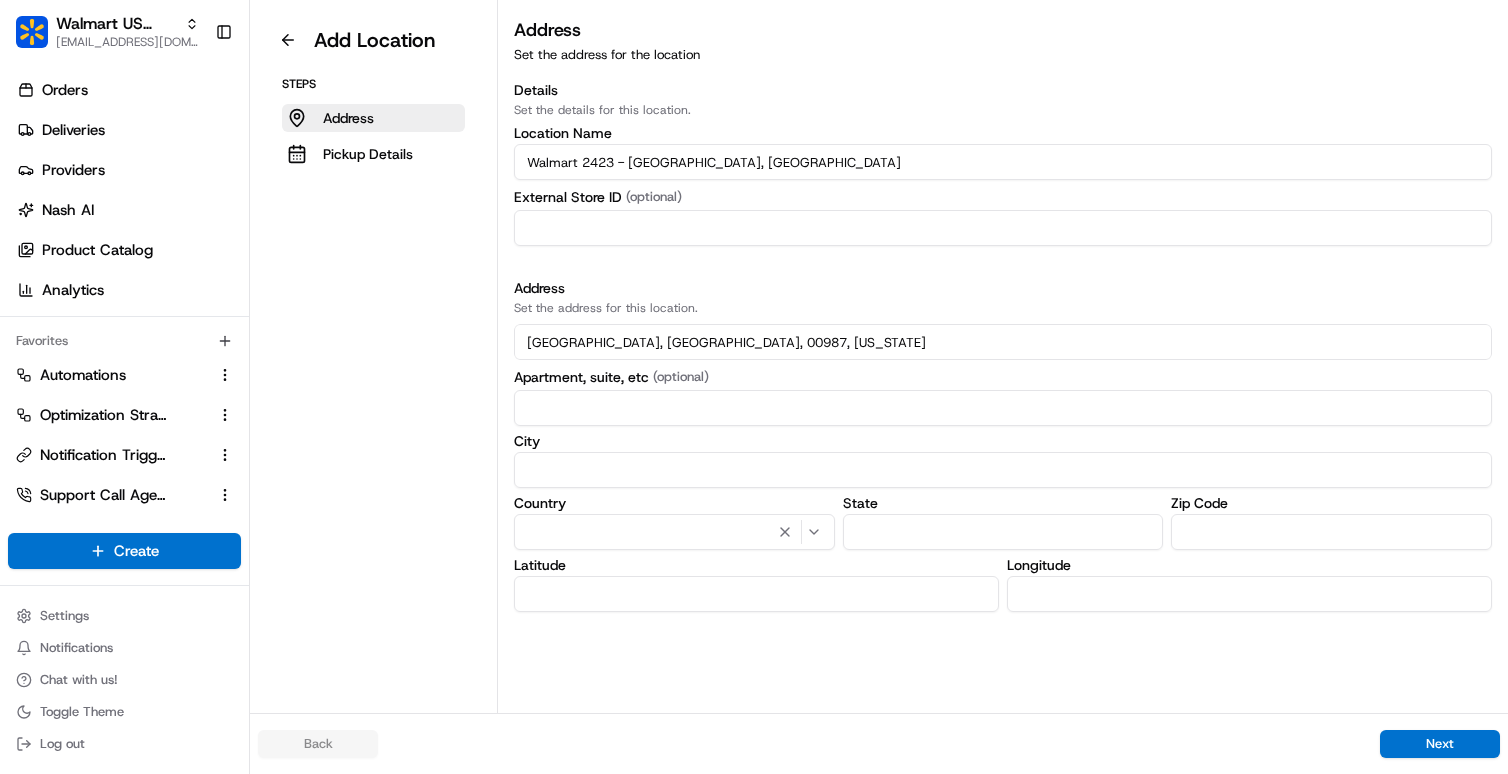 click on "Parque Escorial, Carolina, 00987, Puerto Rico" at bounding box center [1003, 342] 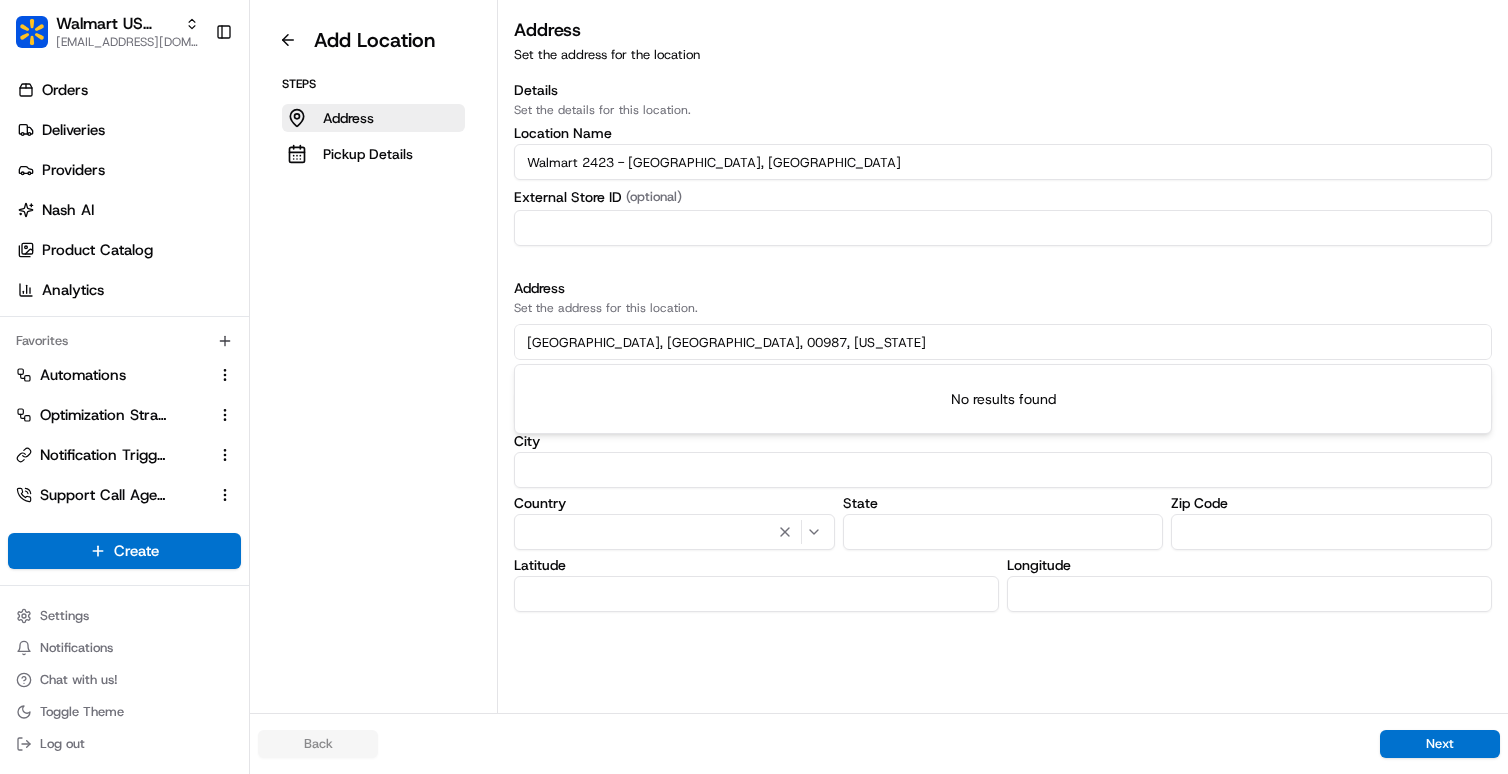 click on "Parque Escorial, Carolina, 00987, Puerto Rico" at bounding box center (1003, 342) 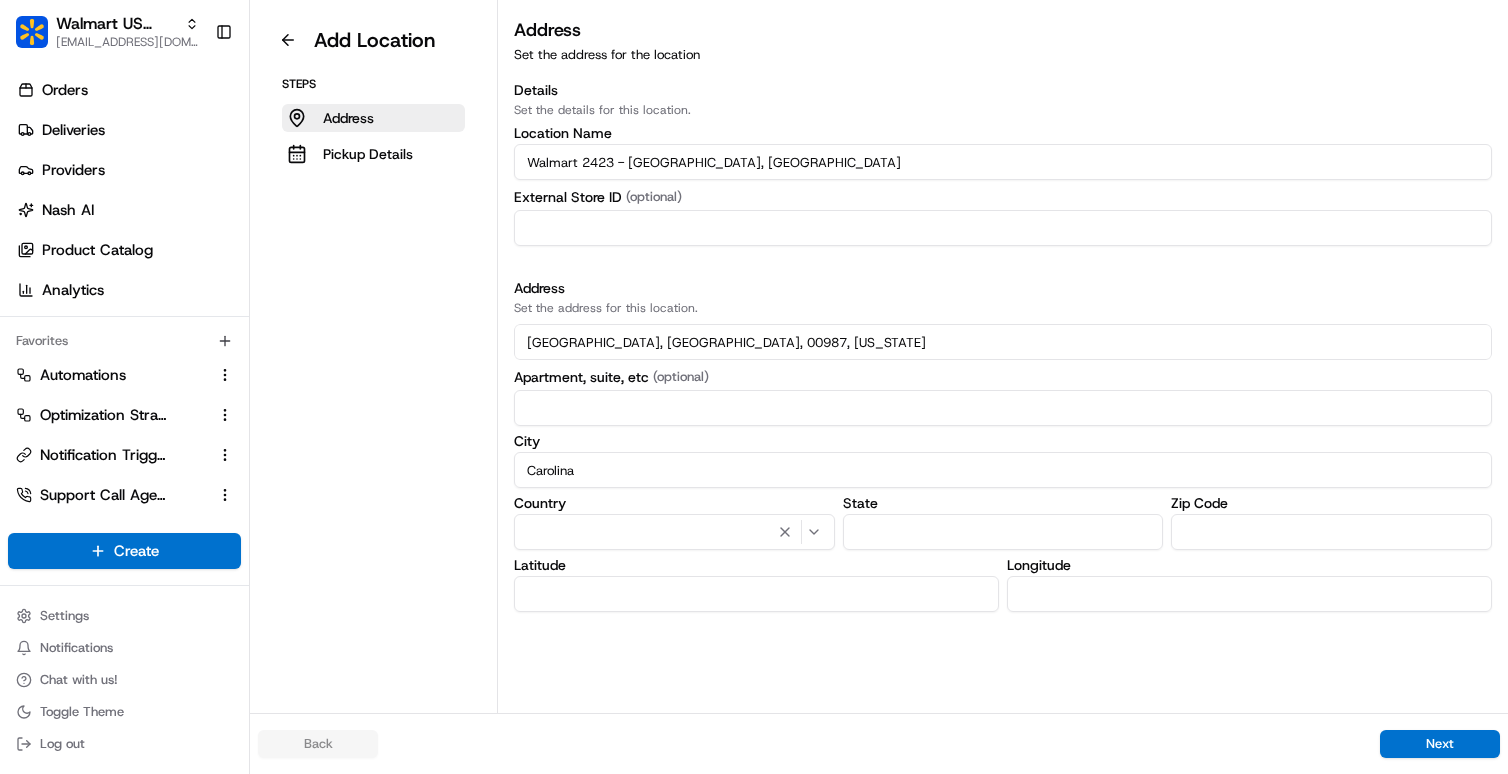 type on "Carolina" 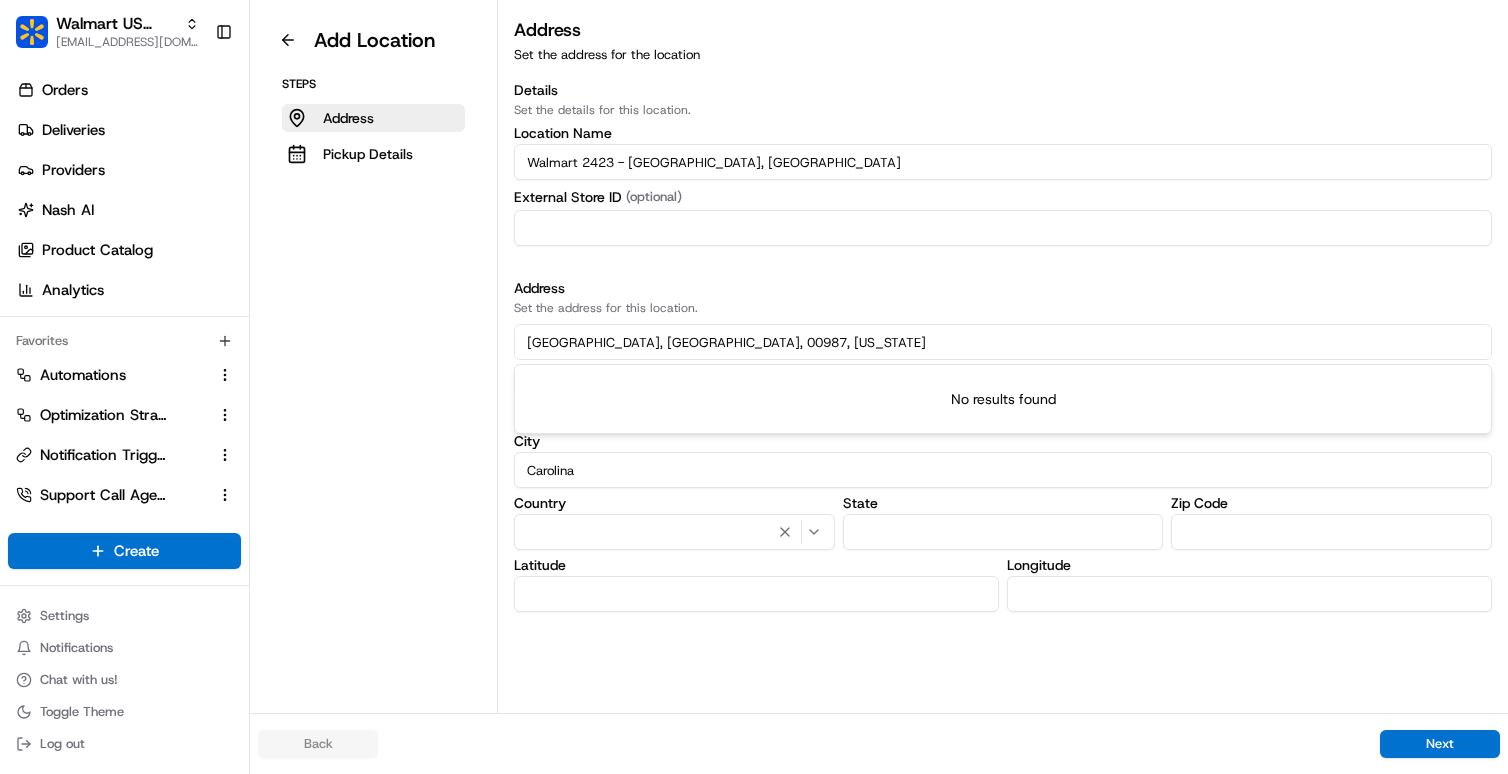 click on "Parque Escorial, Carolina, 00987, Puerto Rico" at bounding box center (1003, 342) 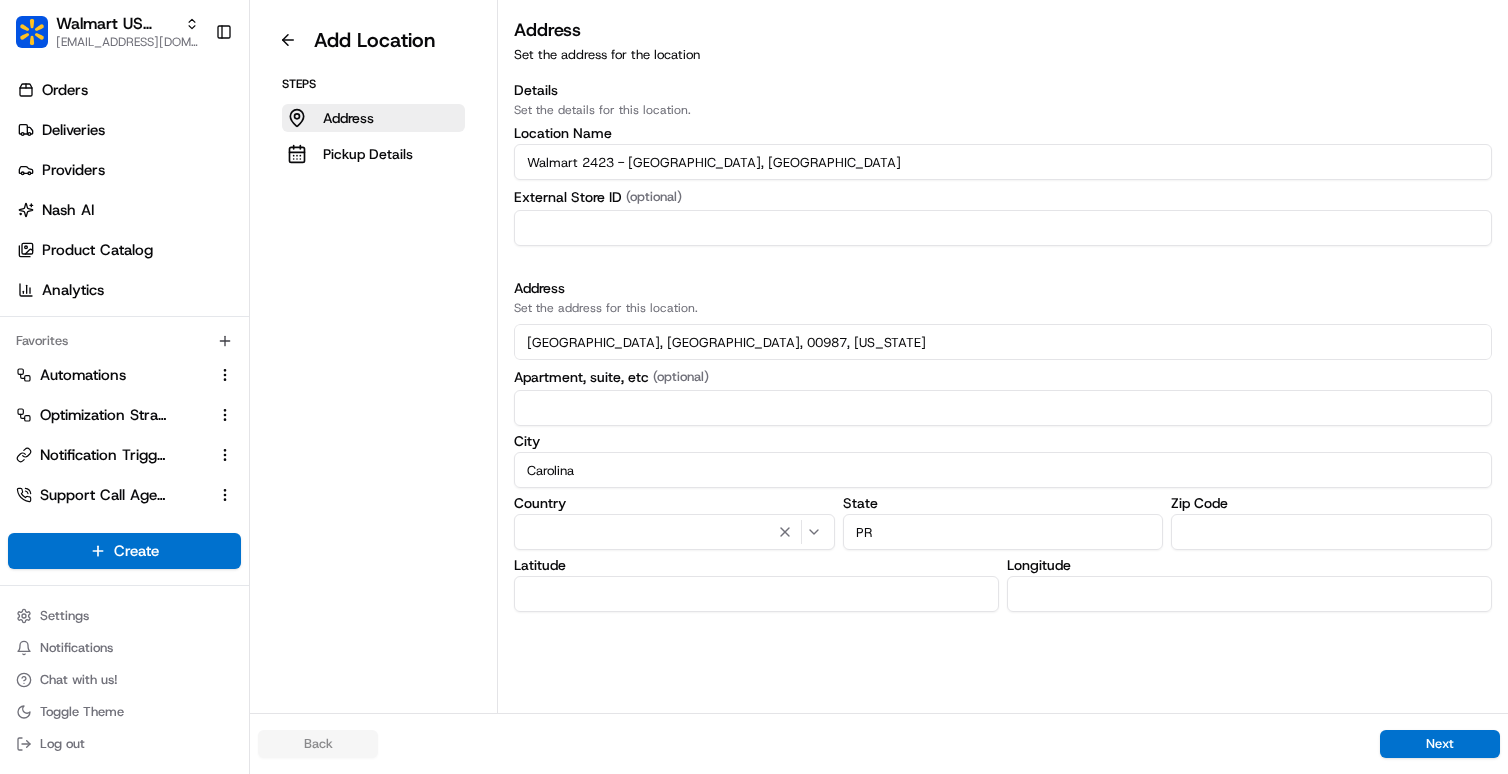 type on "PR" 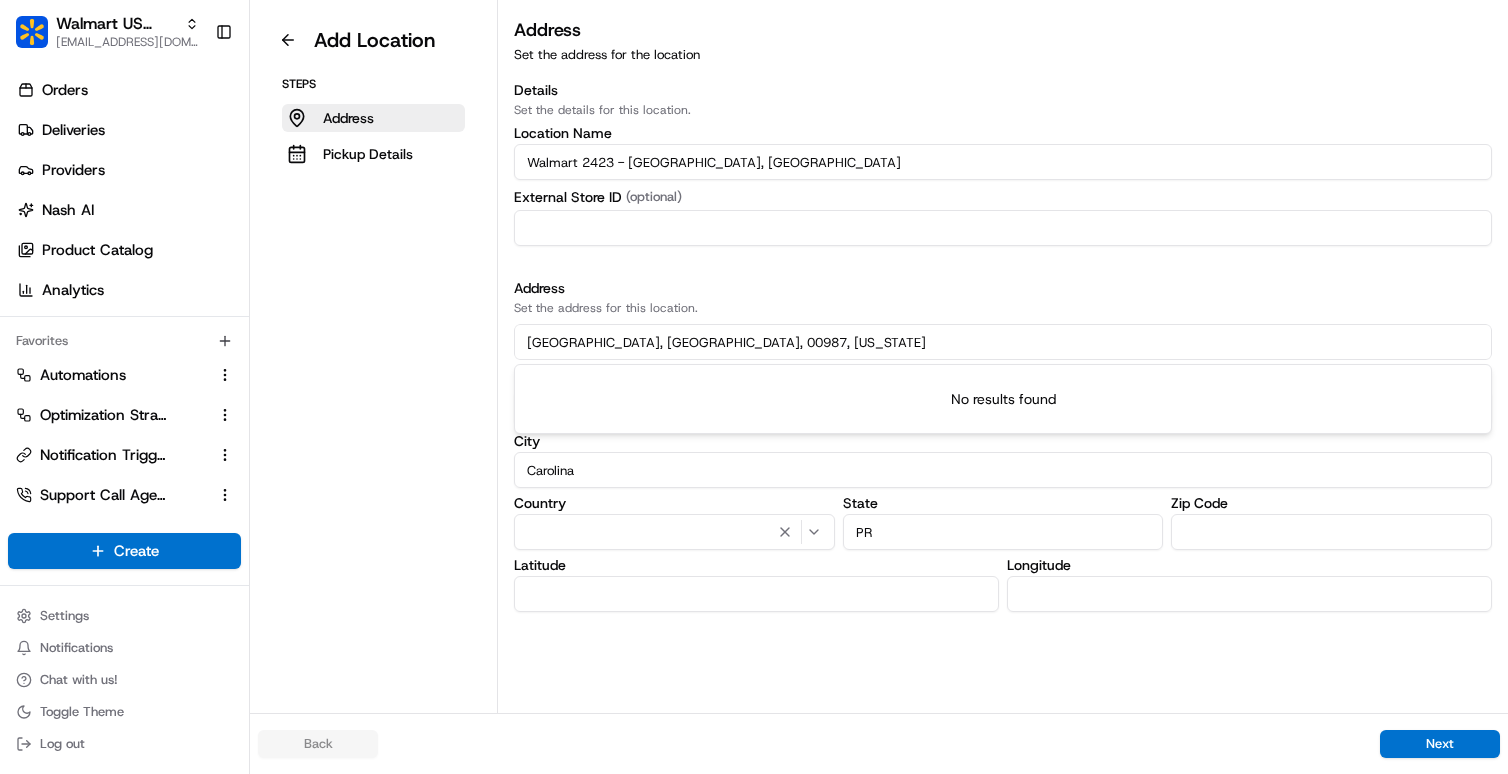 click on "Parque Escorial, Carolina, 00987, Puerto Rico" at bounding box center (1003, 342) 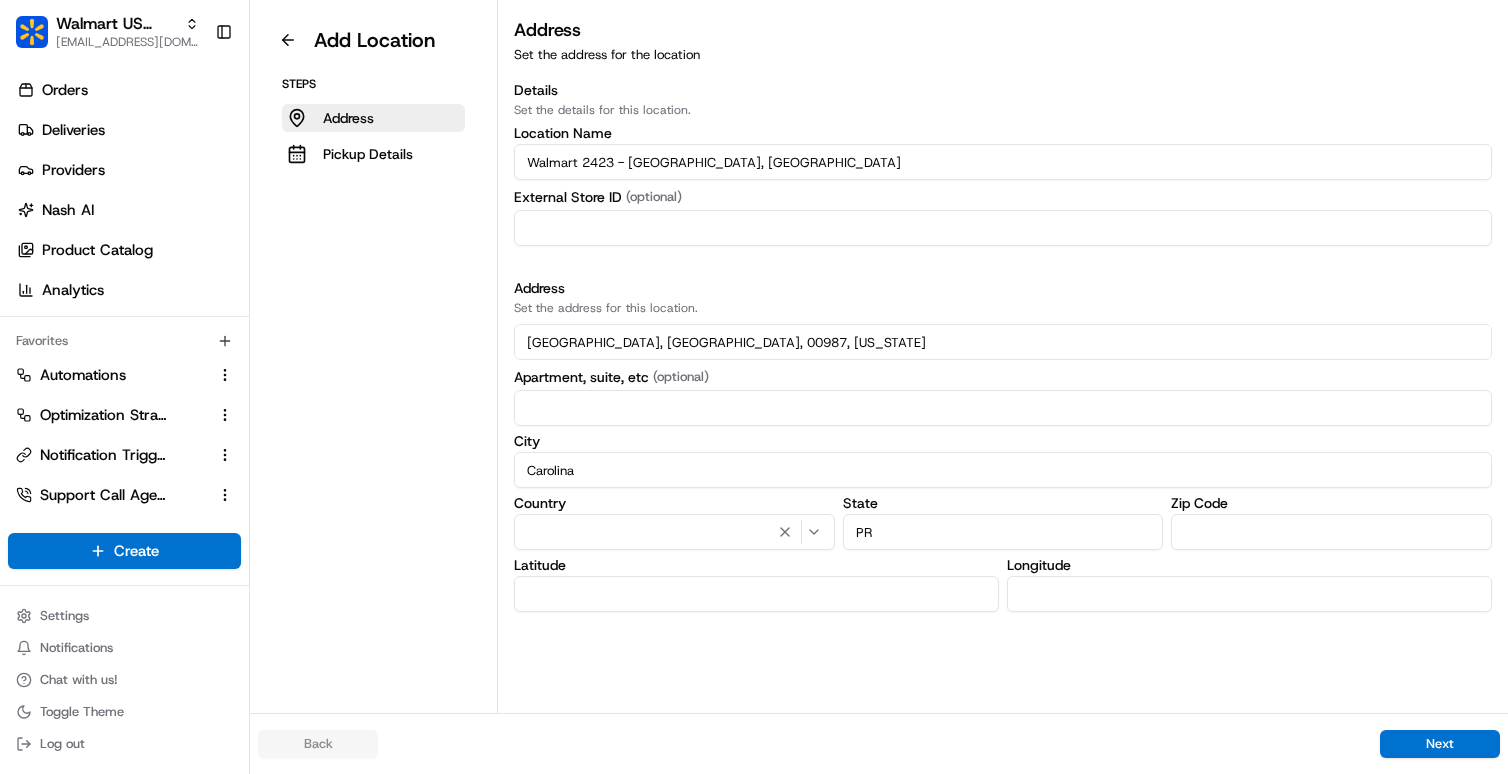 paste on "00987" 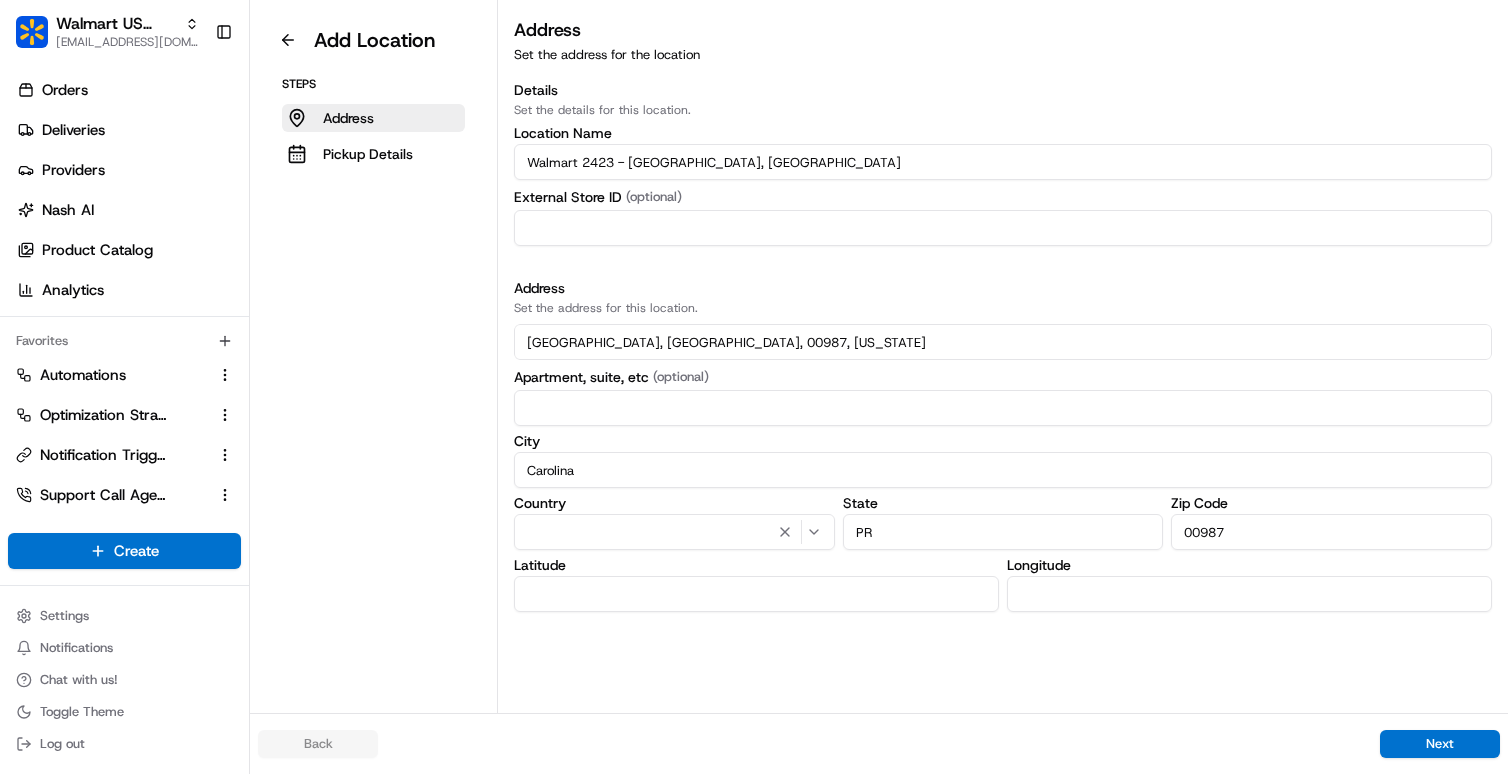 type on "00987" 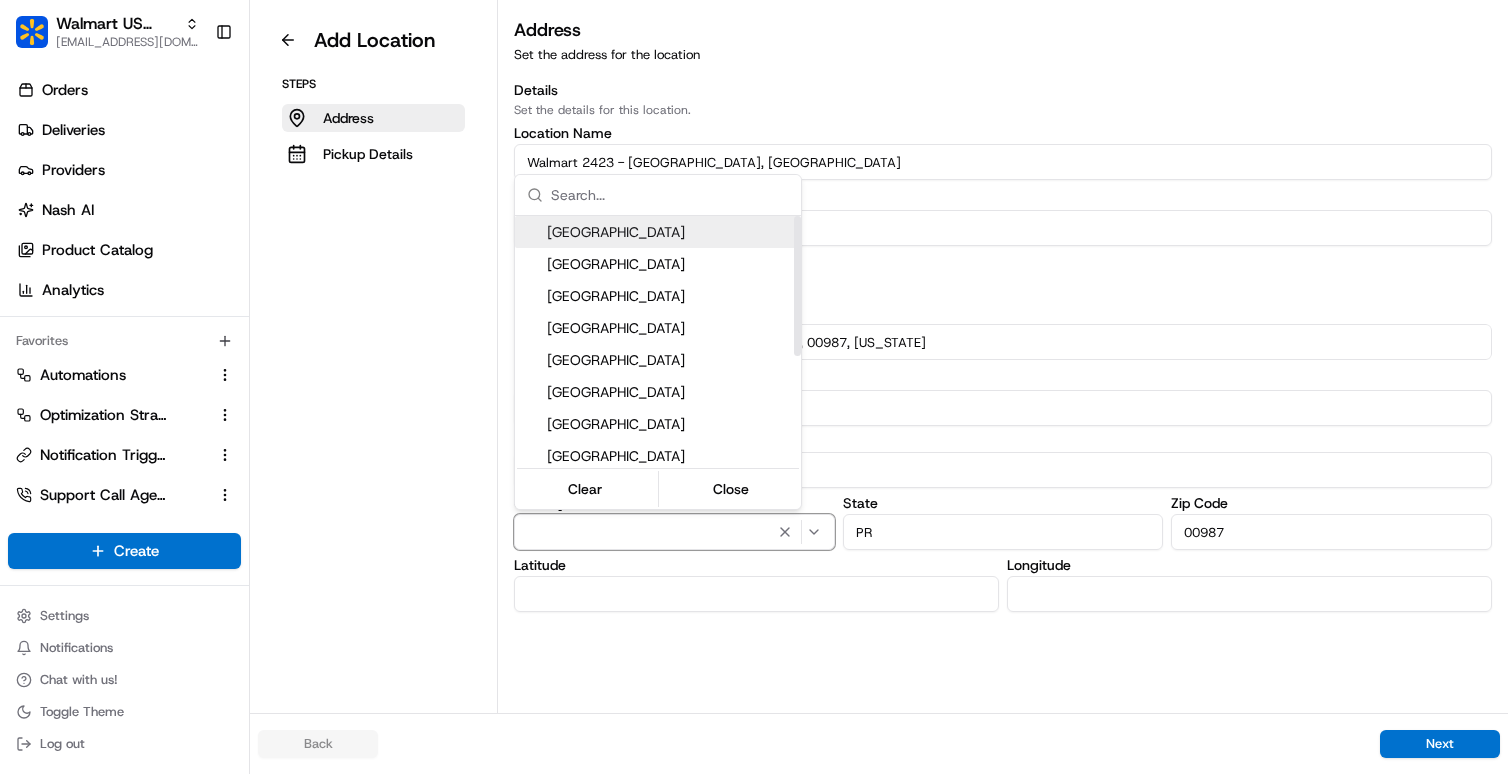 click on "United States" at bounding box center (658, 232) 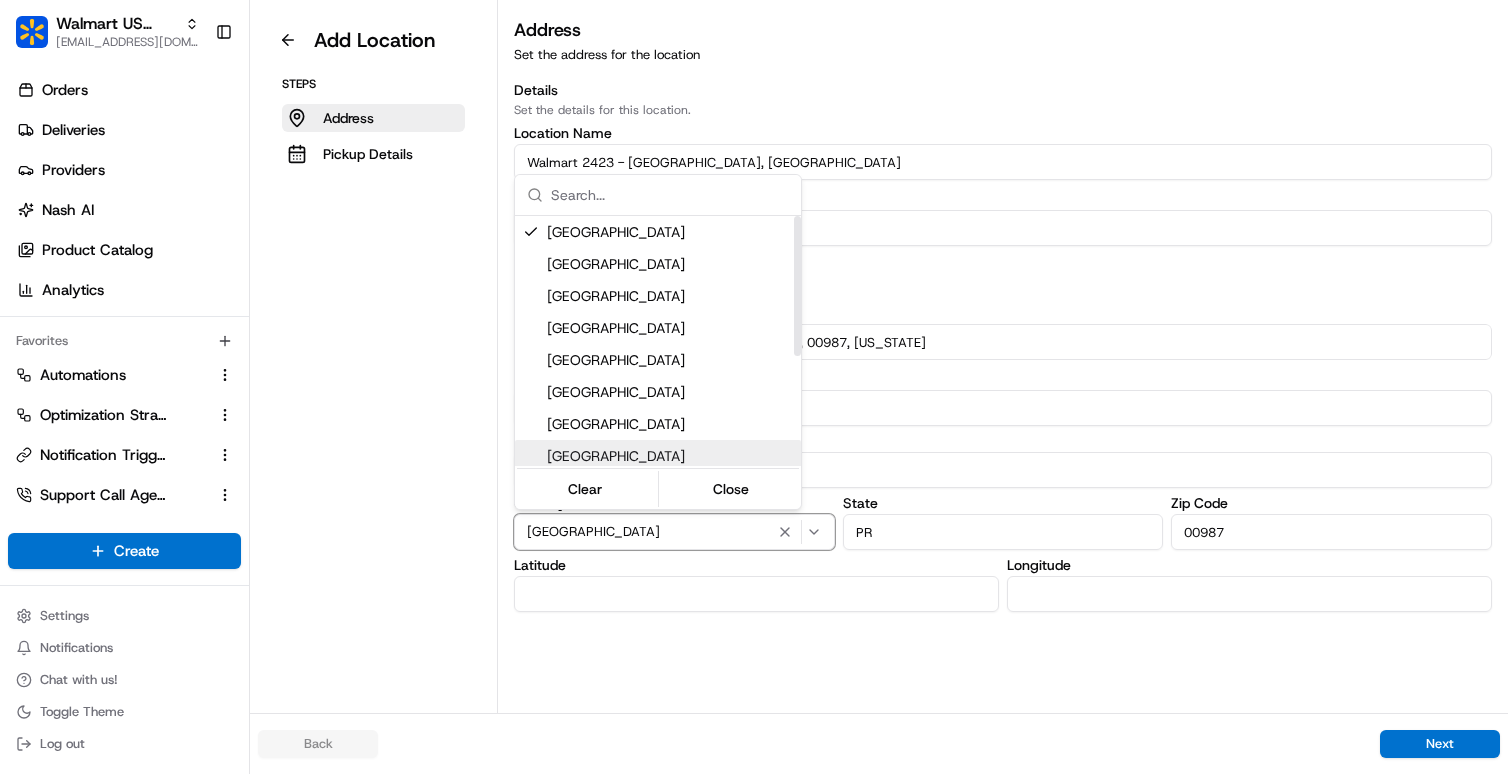 click on "Walmart US Stores aleena@usenash.com Toggle Sidebar Orders Deliveries Providers Nash AI Product Catalog Analytics Favorites Automations Optimization Strategy Notification Triggers Support Call Agent Dispatch Strategy Preferences Main Menu Members & Organization Organization Users Roles Preferences Customization Portal Tracking Orchestration Automations Dispatch Strategy Optimization Strategy Shipping Labels Manifest Locations Pickup Locations Dropoff Locations Billing Billing Refund Requests Integrations Notification Triggers Webhooks API Keys Request Logs Other Feature Flags Create Settings Notifications Chat with us! Toggle Theme Log out Add Location Steps Address Pickup Details Address Set the address for the location Details Set the details for this location. Location Name Walmart 2423 - Carolina, PR External Store ID  (optional) Address Set the address for this location. Parque Escorial, Carolina, 00987, Puerto Rico Apartment, suite, etc  (optional) City Carolina Country United States PR" at bounding box center [754, 387] 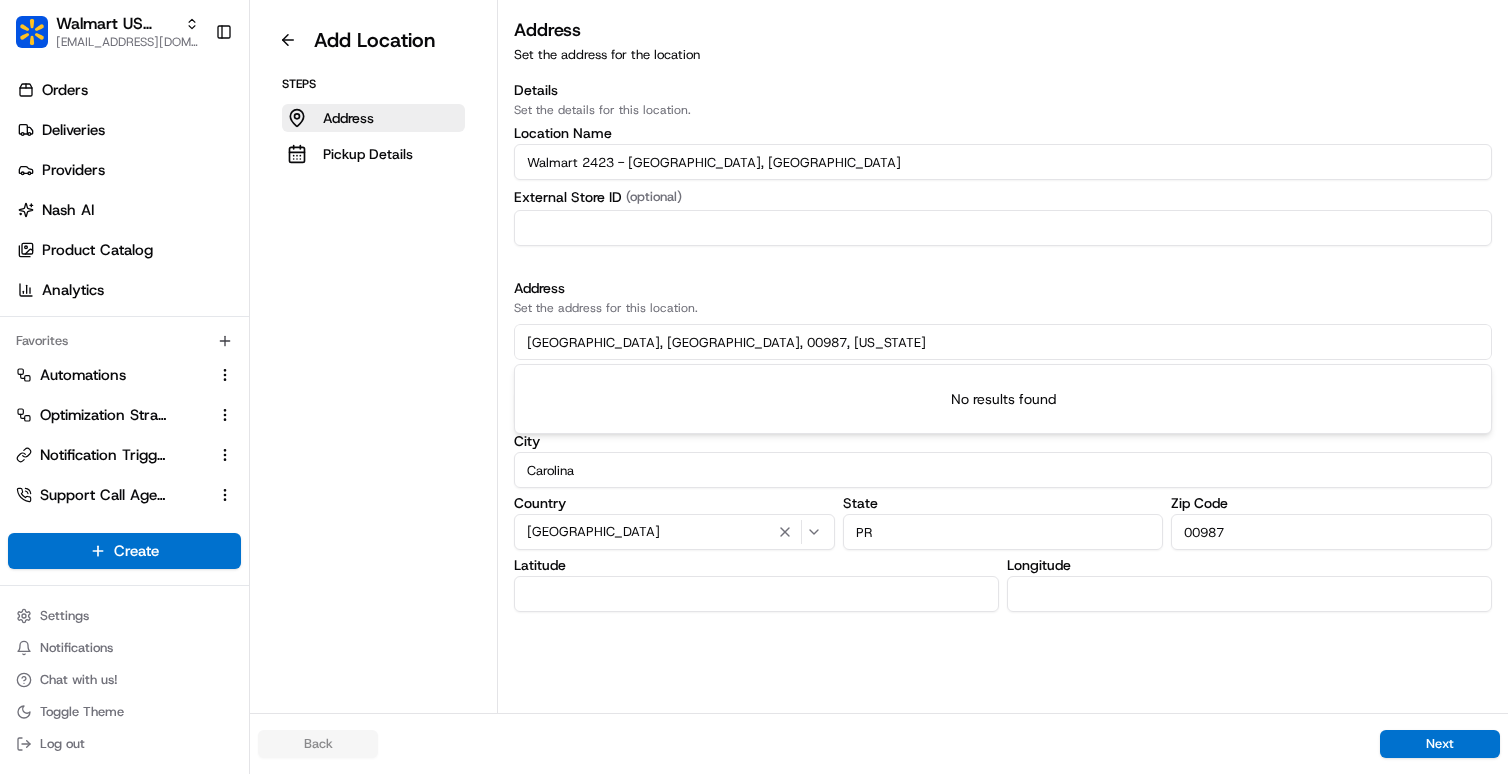 drag, startPoint x: 812, startPoint y: 338, endPoint x: 617, endPoint y: 340, distance: 195.01025 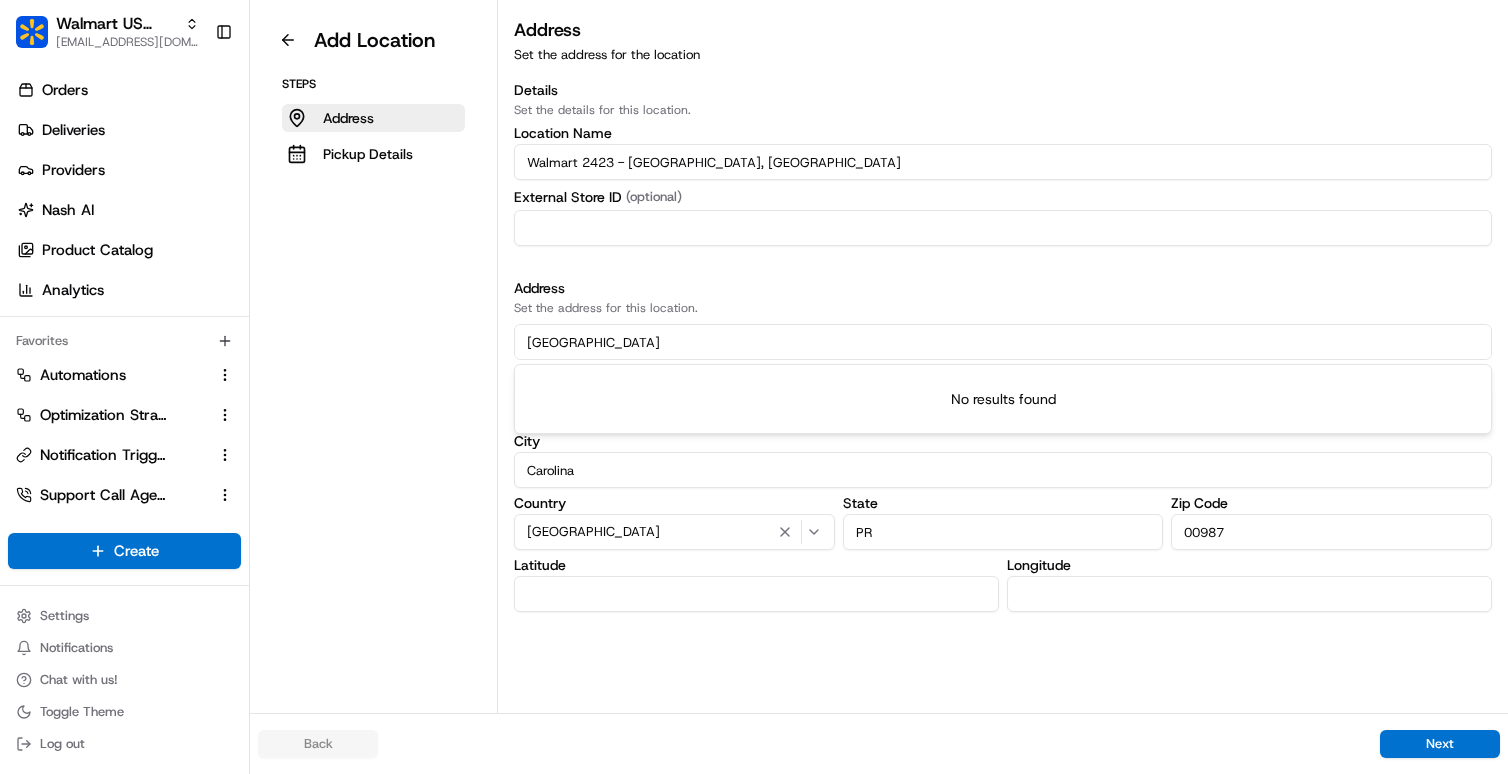 type on "Parque Escorial" 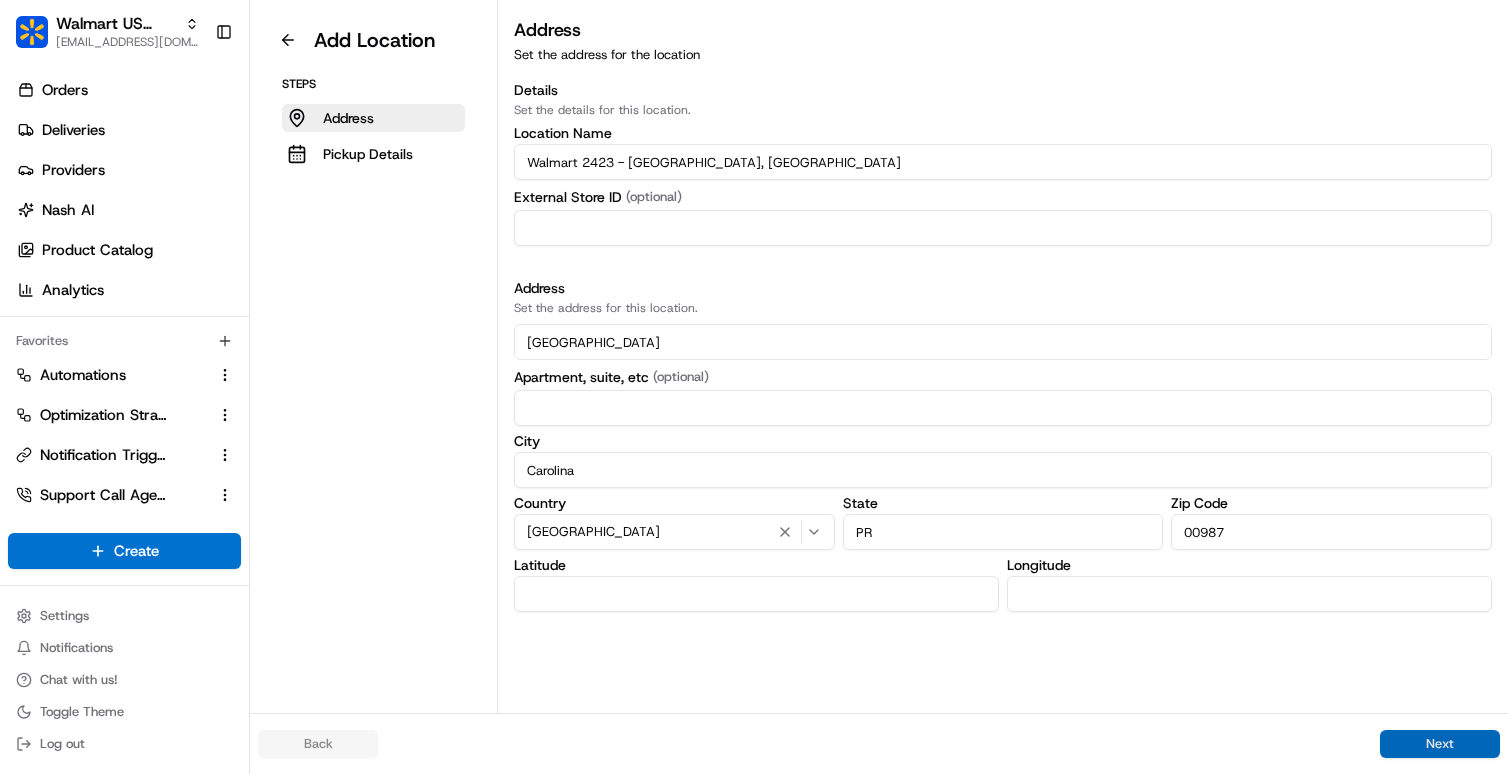 click on "Next" at bounding box center [1440, 744] 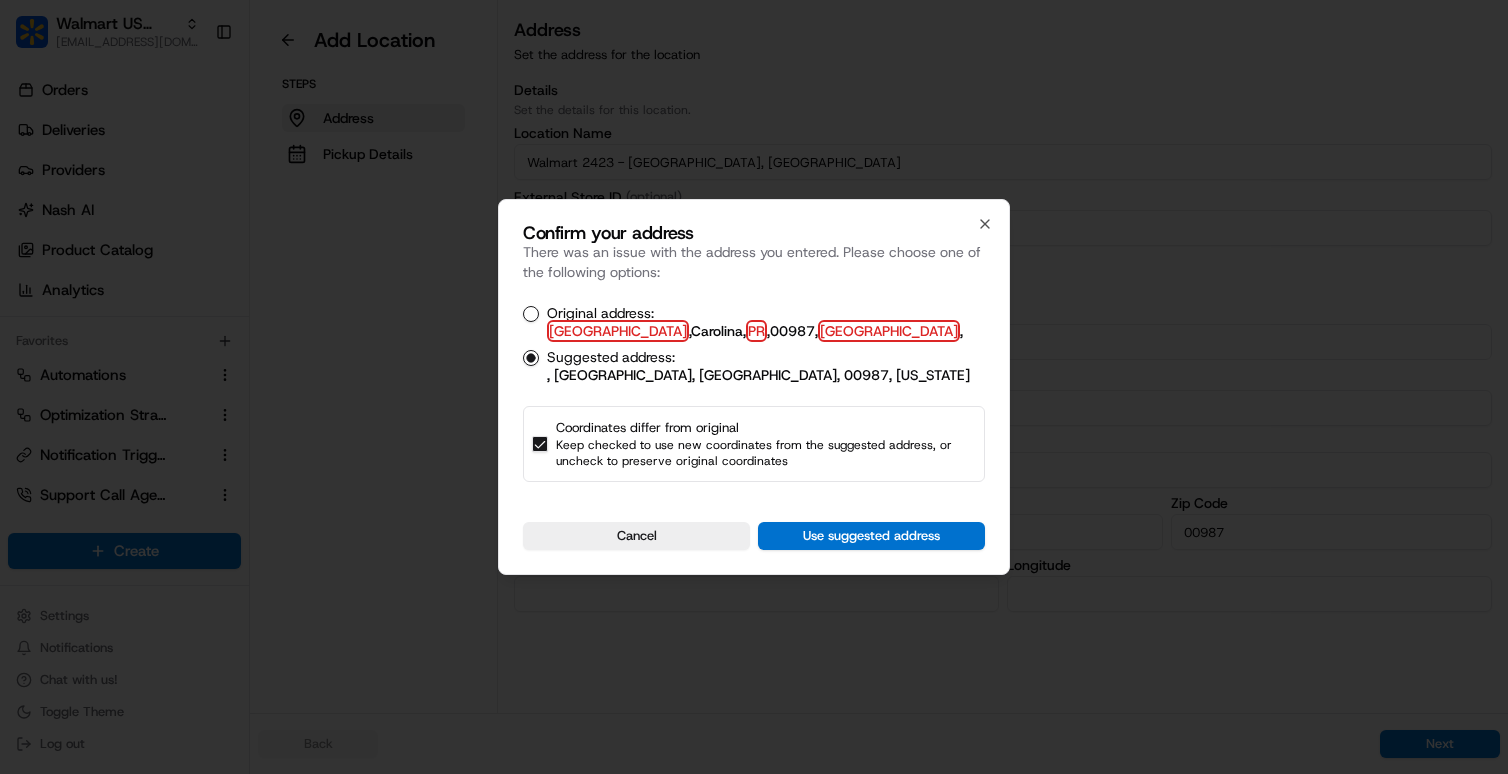 click on "Original address: Parque Escorial ,  Carolina ,  PR ,  00987 ,  United States ," at bounding box center [531, 314] 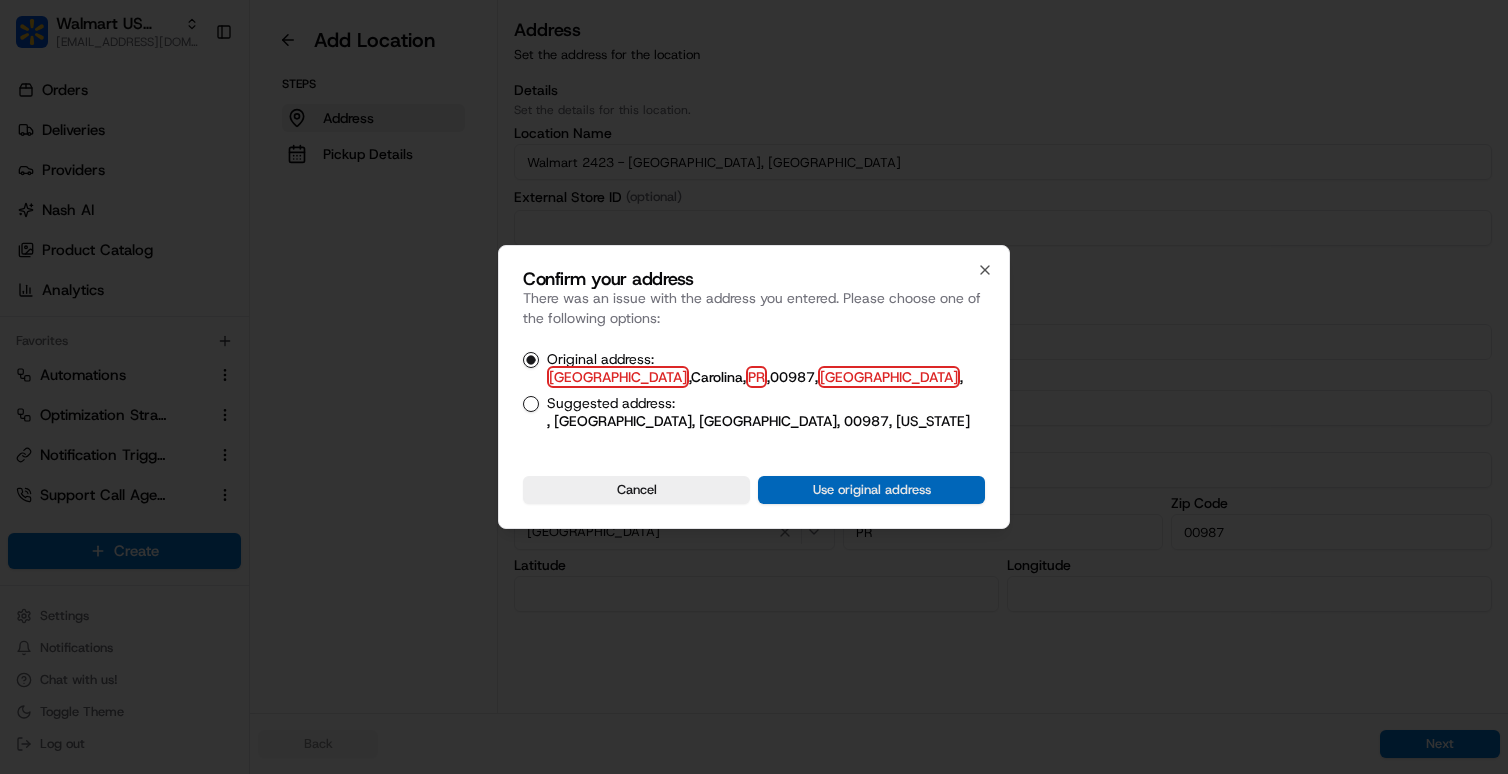 click on "Use original address" at bounding box center (871, 490) 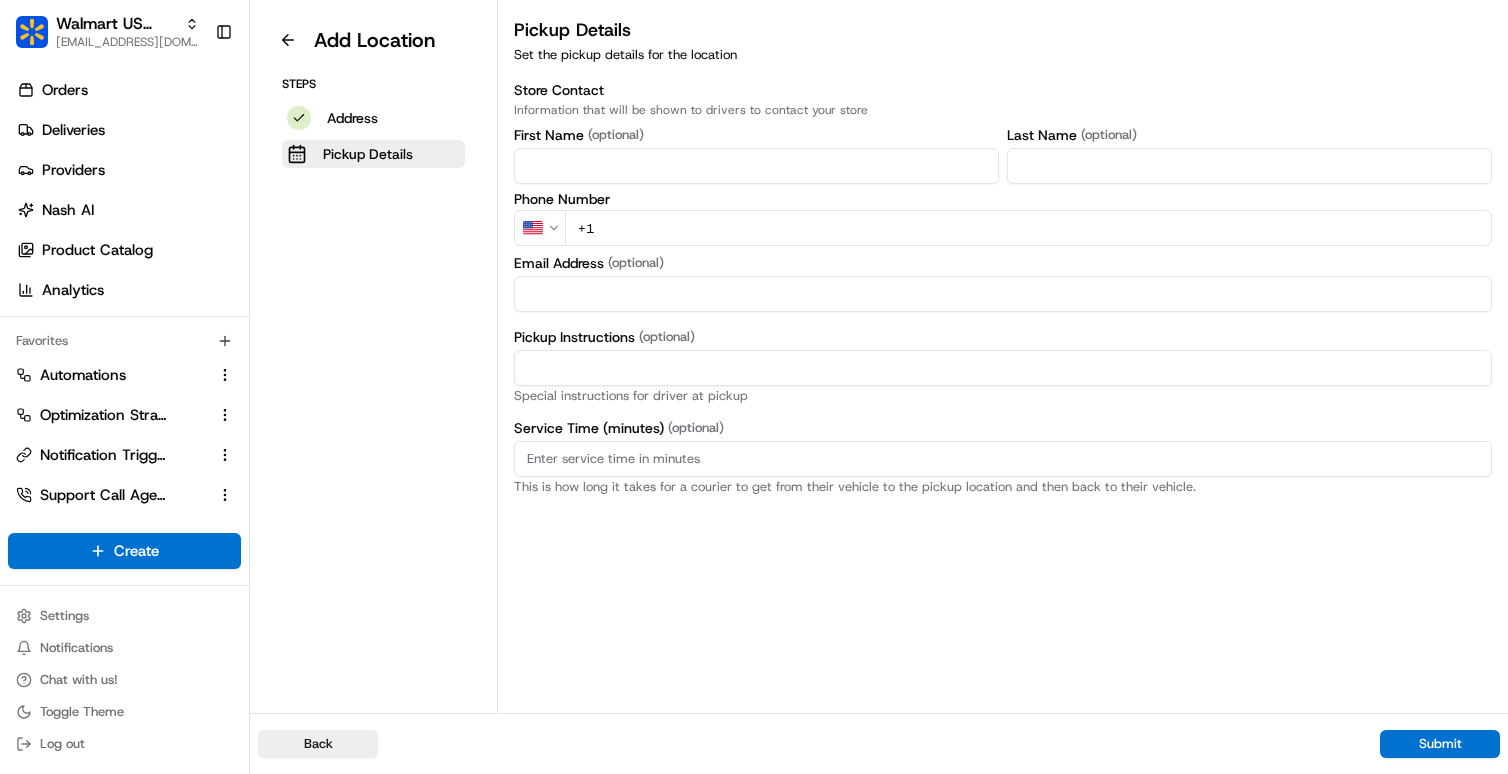click on "+1" at bounding box center [1028, 228] 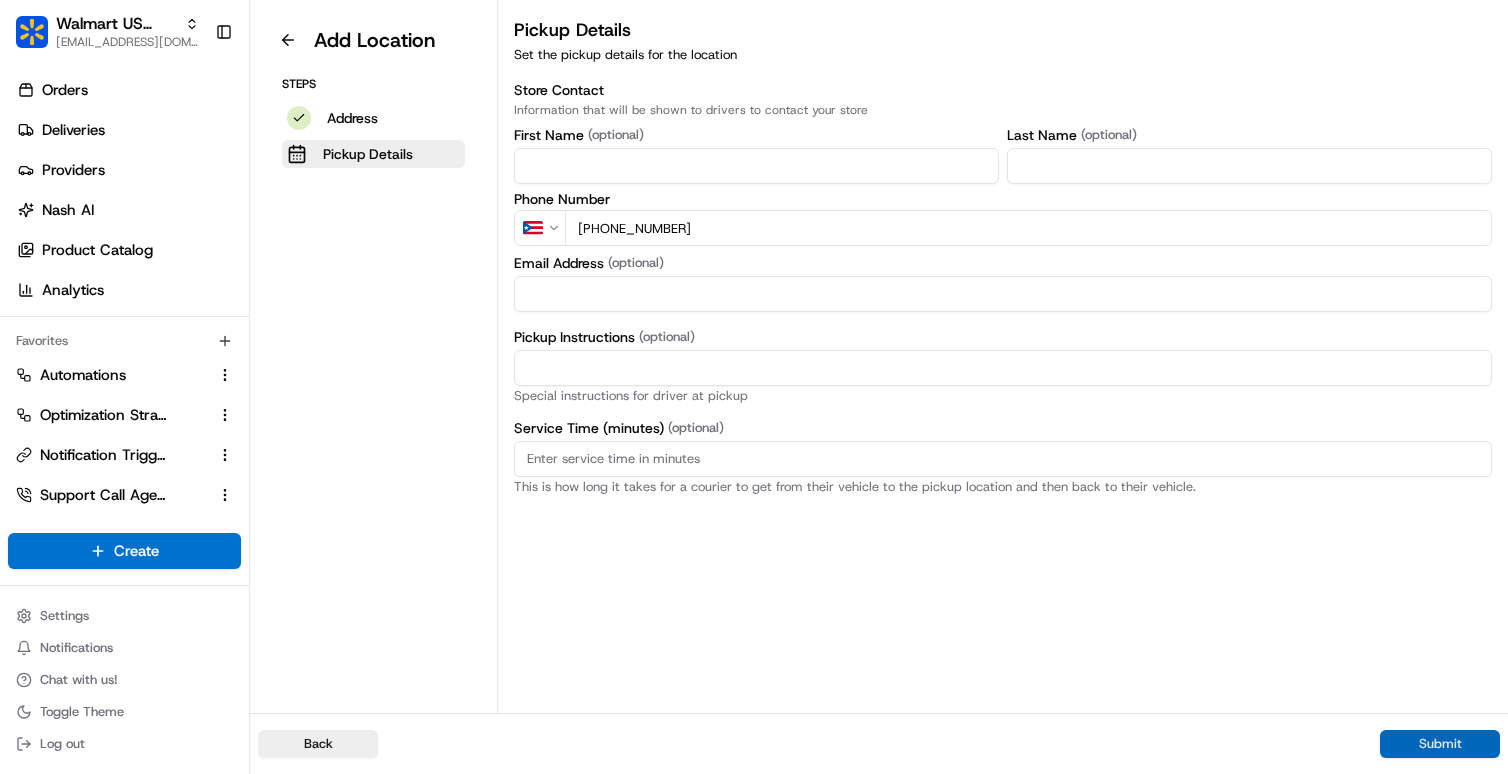 type on "+1 787 257 0082" 